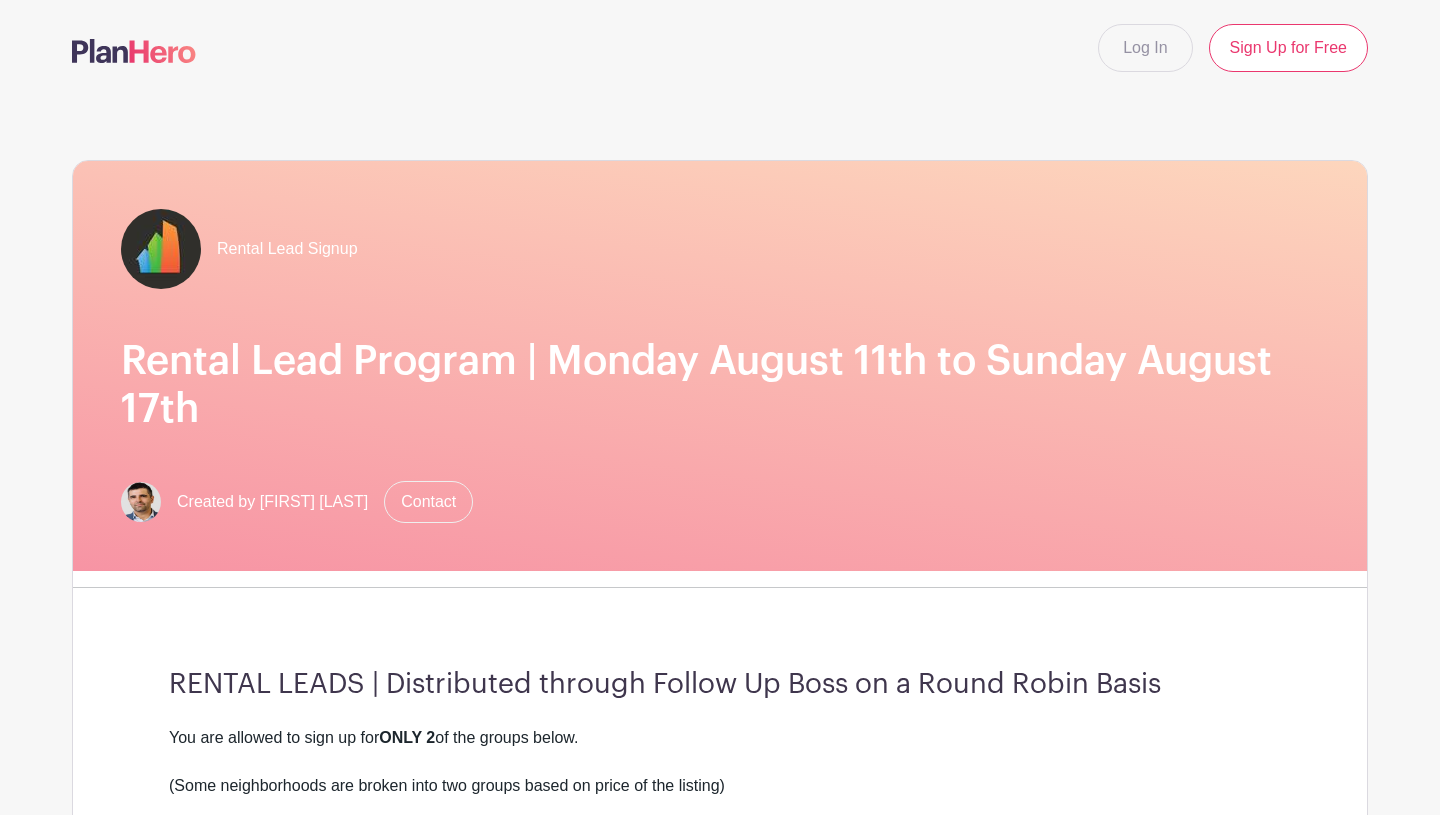 scroll, scrollTop: 0, scrollLeft: 0, axis: both 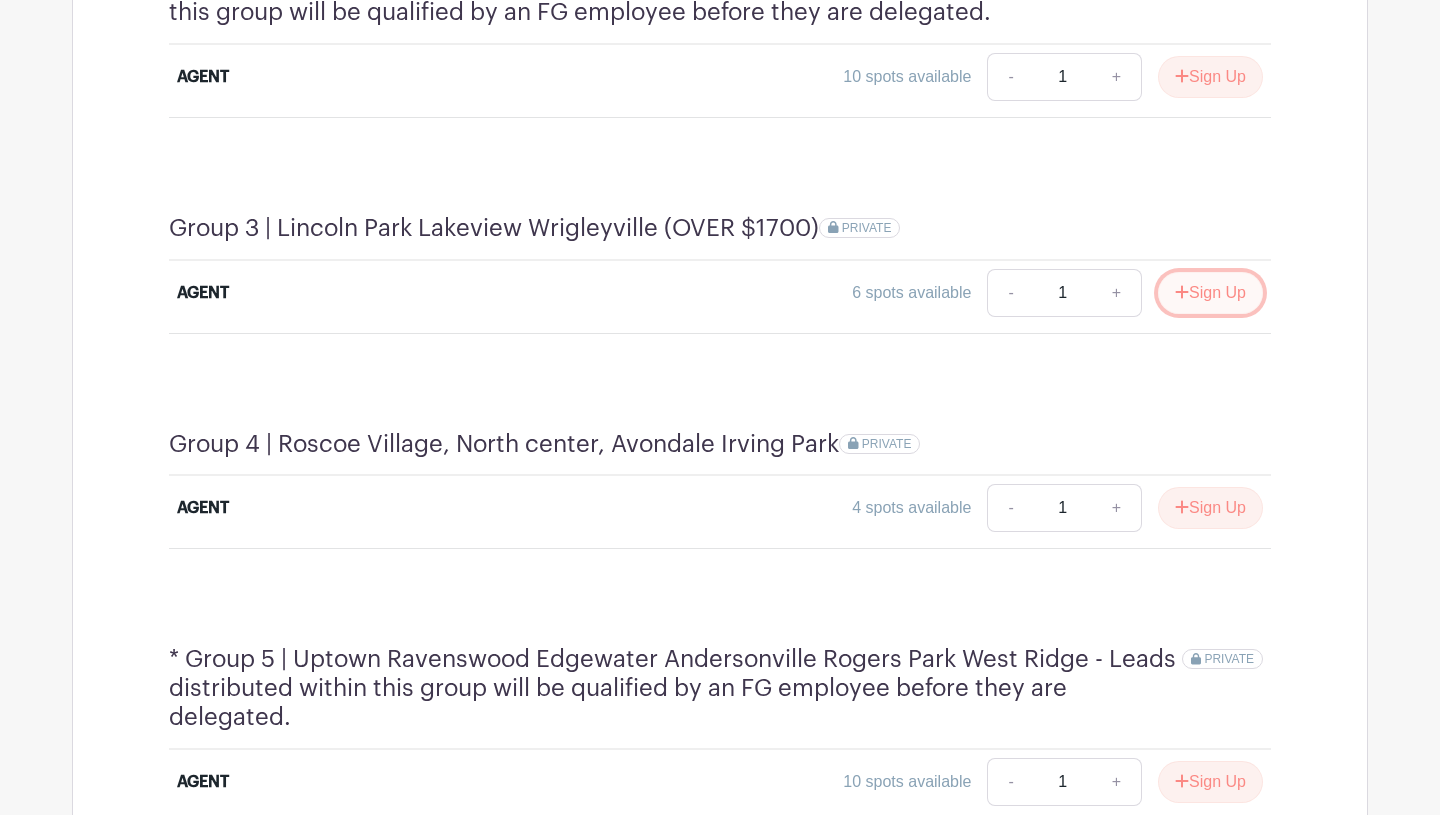 click on "Sign Up" at bounding box center [1210, 293] 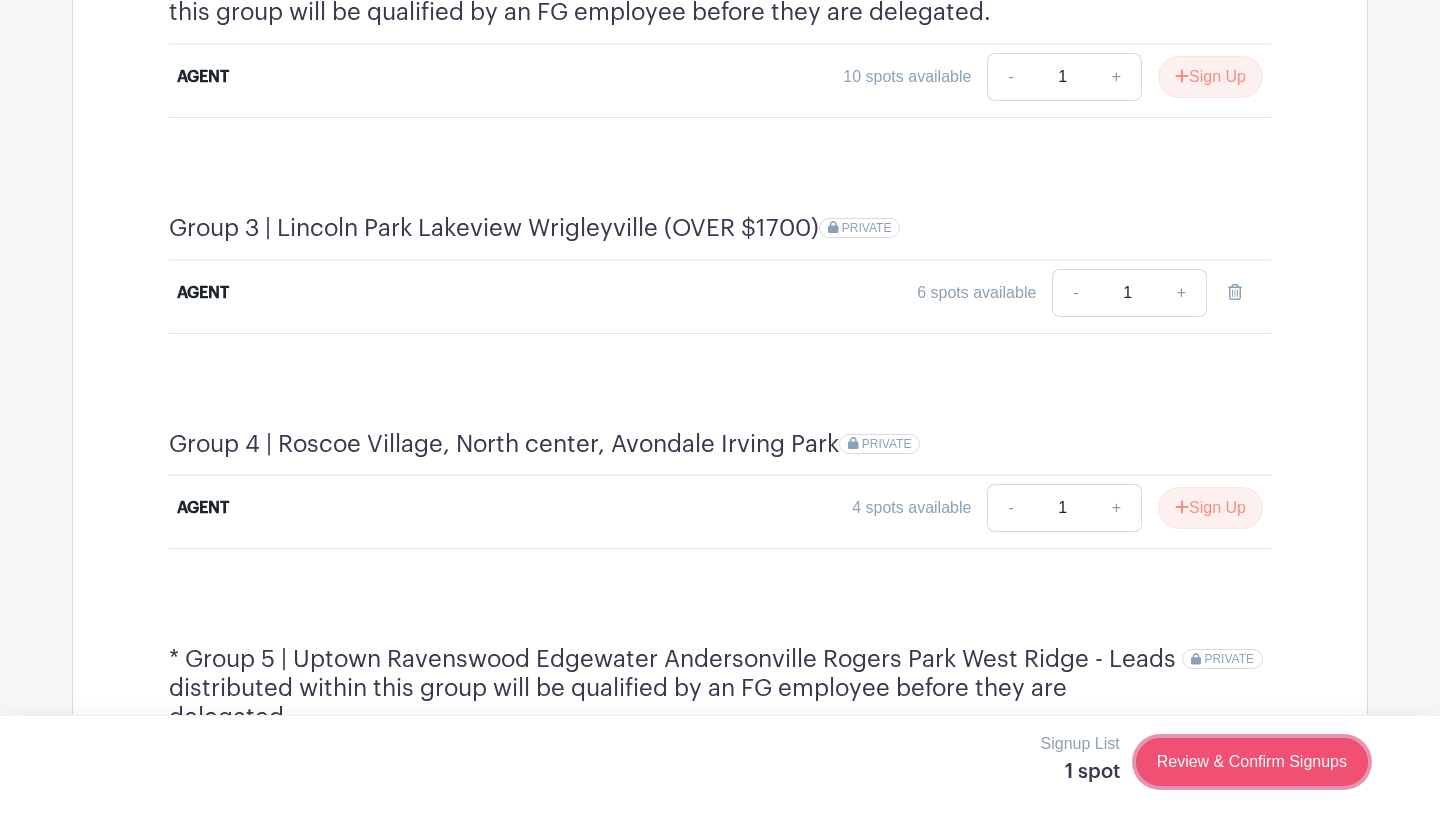 click on "Review & Confirm Signups" at bounding box center (1252, 762) 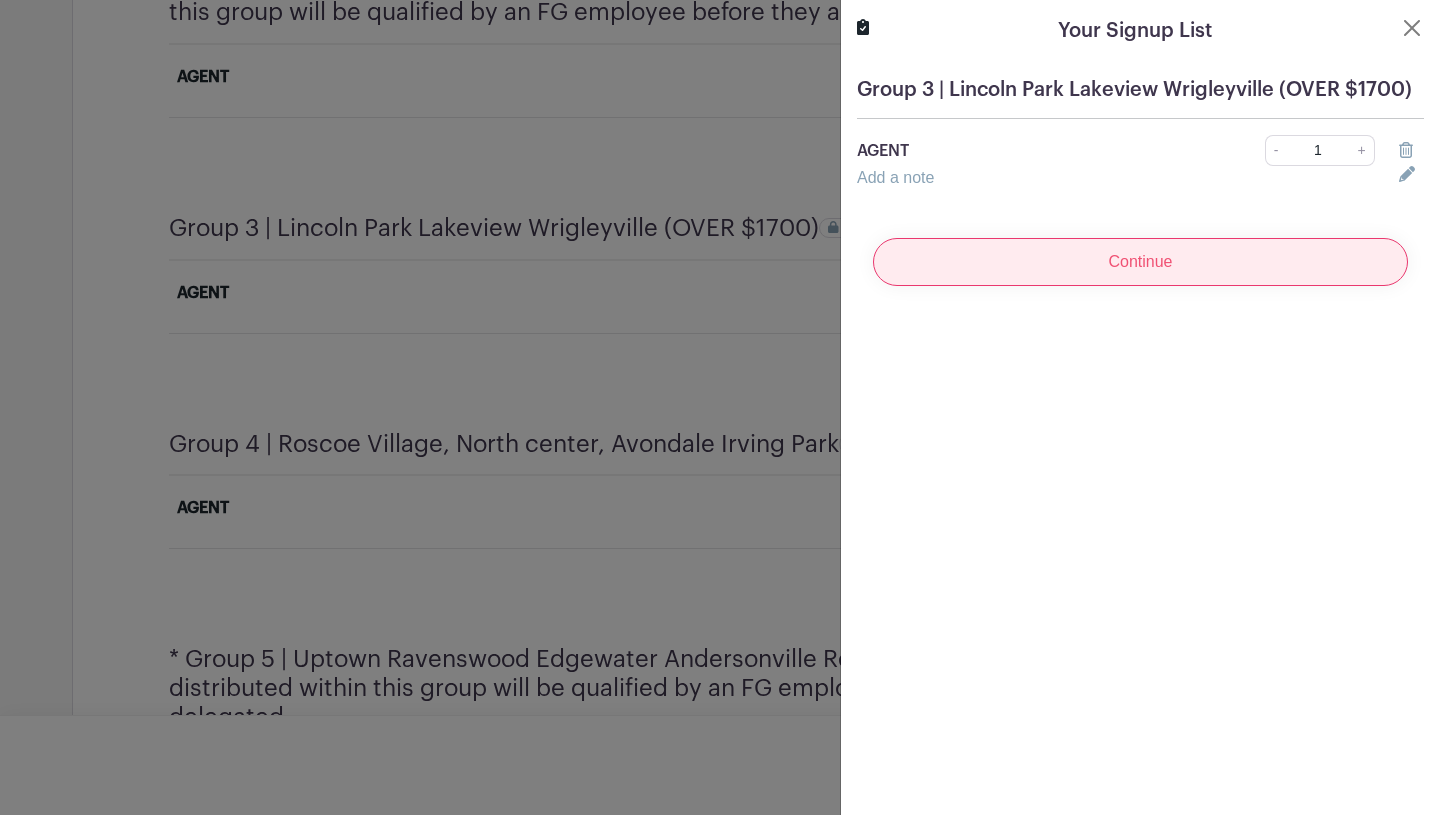 click on "Continue" at bounding box center [1140, 262] 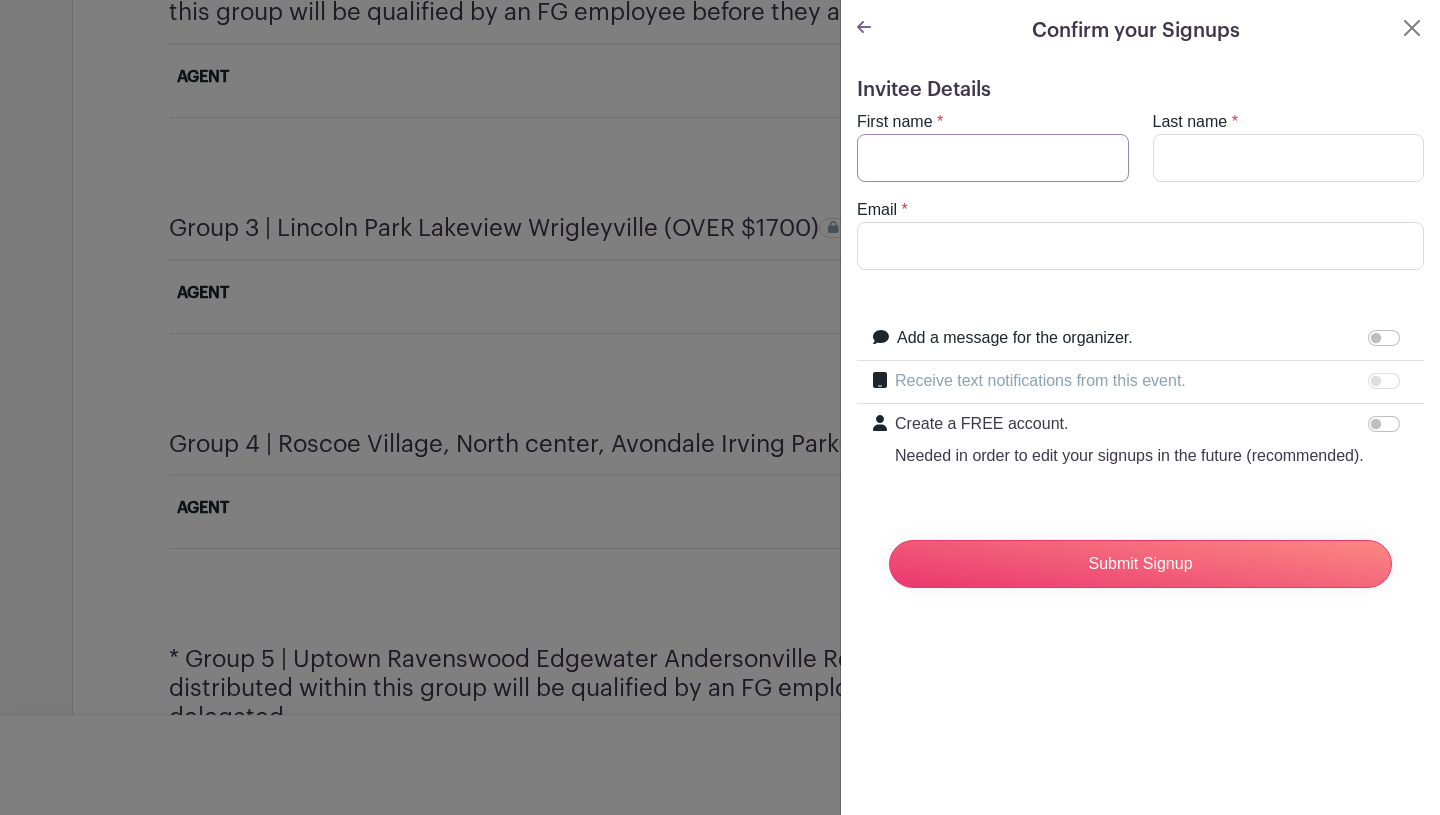 click on "First name" at bounding box center (993, 158) 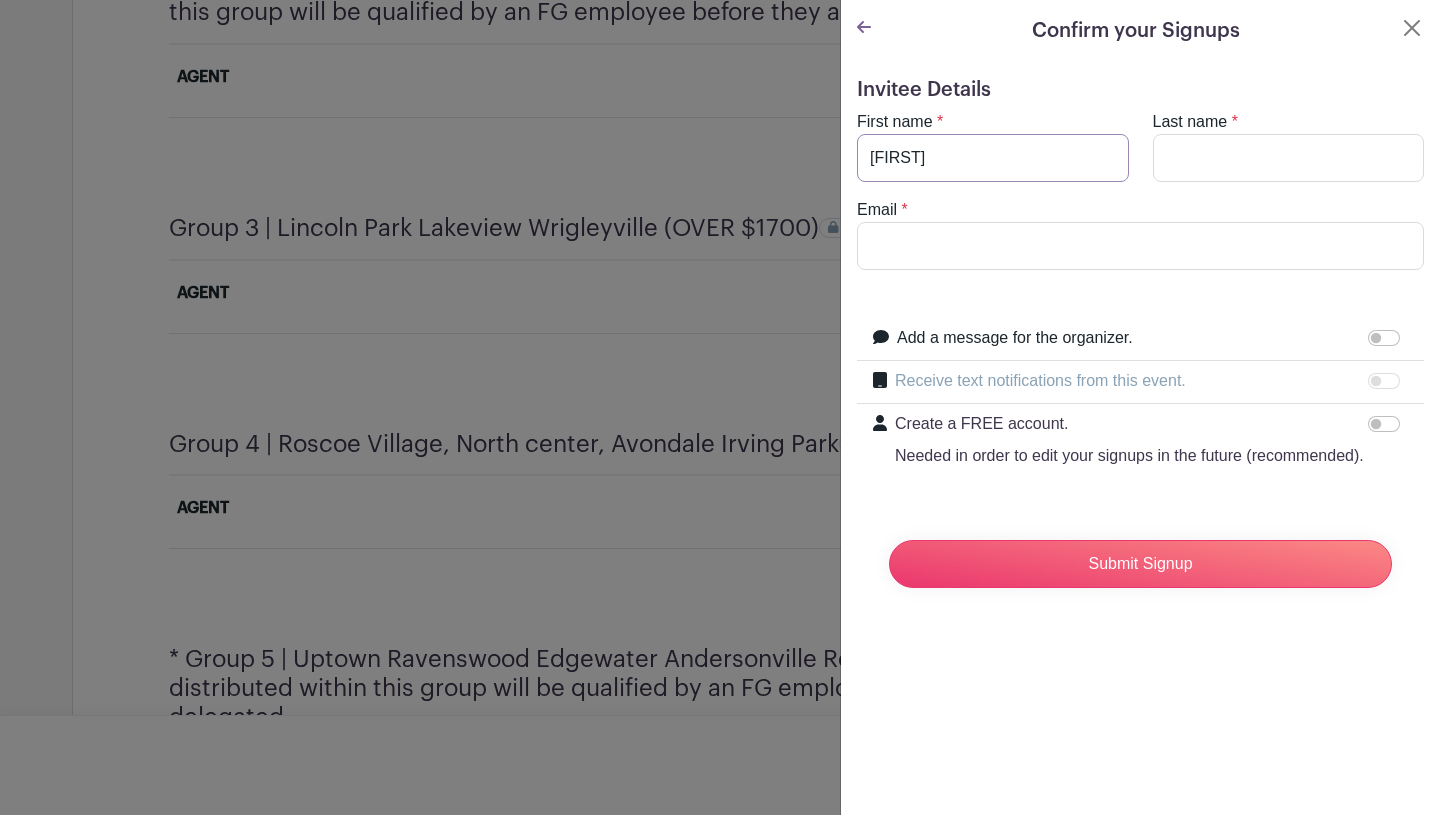 type on "[FIRST]" 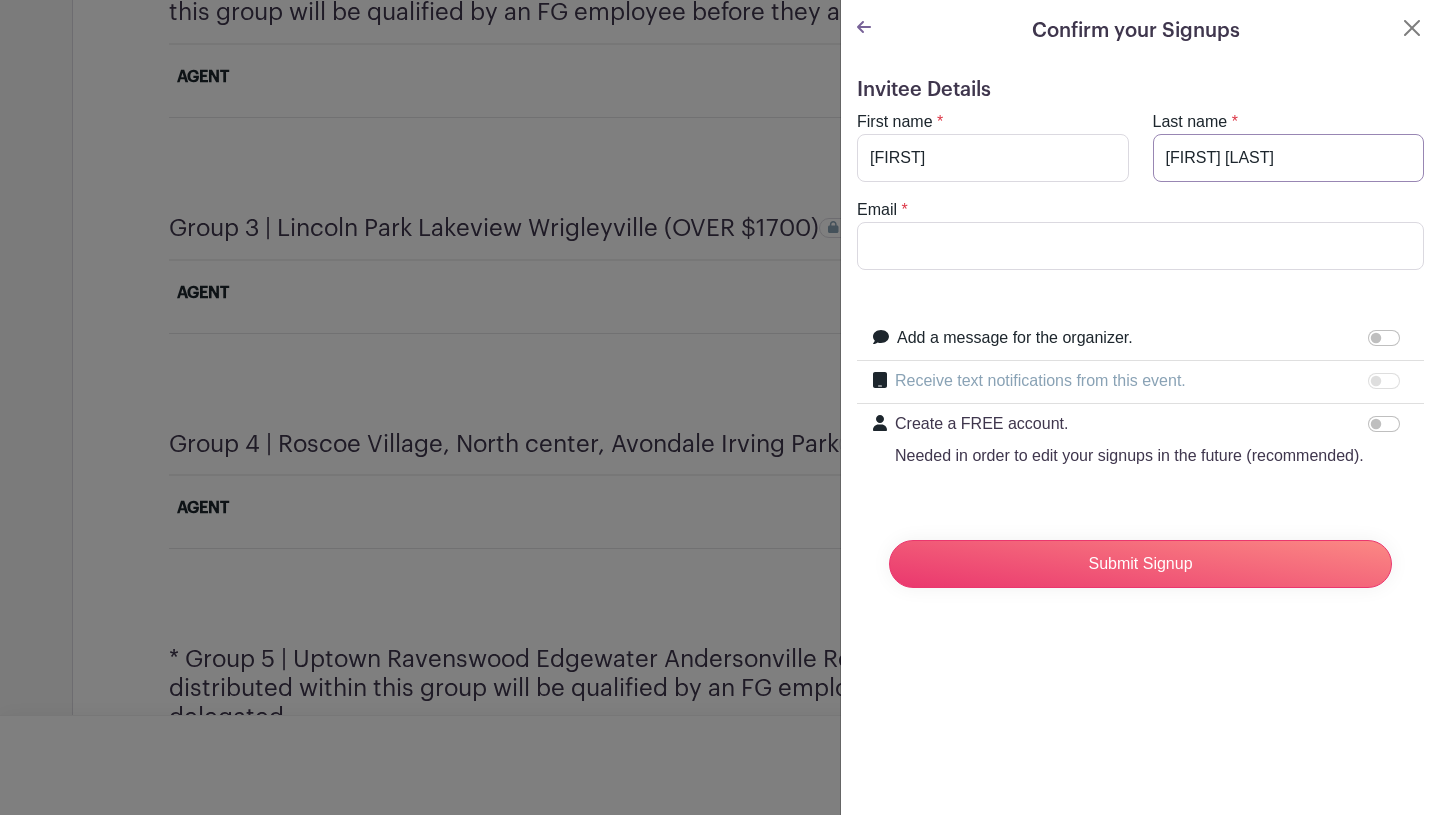 type on "[FIRST] [LAST]" 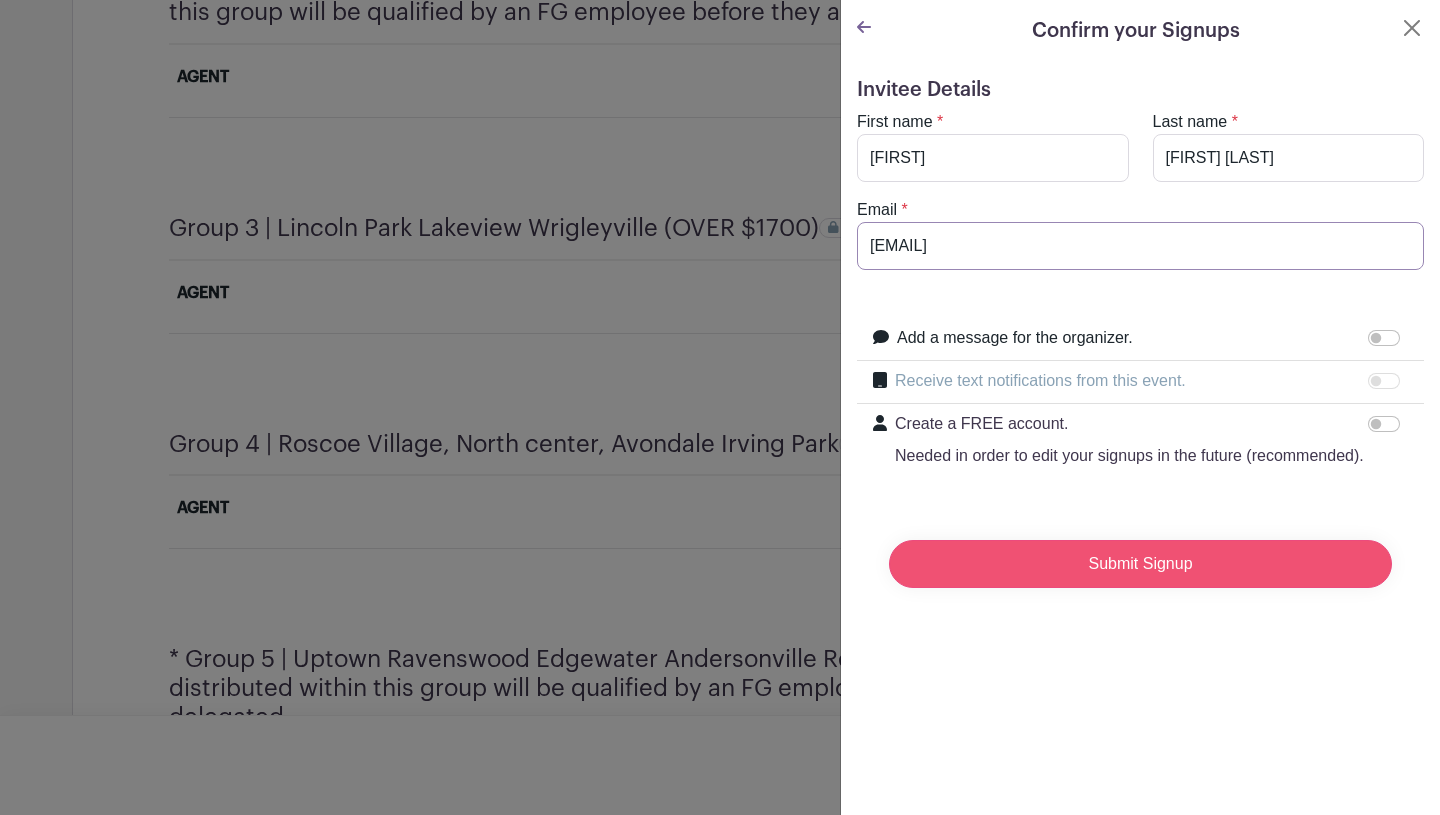 type on "[EMAIL]" 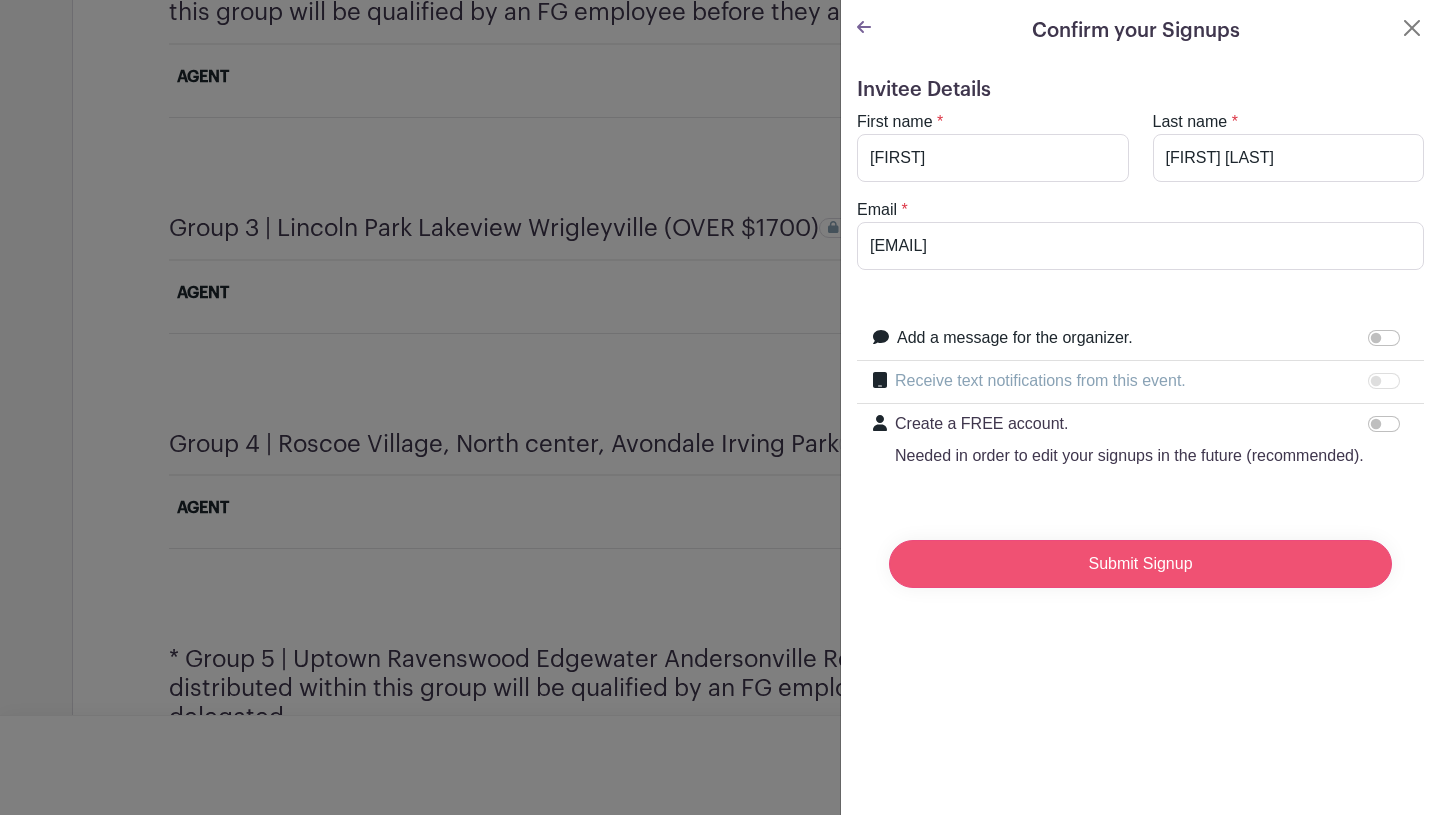 click on "Submit Signup" at bounding box center (1140, 564) 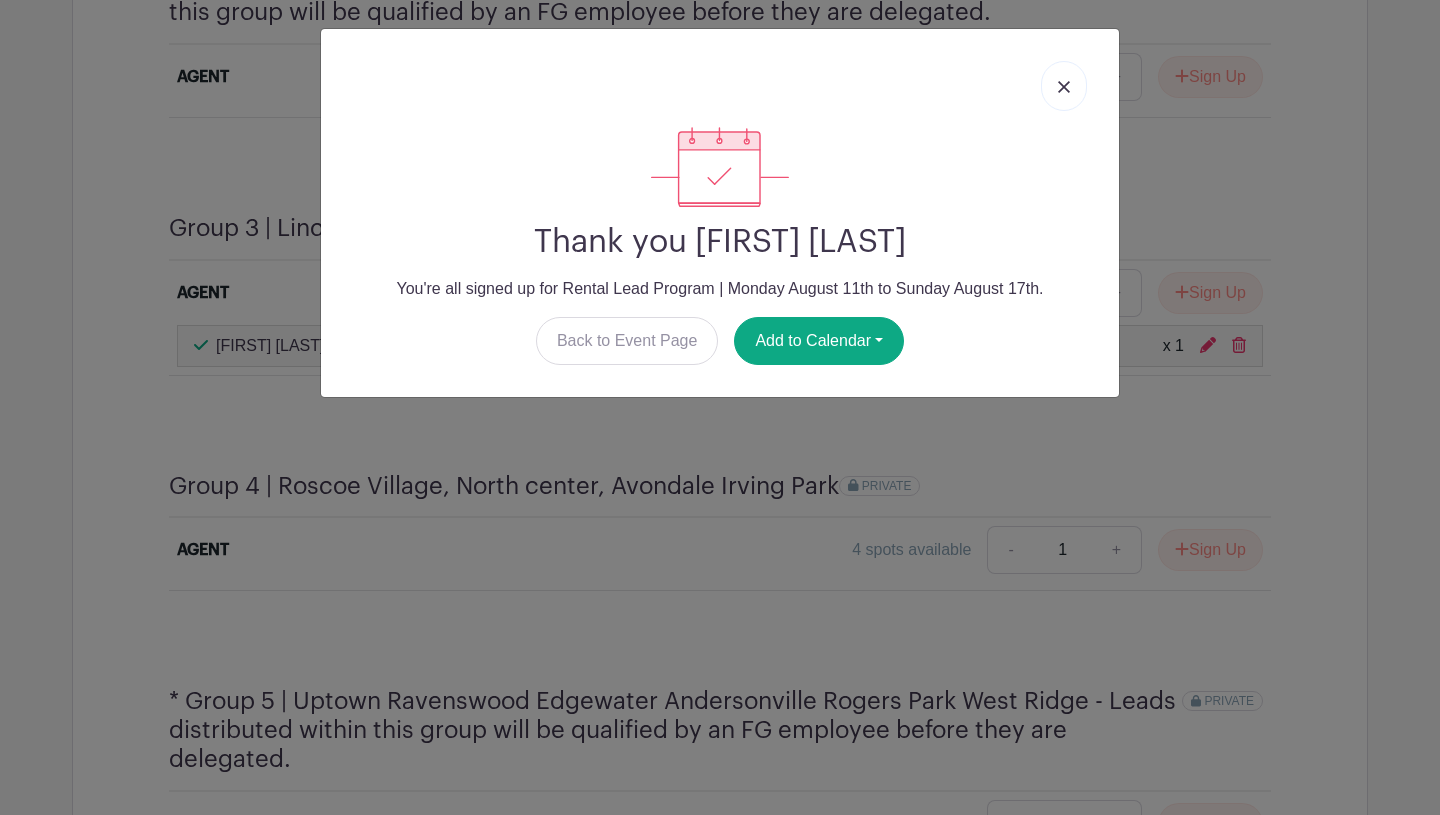 click at bounding box center [1064, 86] 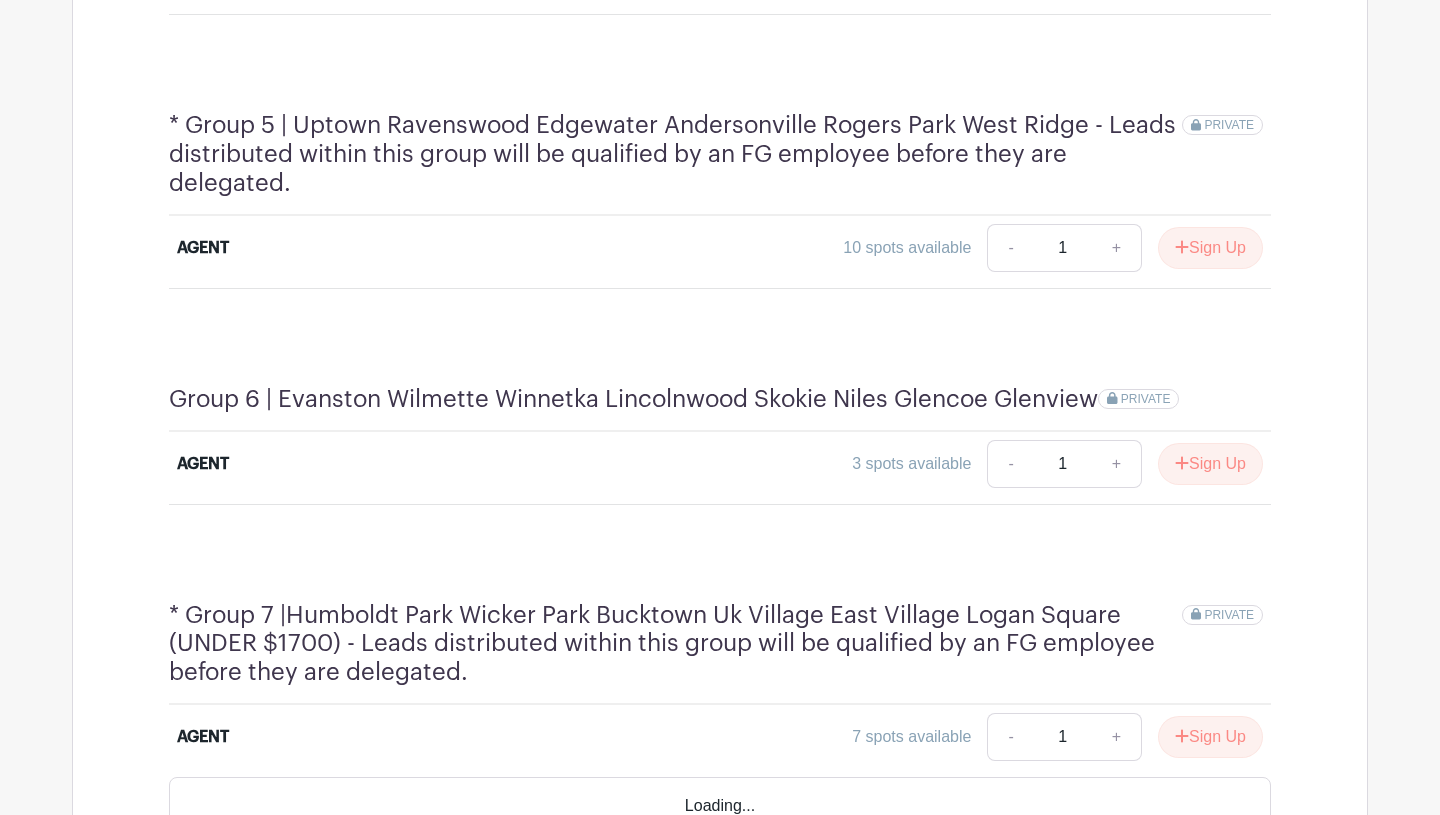 scroll, scrollTop: 2277, scrollLeft: 0, axis: vertical 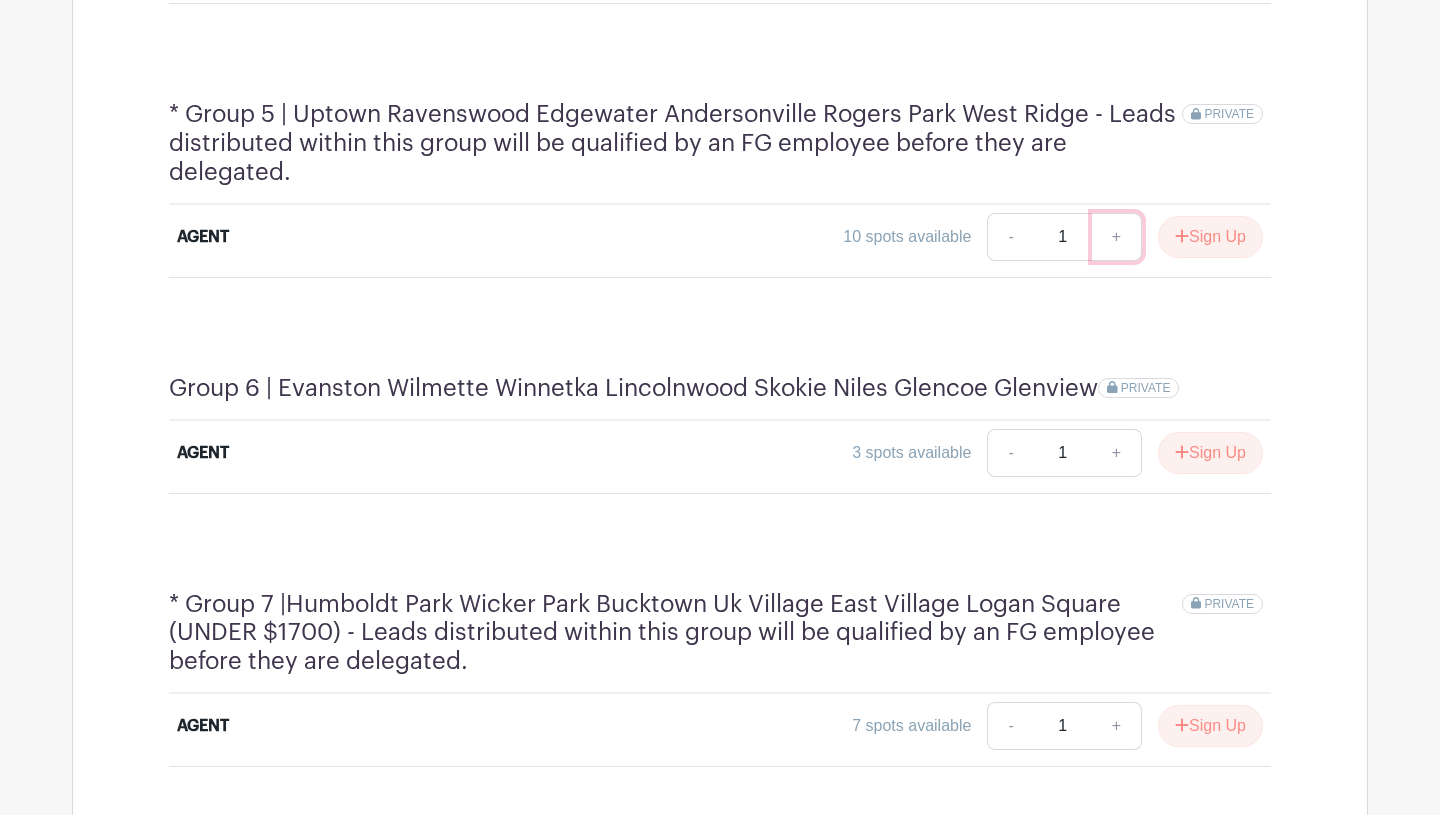 click on "+" at bounding box center (1117, 237) 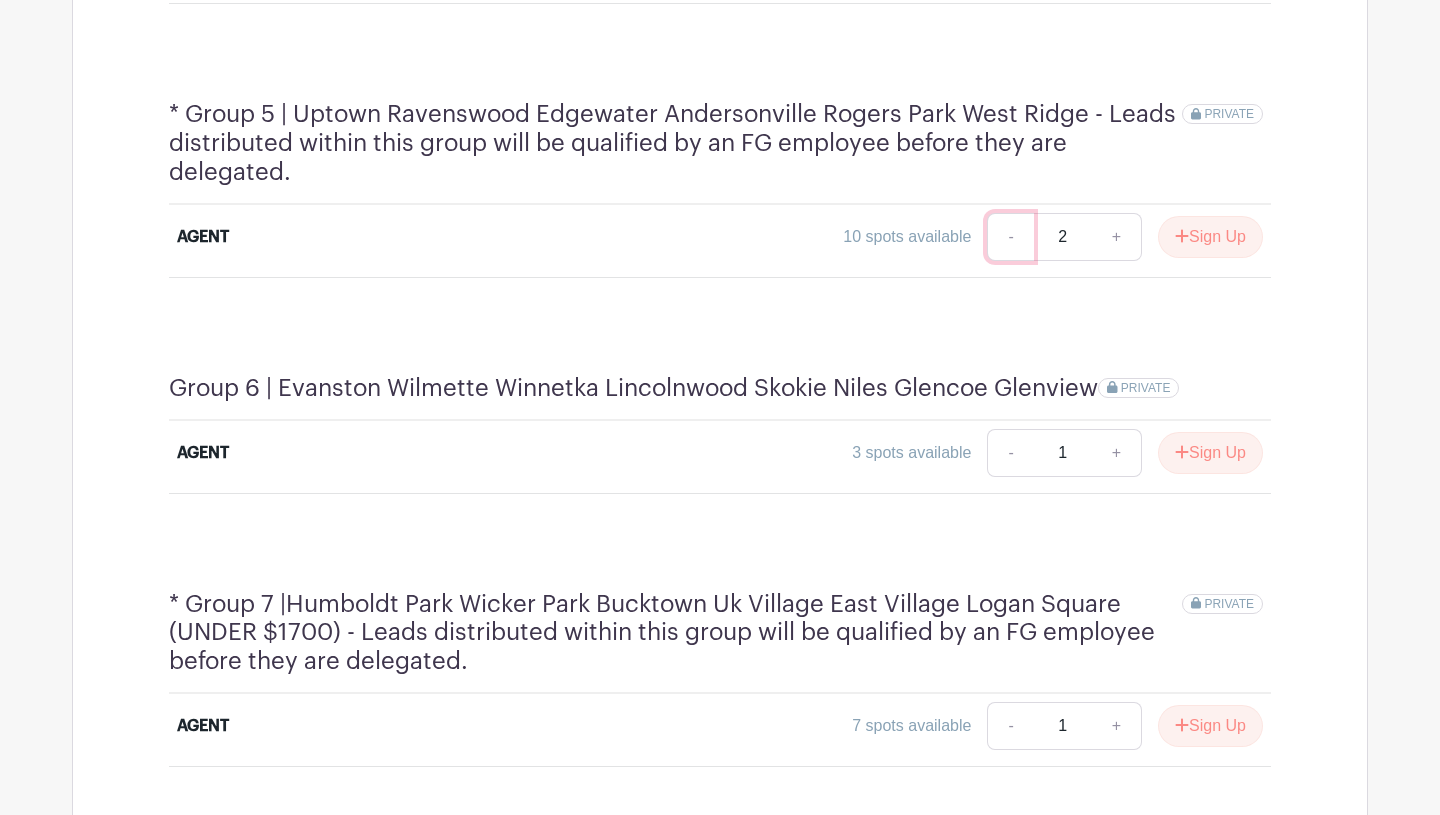 click on "-" at bounding box center (1010, 237) 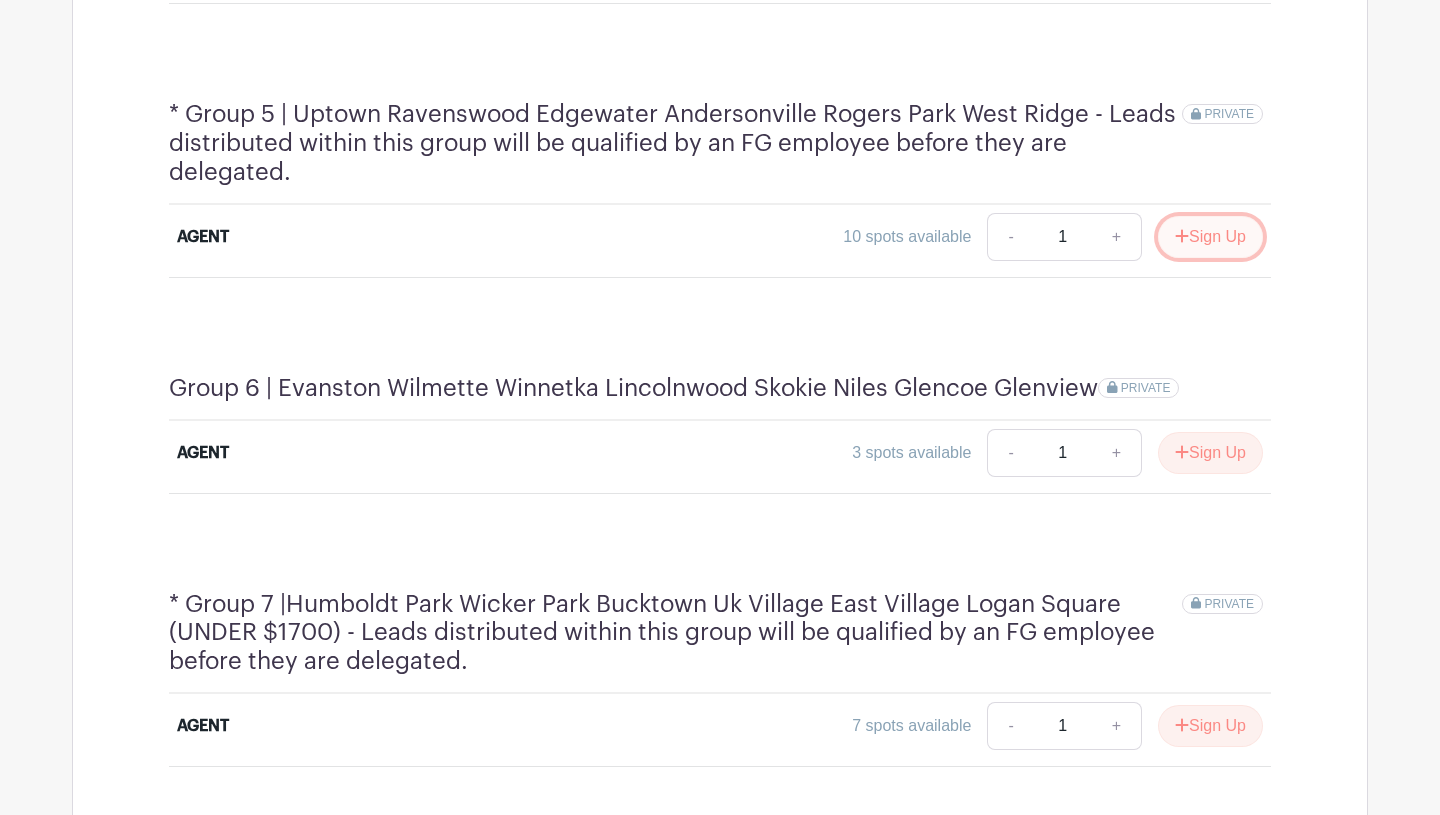 click on "Sign Up" at bounding box center (1210, 237) 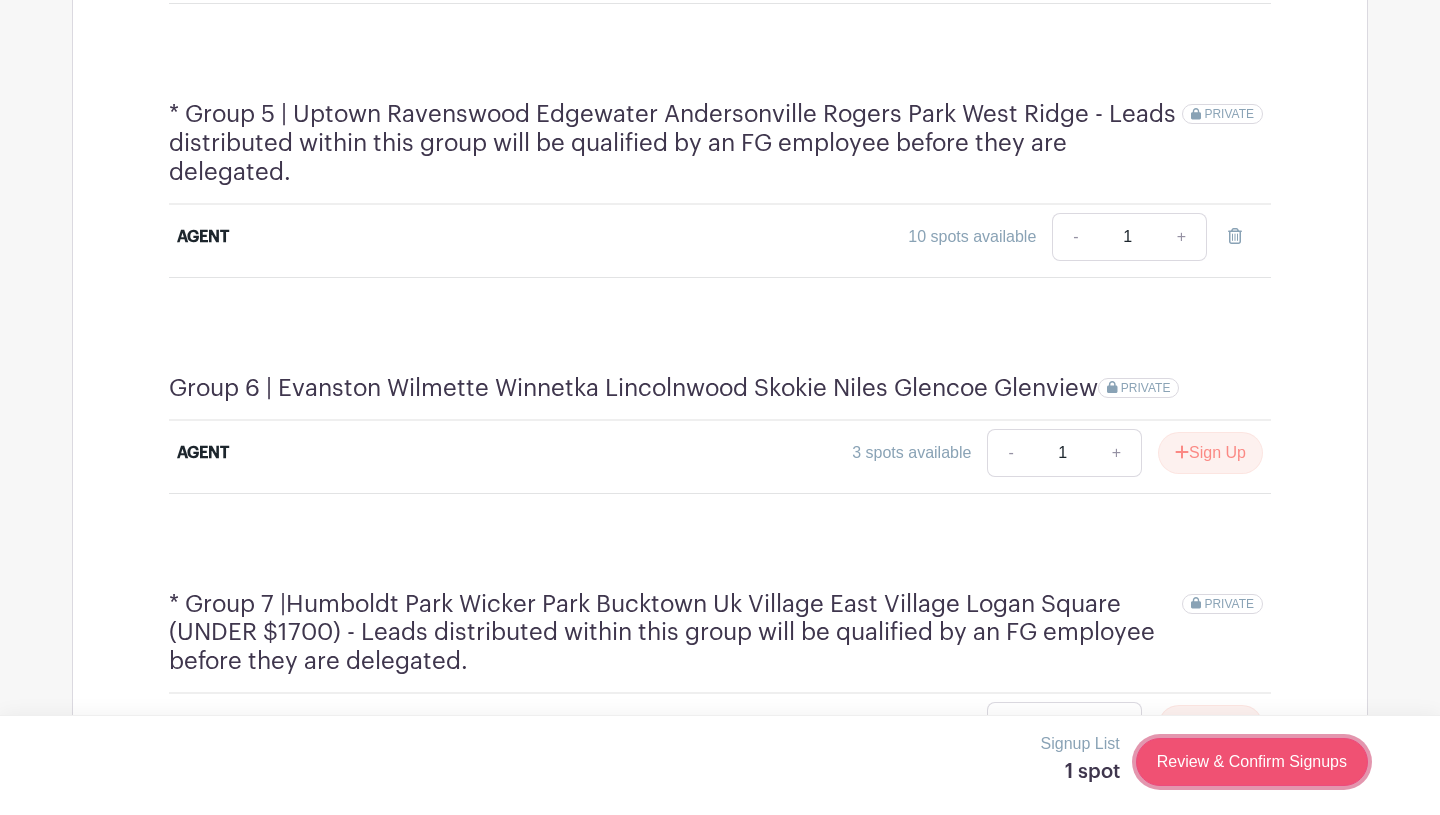 click on "Review & Confirm Signups" at bounding box center [1252, 762] 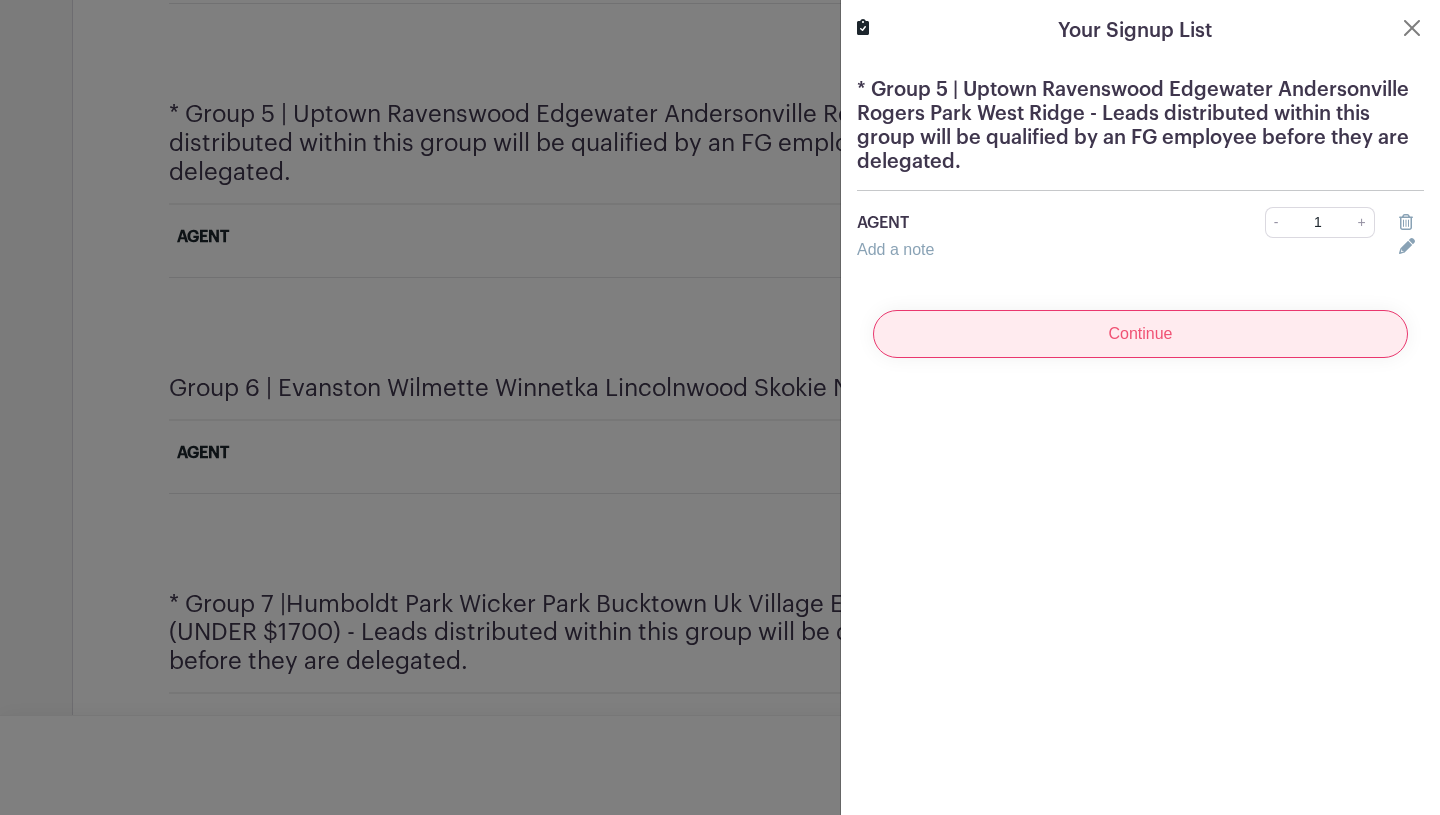 click on "Continue" at bounding box center (1140, 334) 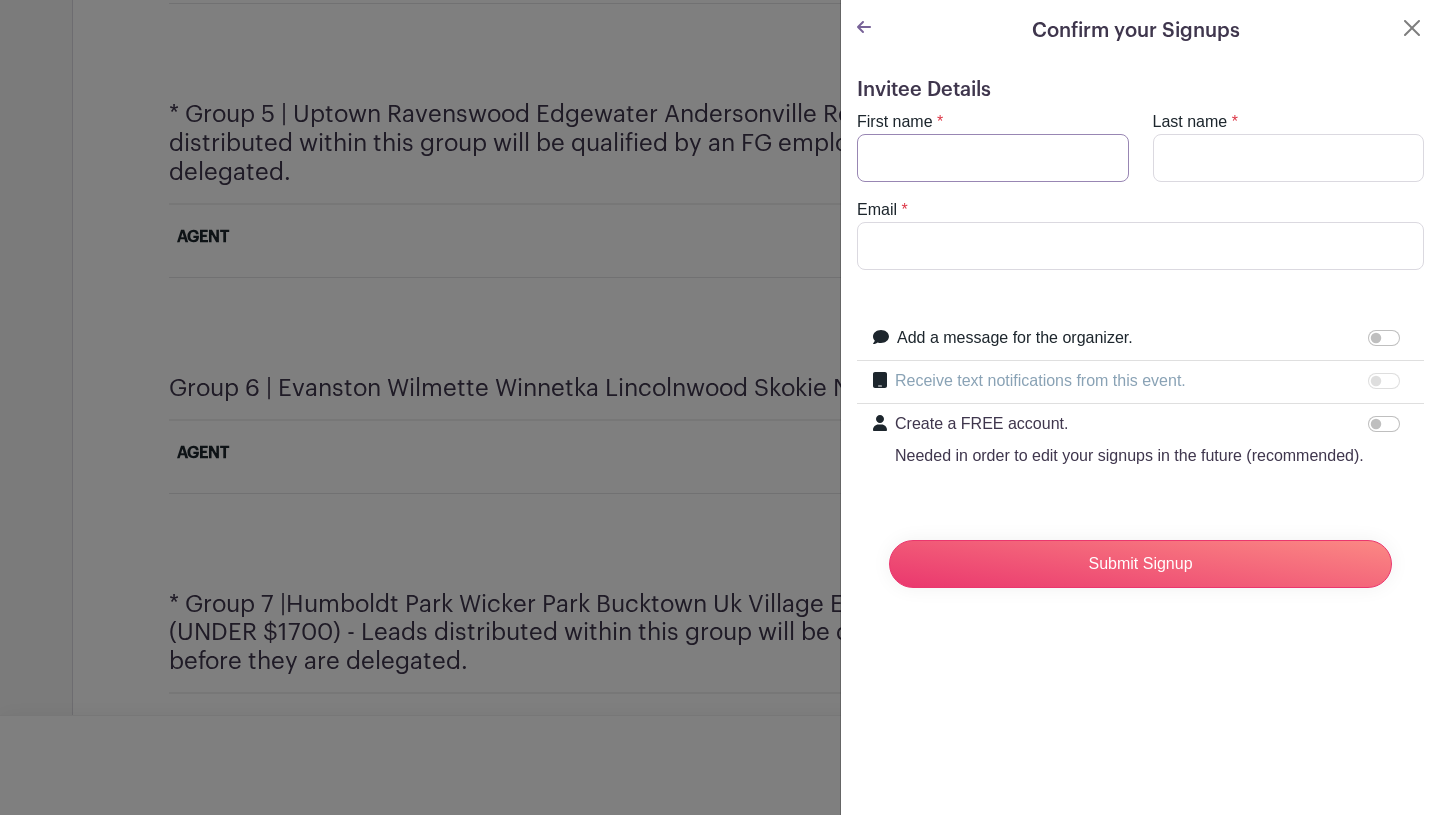 click on "First name" at bounding box center (993, 158) 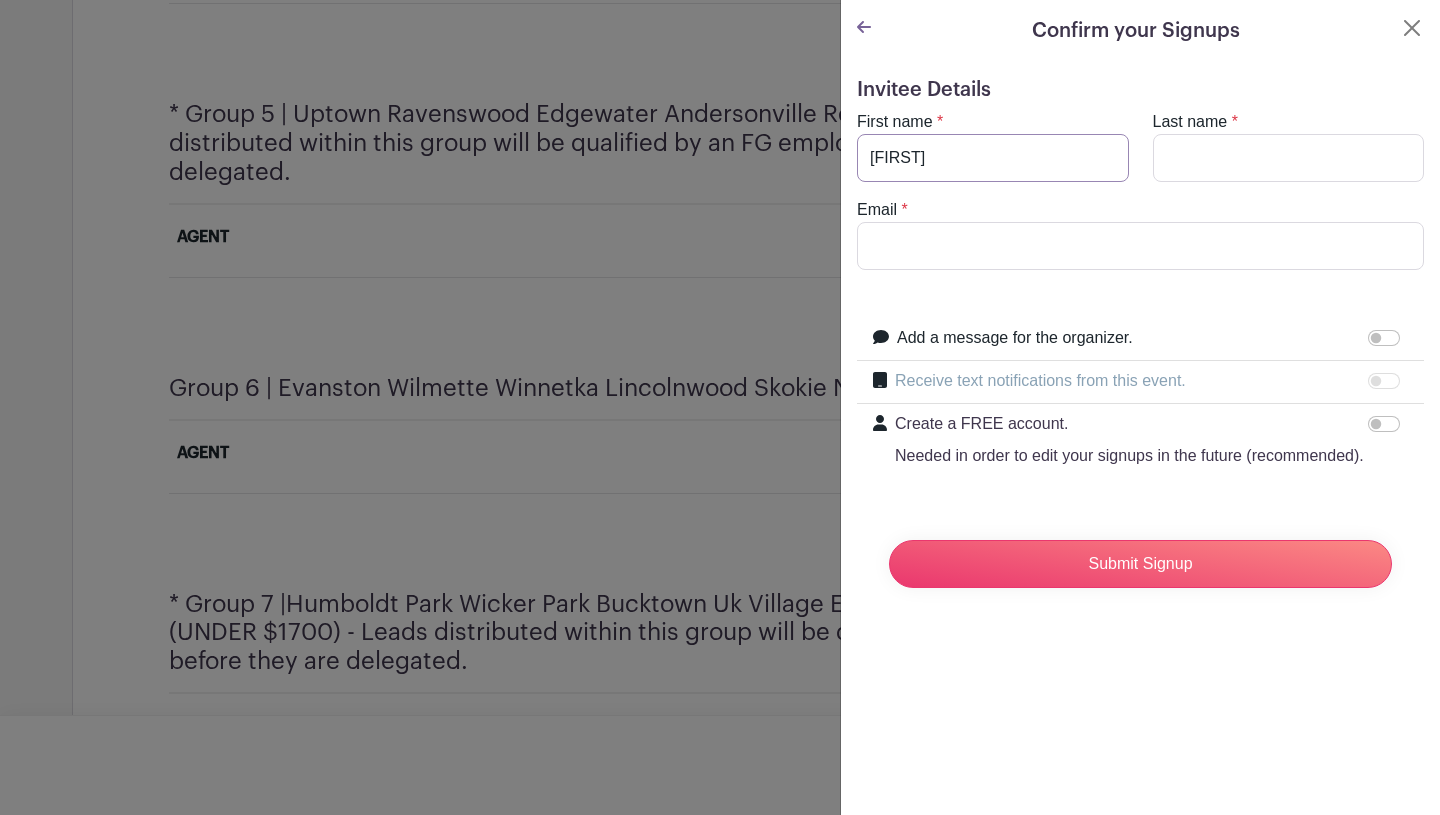 type on "[FIRST]" 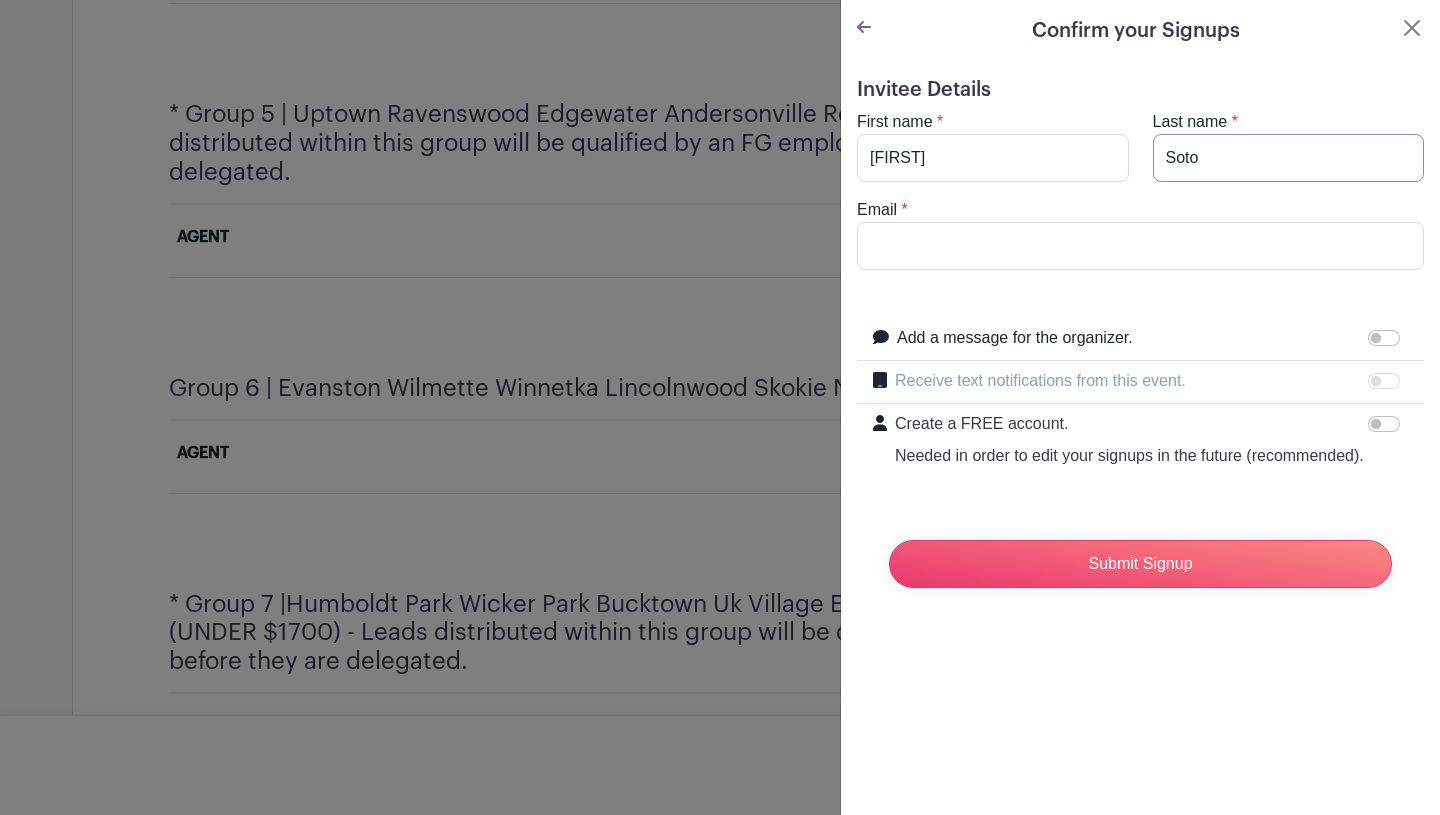type on "Soto" 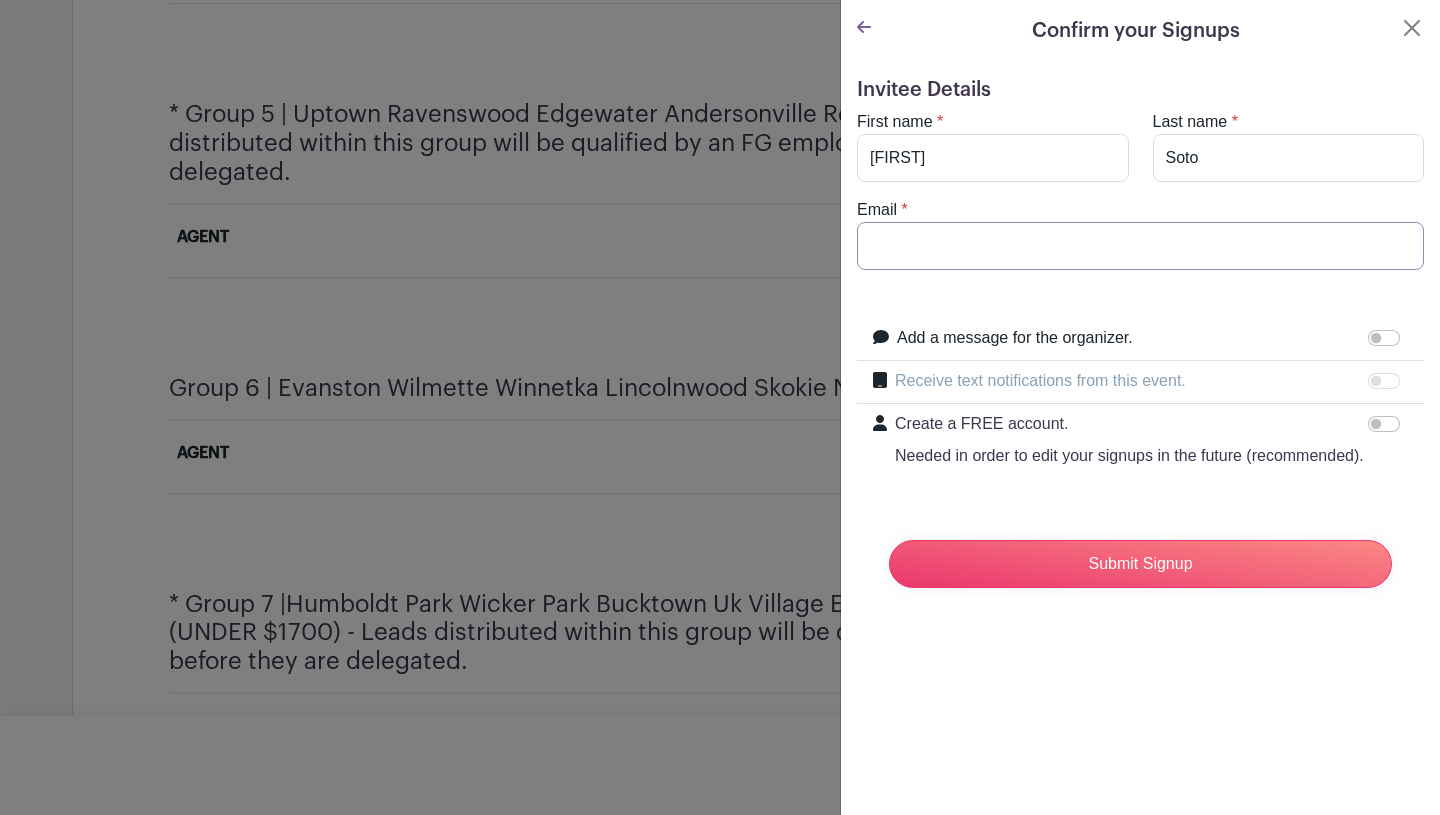click on "Email" at bounding box center (1140, 246) 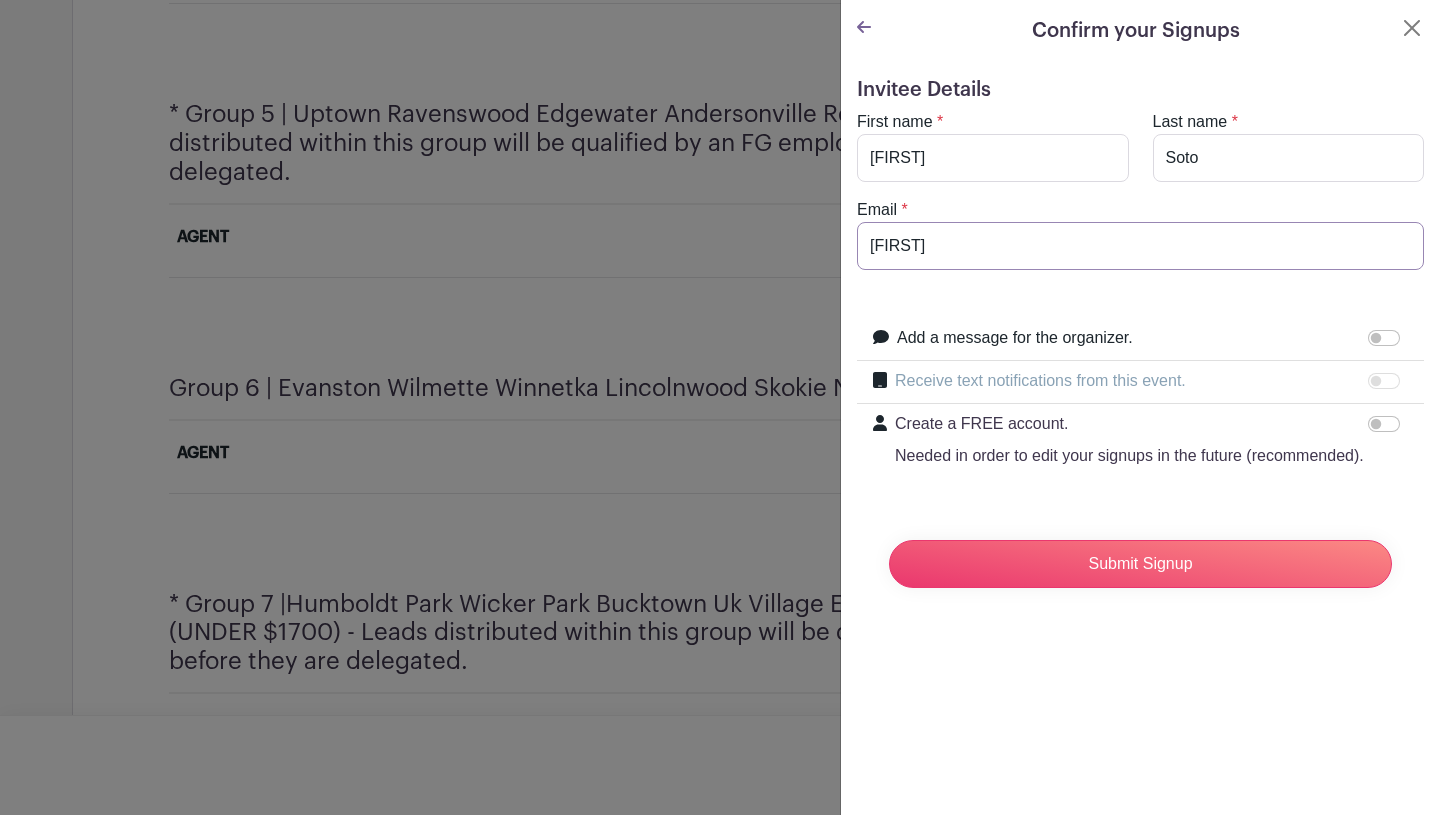 type on "[EMAIL]" 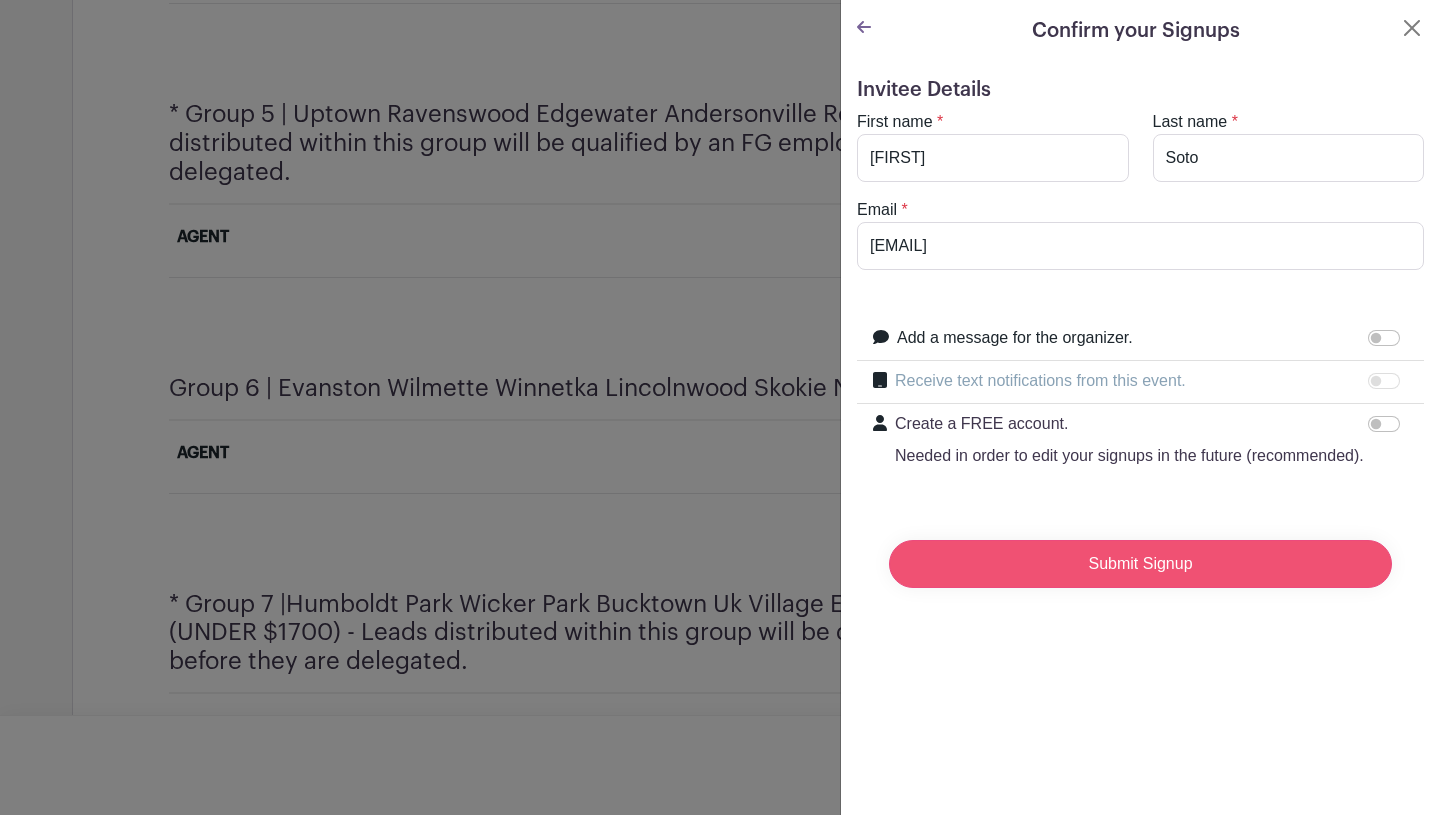 click on "Submit Signup" at bounding box center [1140, 564] 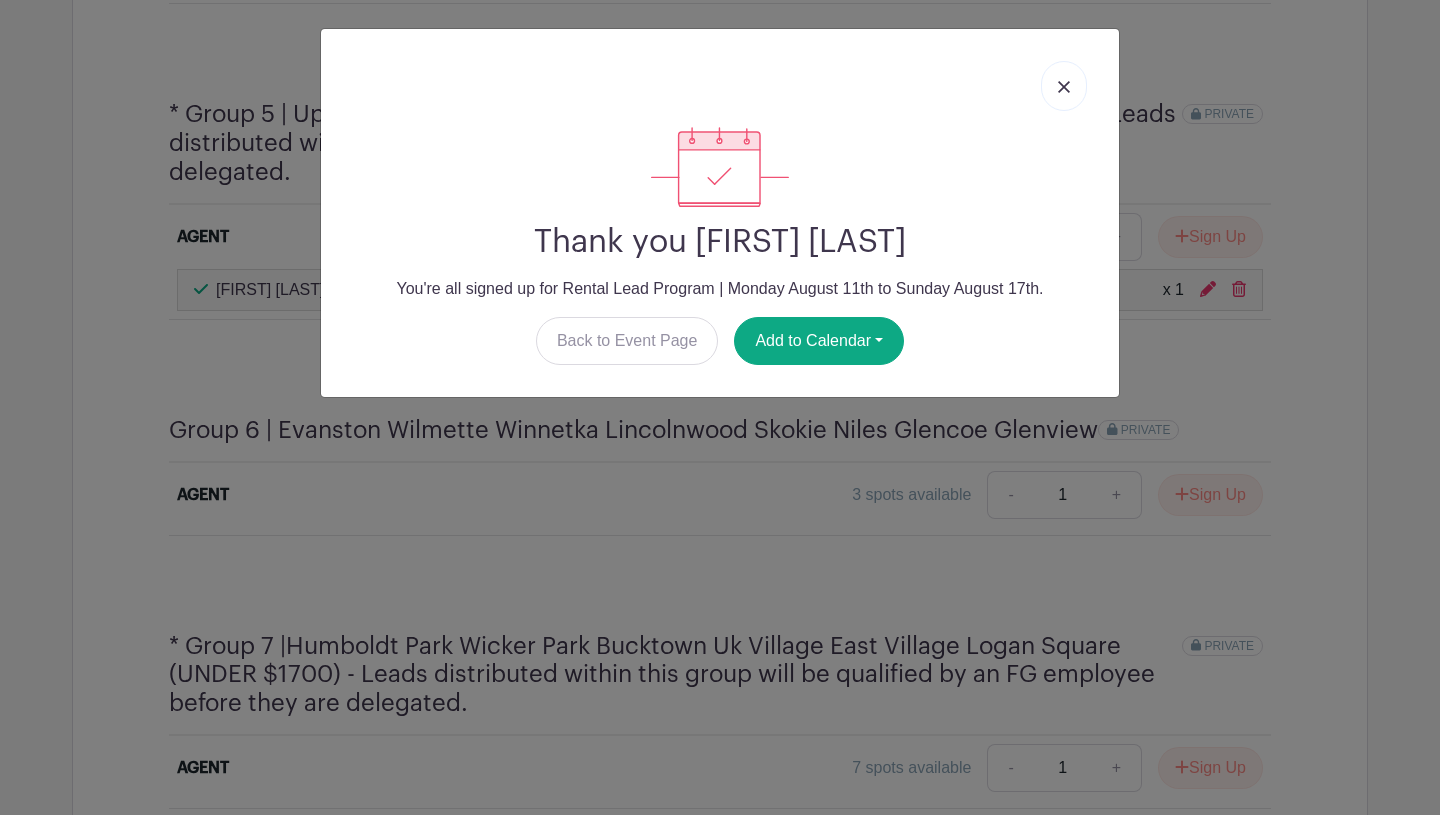 click at bounding box center [1064, 87] 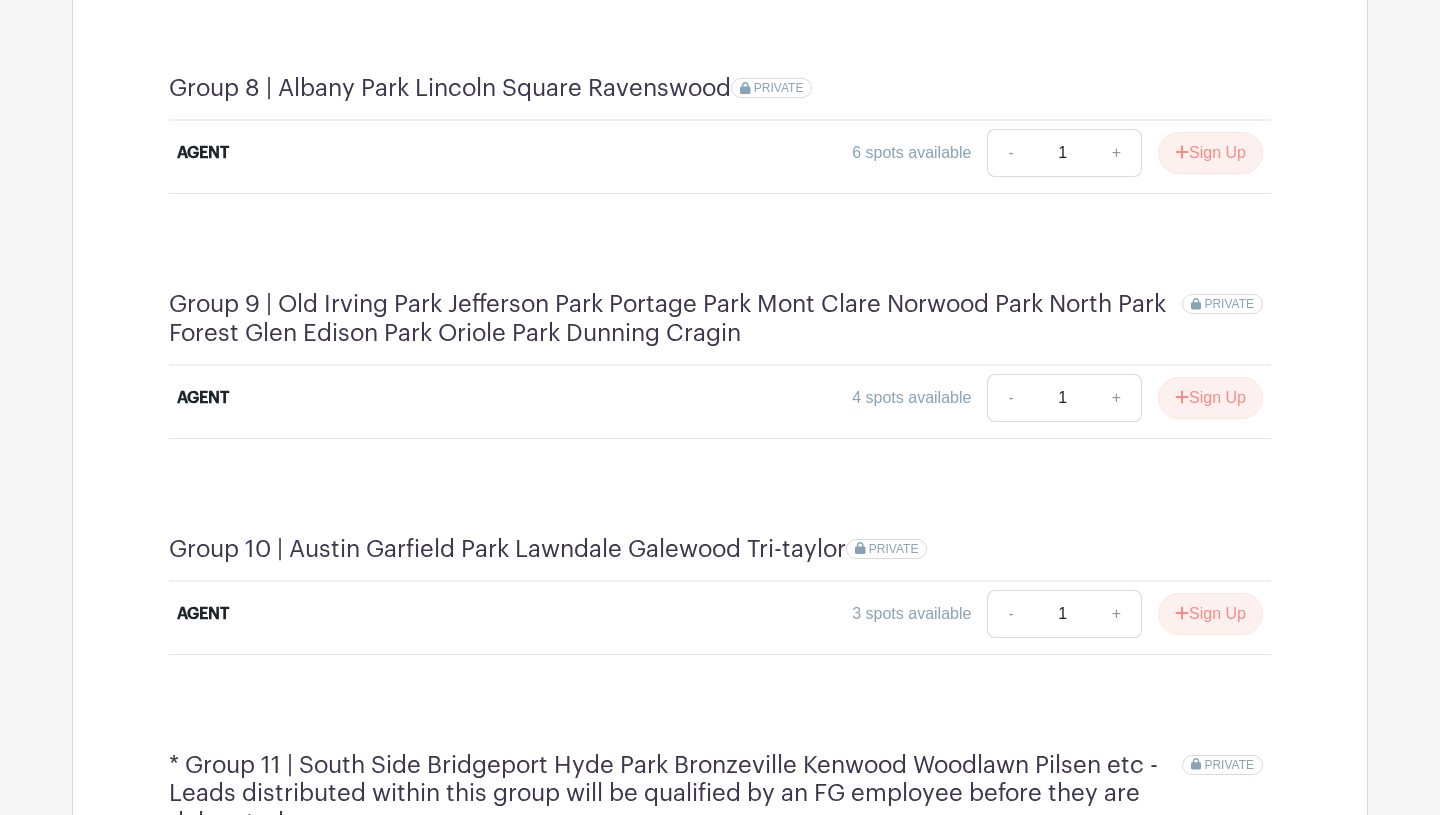scroll, scrollTop: 3373, scrollLeft: 0, axis: vertical 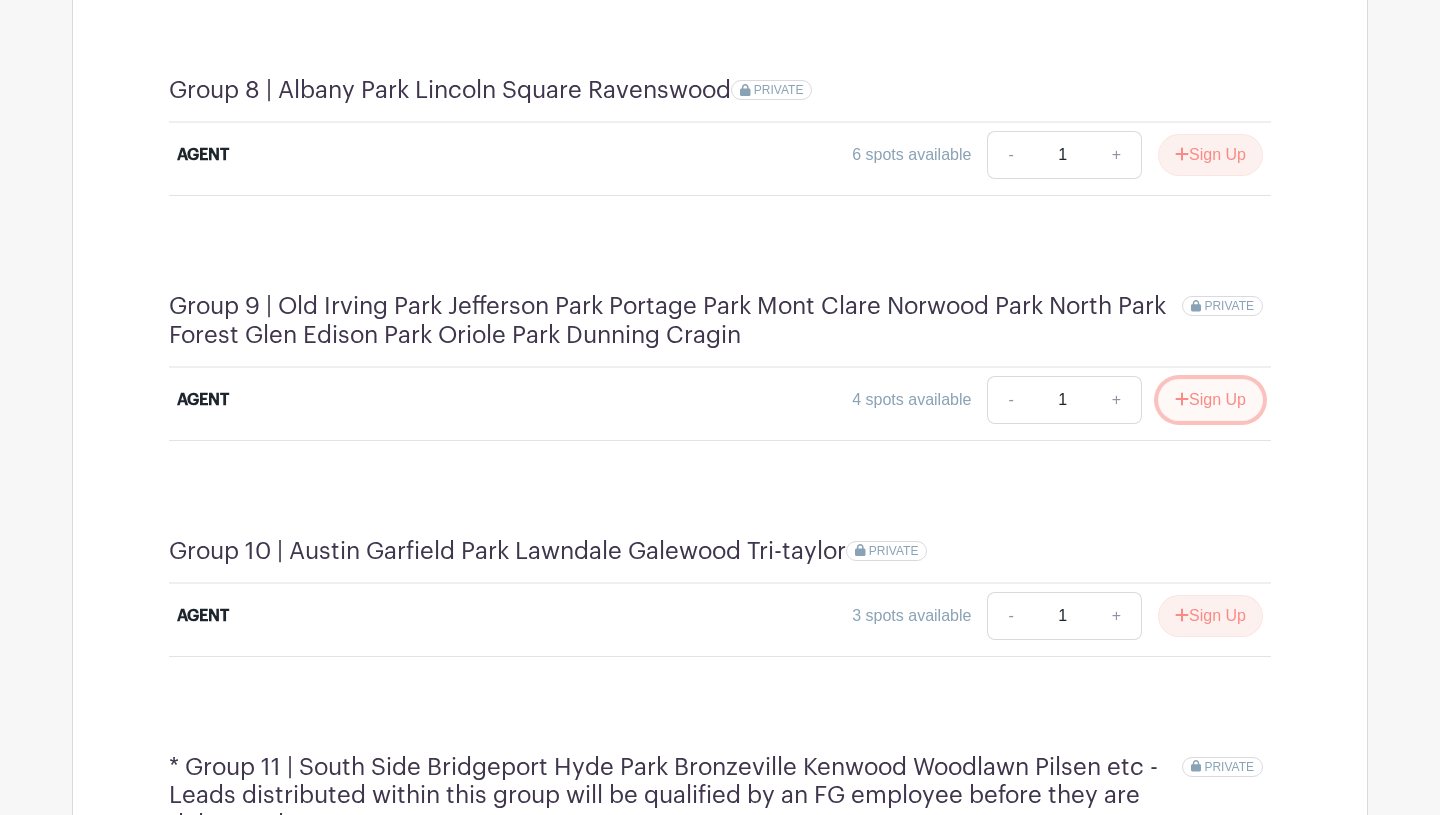 click on "Sign Up" at bounding box center [1210, 400] 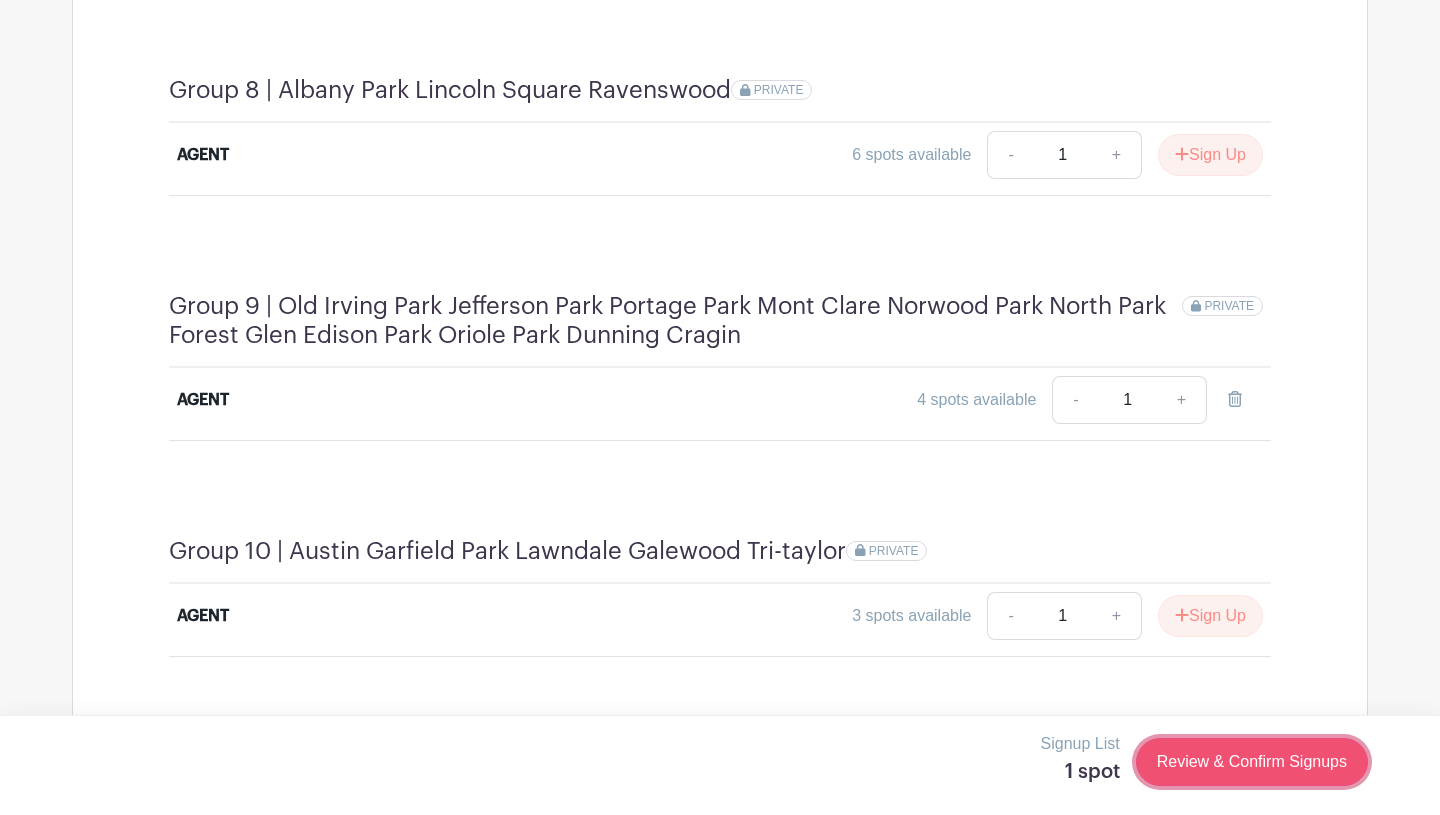click on "Review & Confirm Signups" at bounding box center [1252, 762] 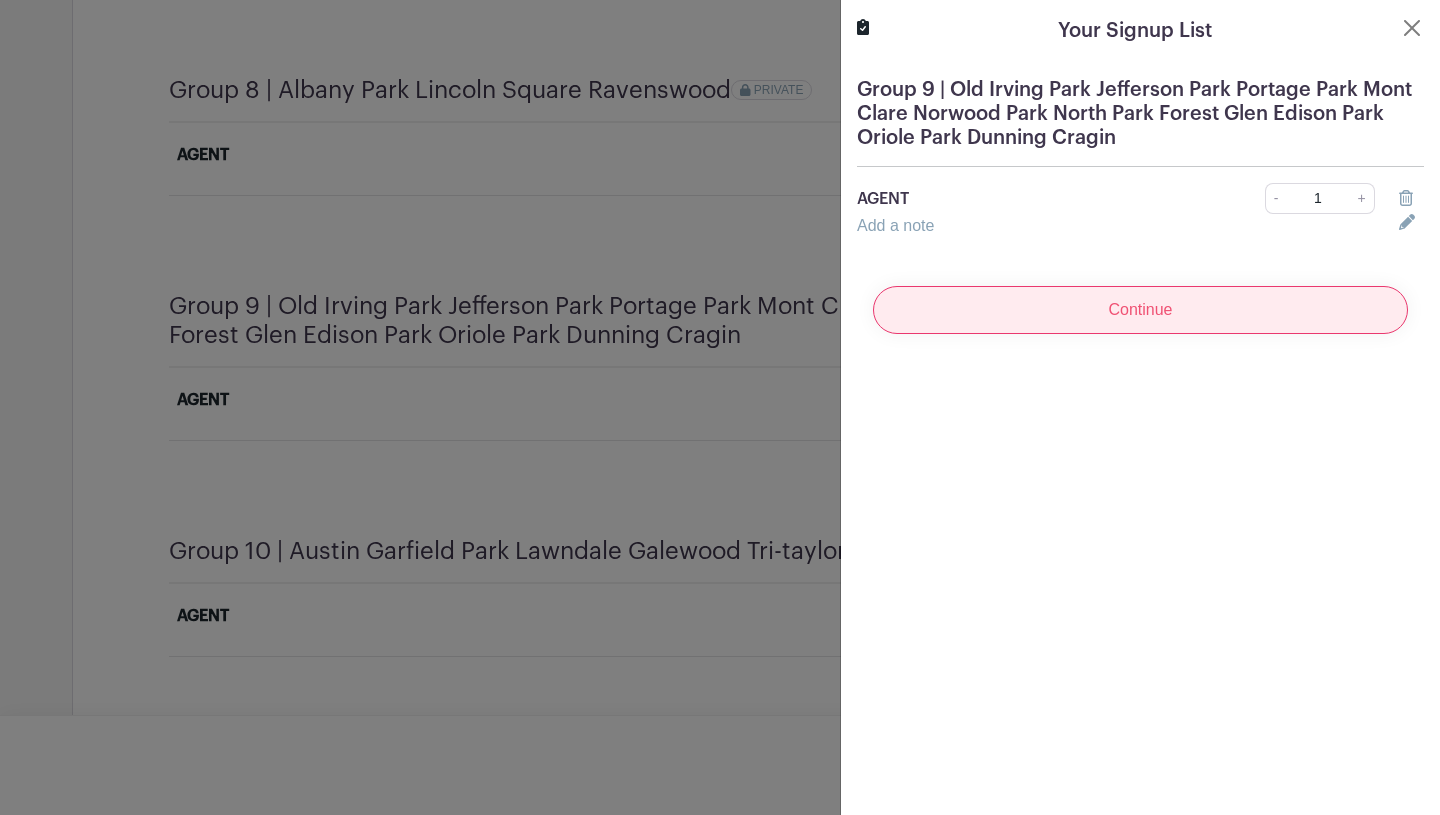 click on "Continue" at bounding box center (1140, 310) 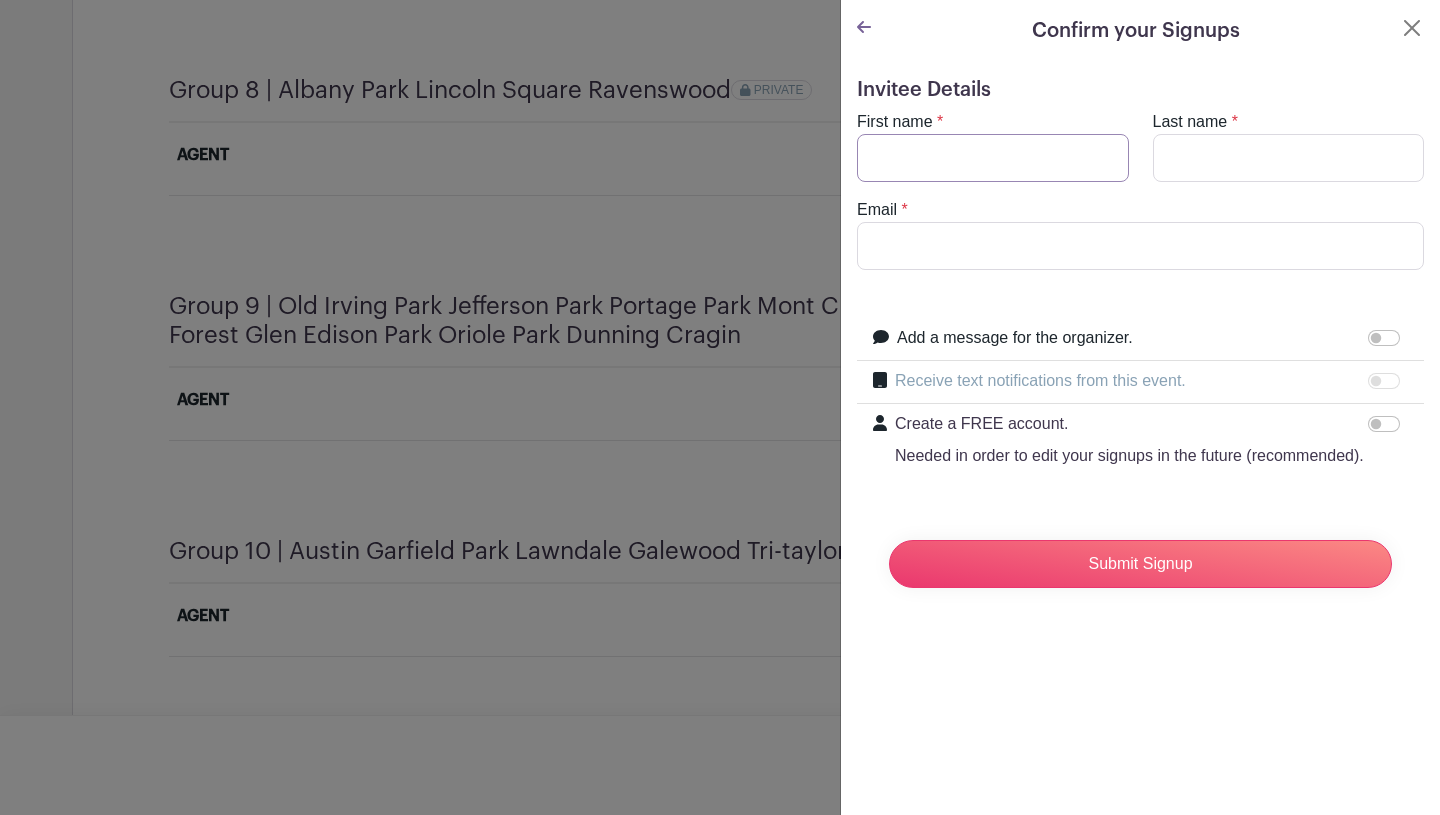 click on "First name" at bounding box center [993, 158] 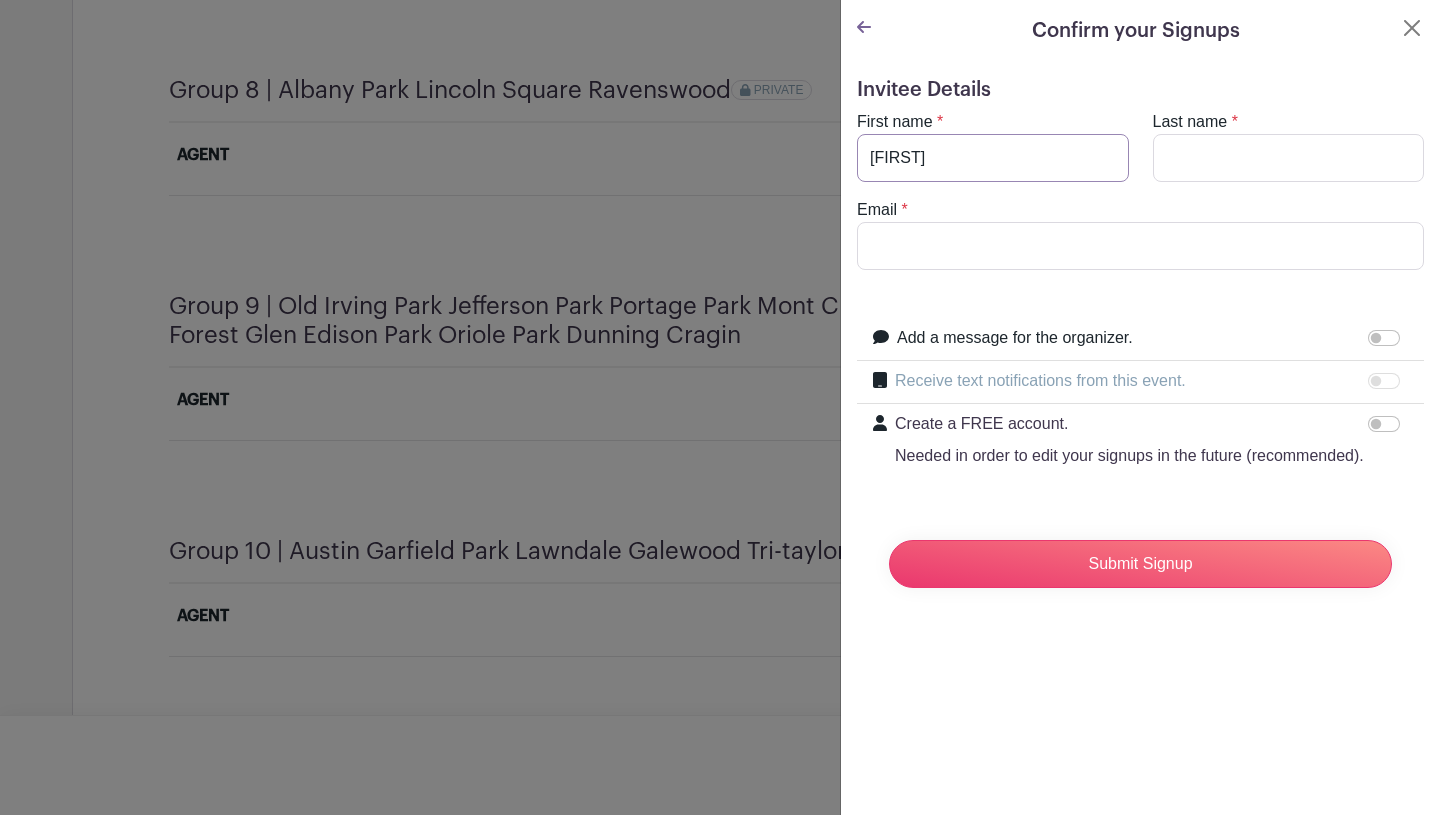type on "[FIRST]" 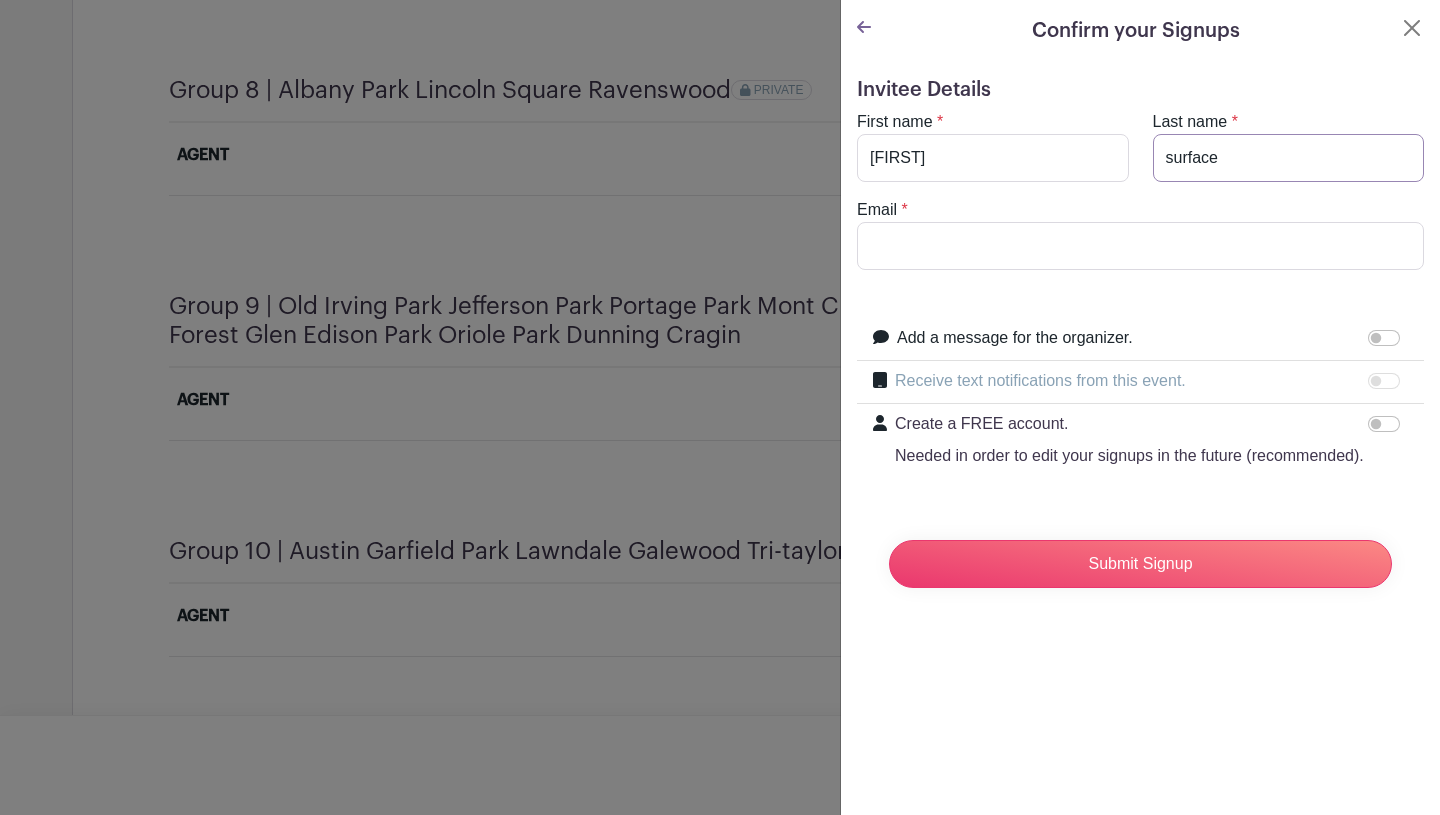 type on "[LAST]" 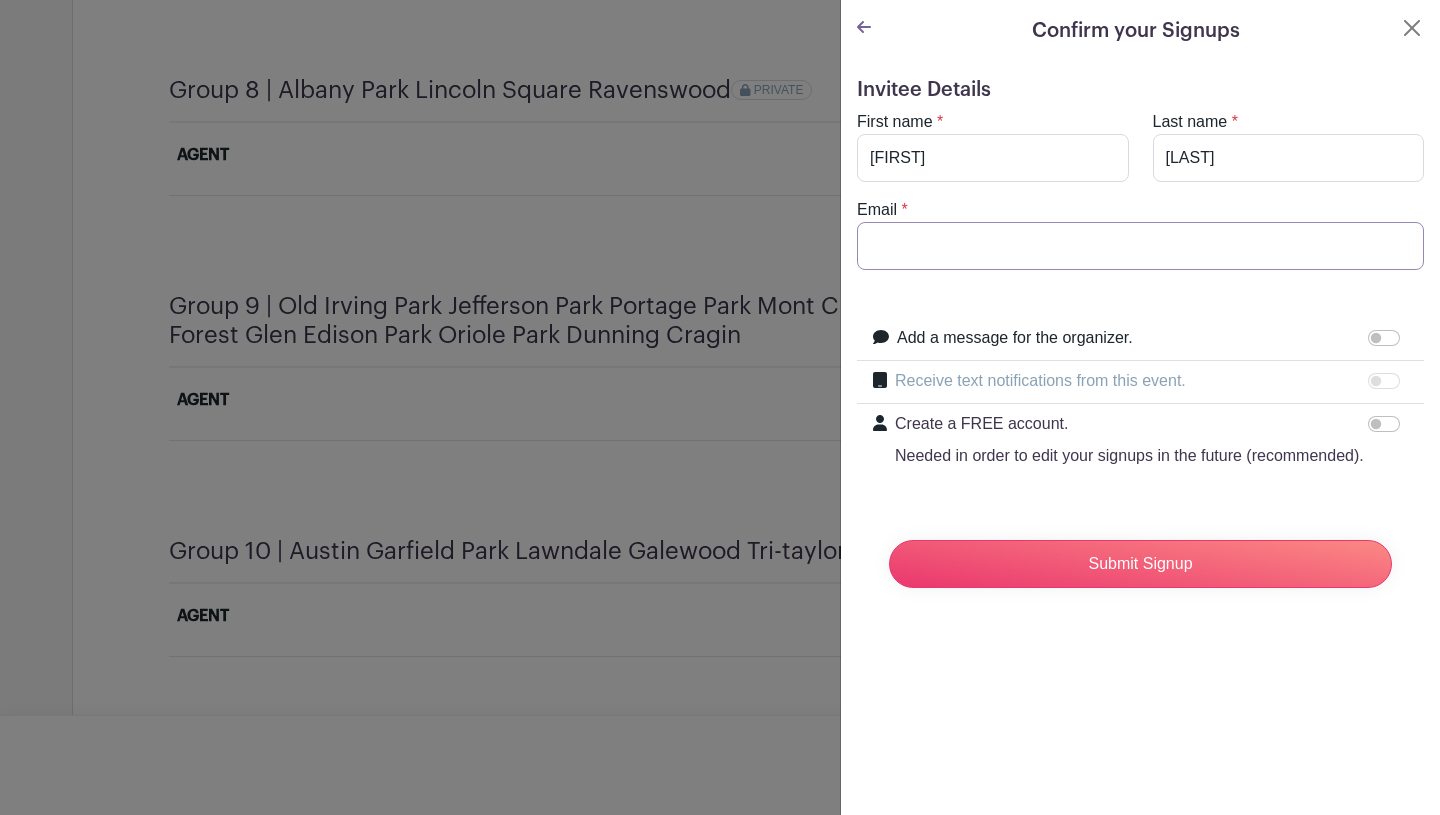 click on "Email" at bounding box center (1140, 246) 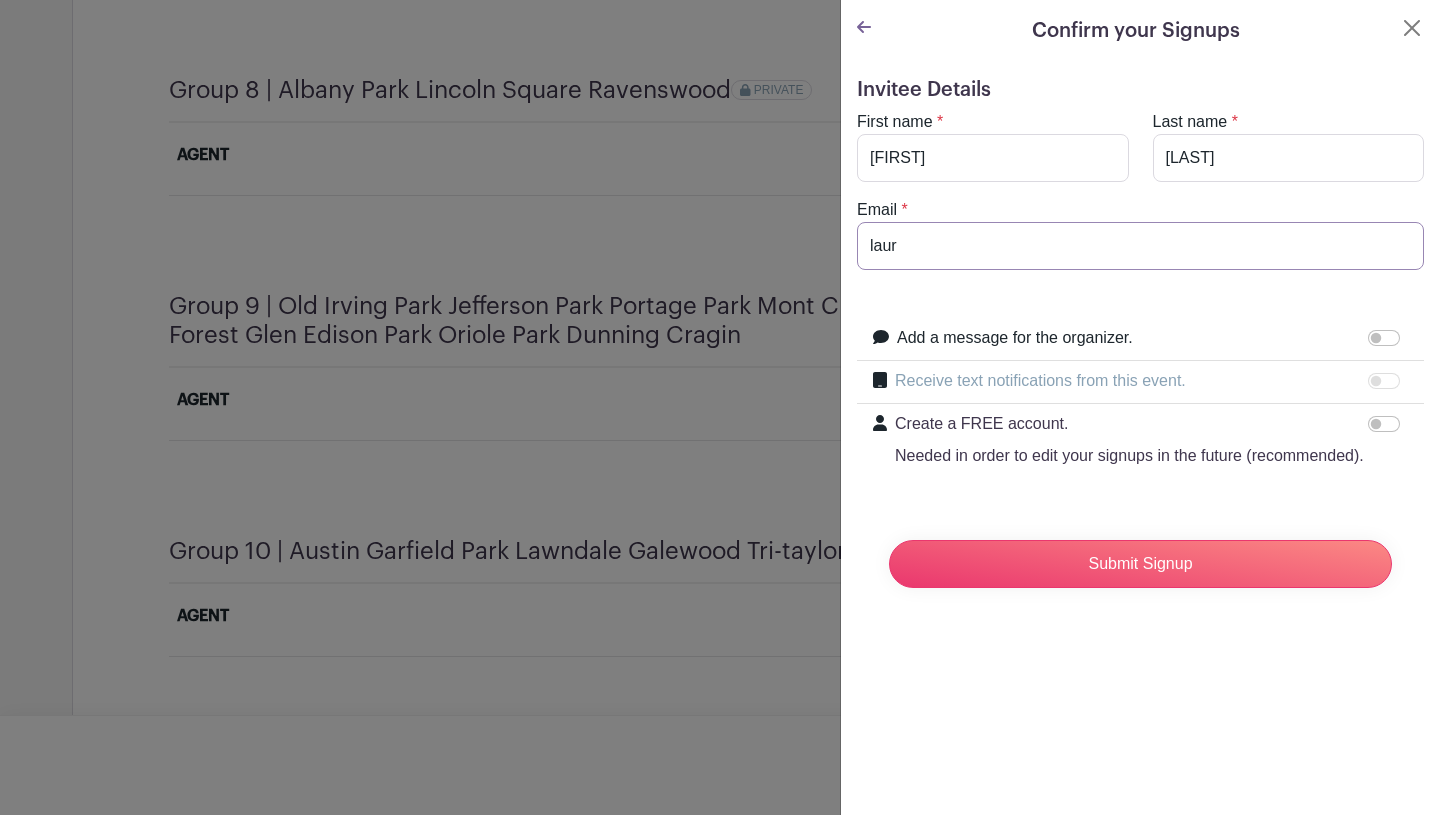 type on "[EMAIL]" 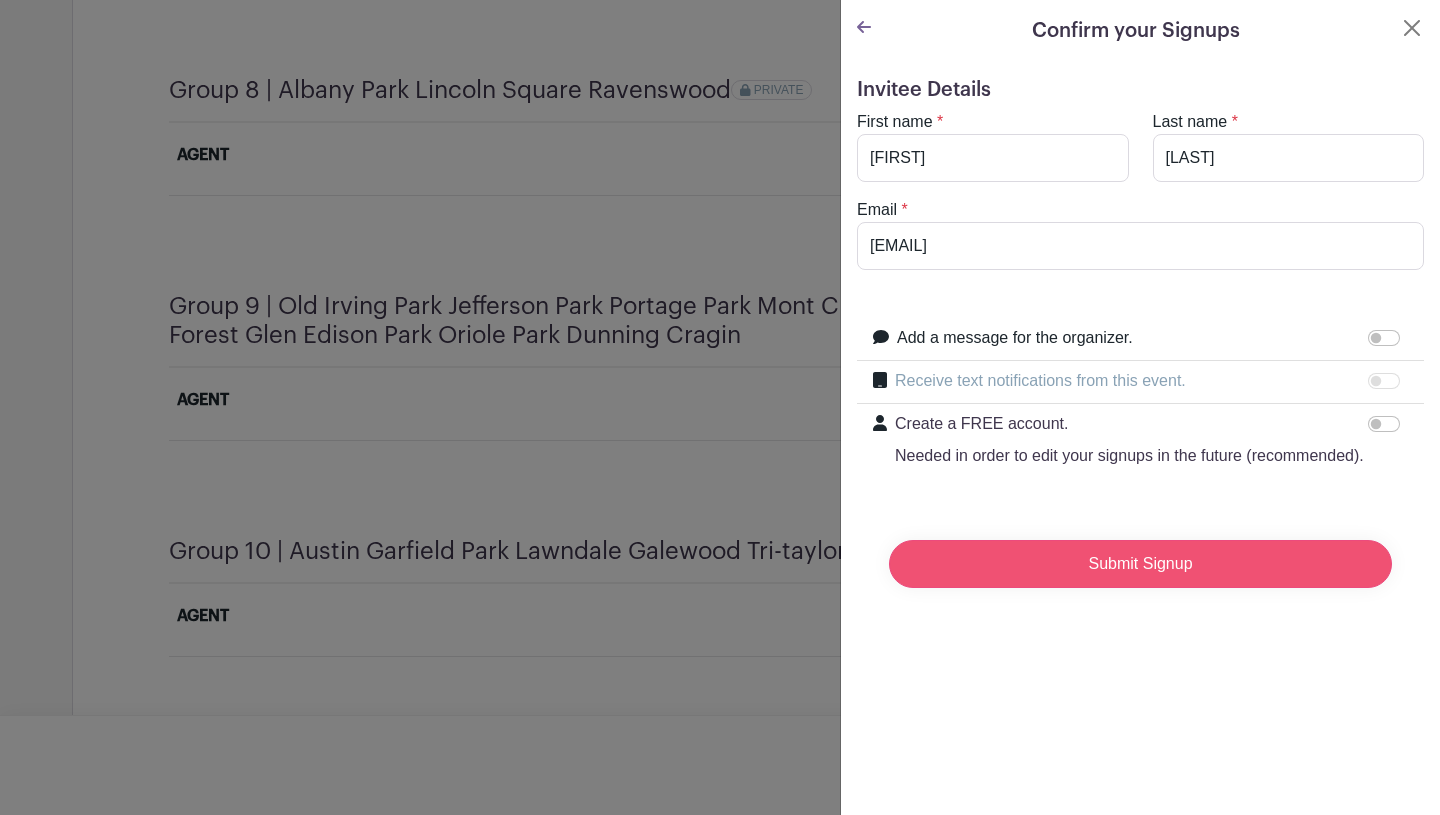 click on "Submit Signup" at bounding box center [1140, 564] 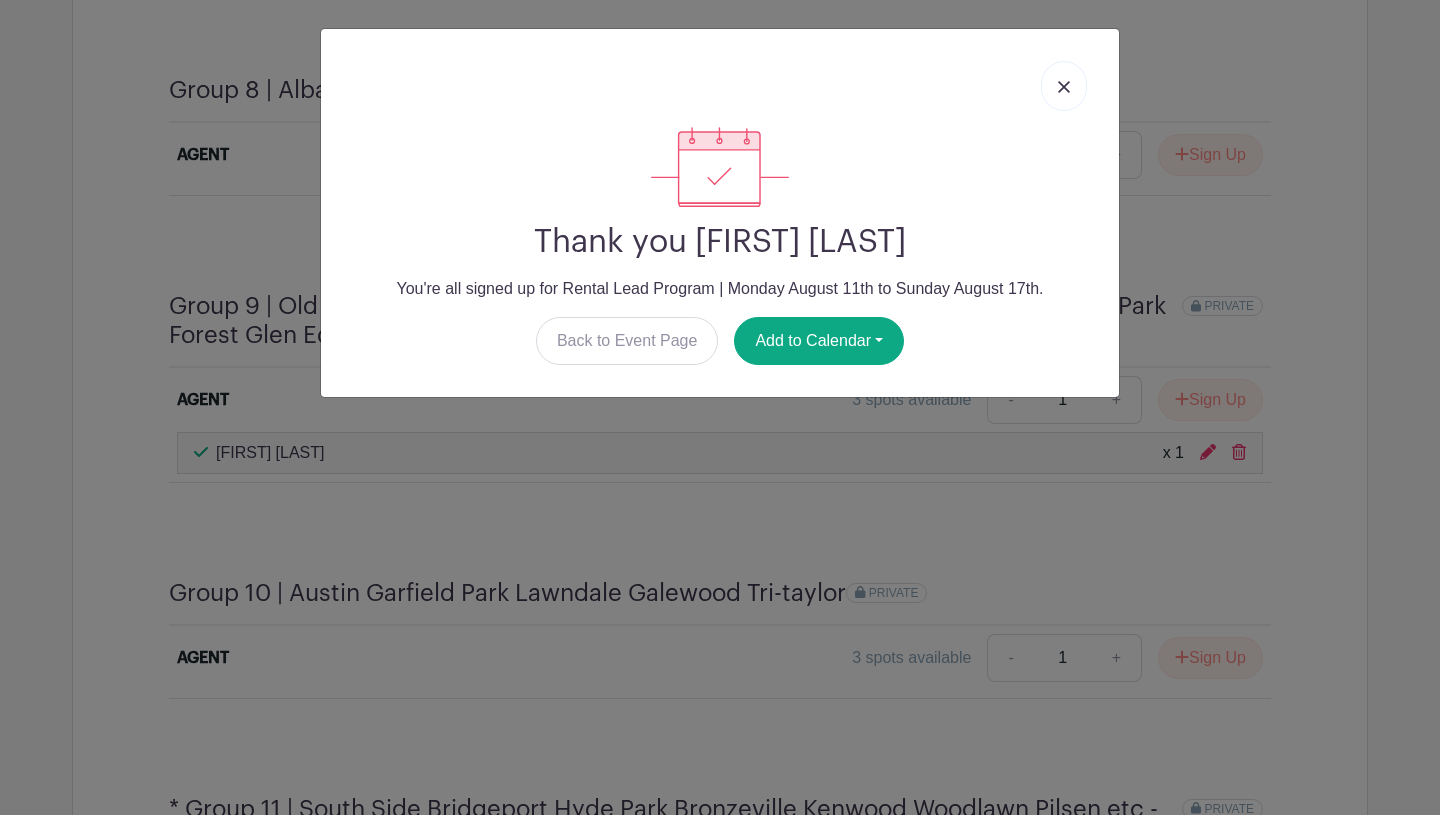 click at bounding box center [1064, 87] 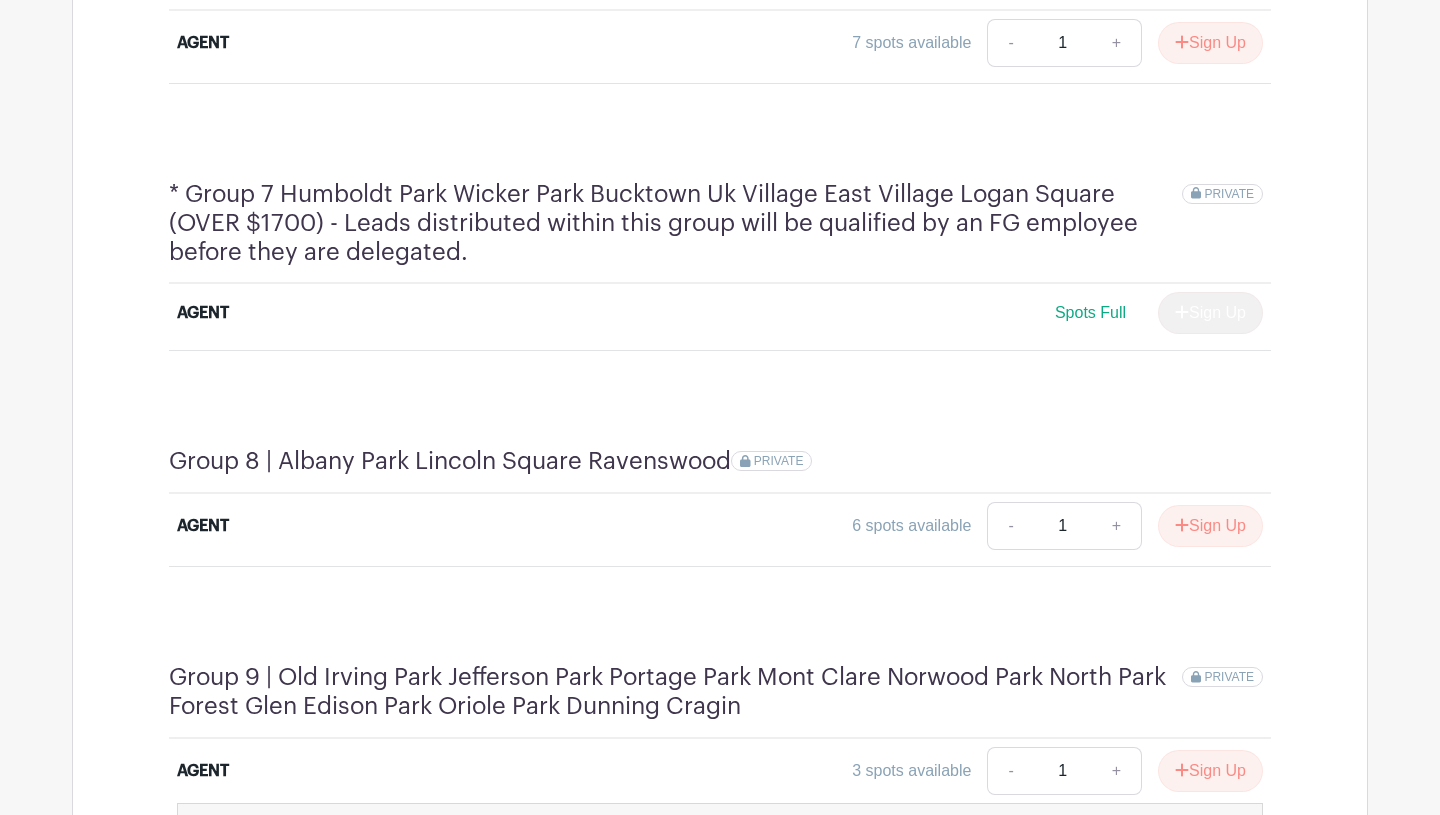 scroll, scrollTop: 2993, scrollLeft: 0, axis: vertical 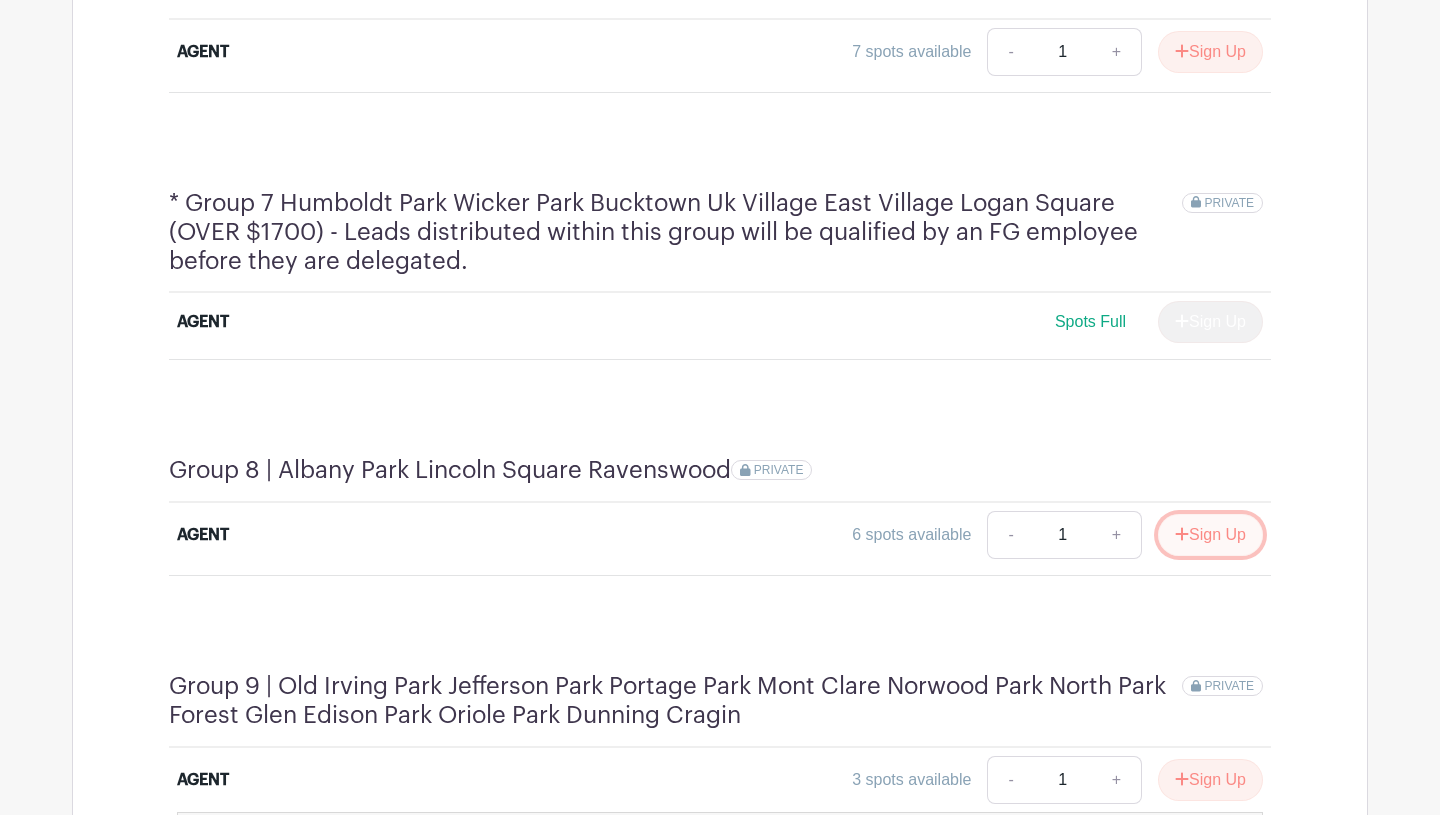click on "Sign Up" at bounding box center (1210, 535) 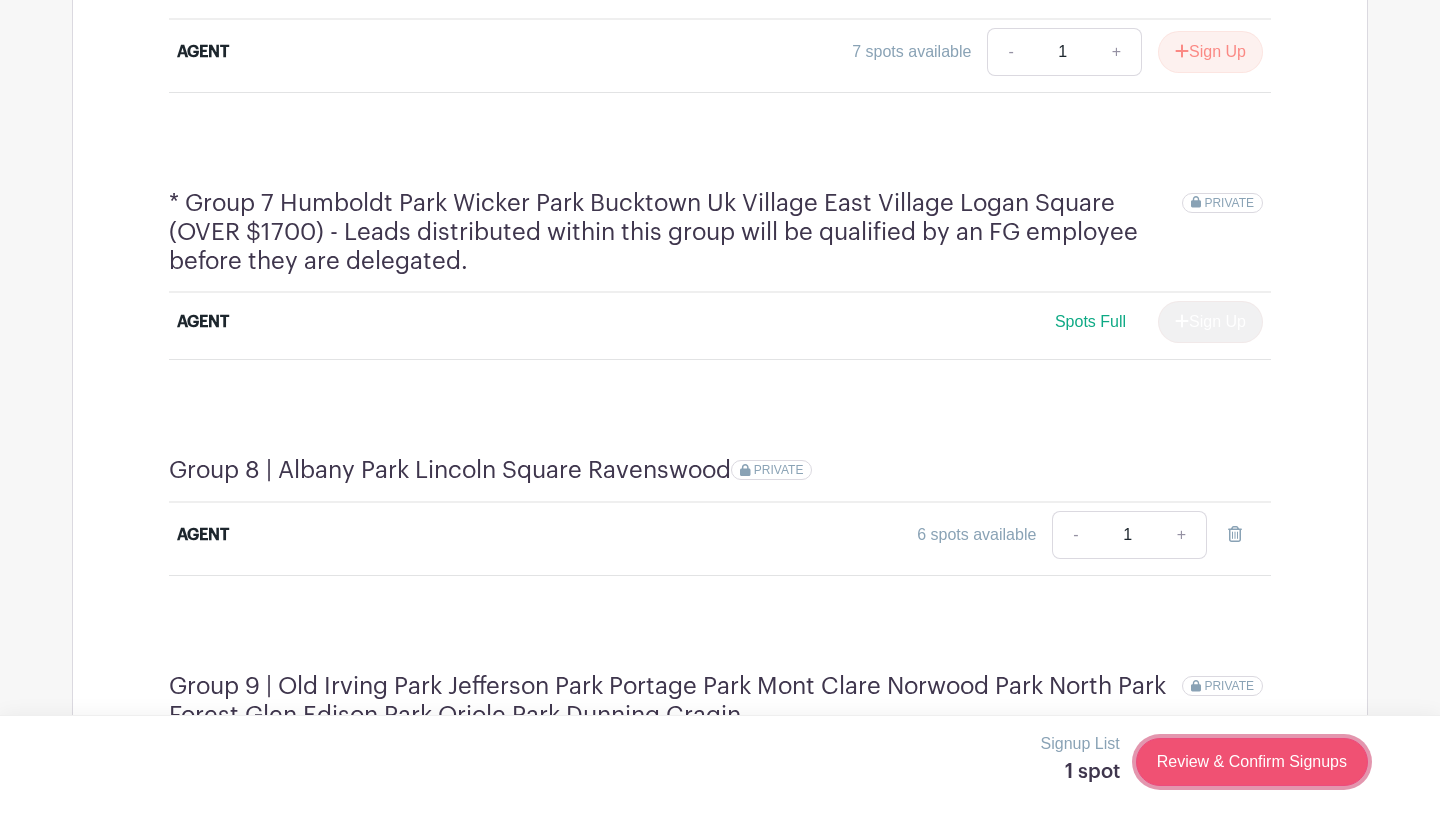 click on "Review & Confirm Signups" at bounding box center (1252, 762) 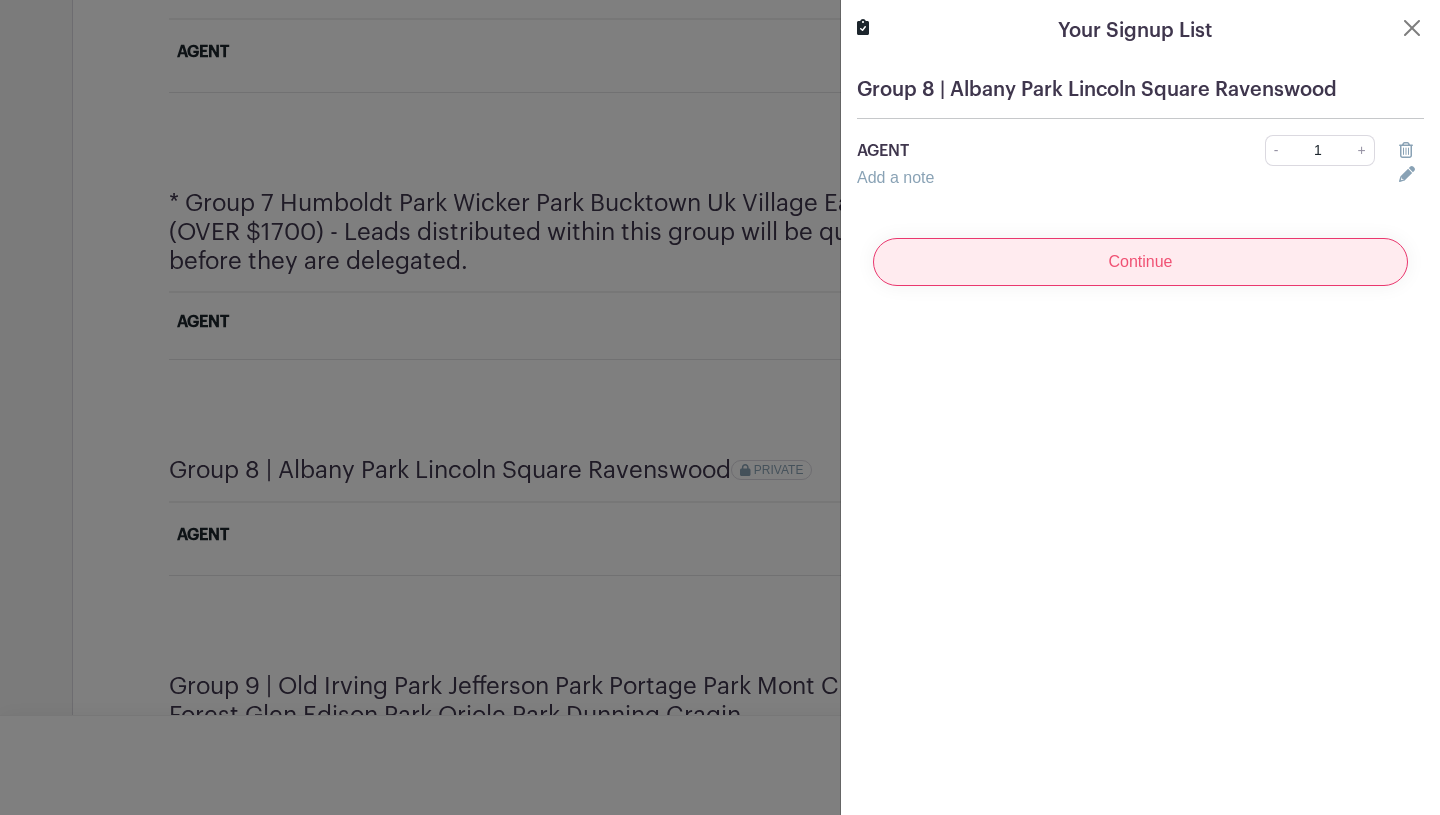 click on "Continue" at bounding box center (1140, 262) 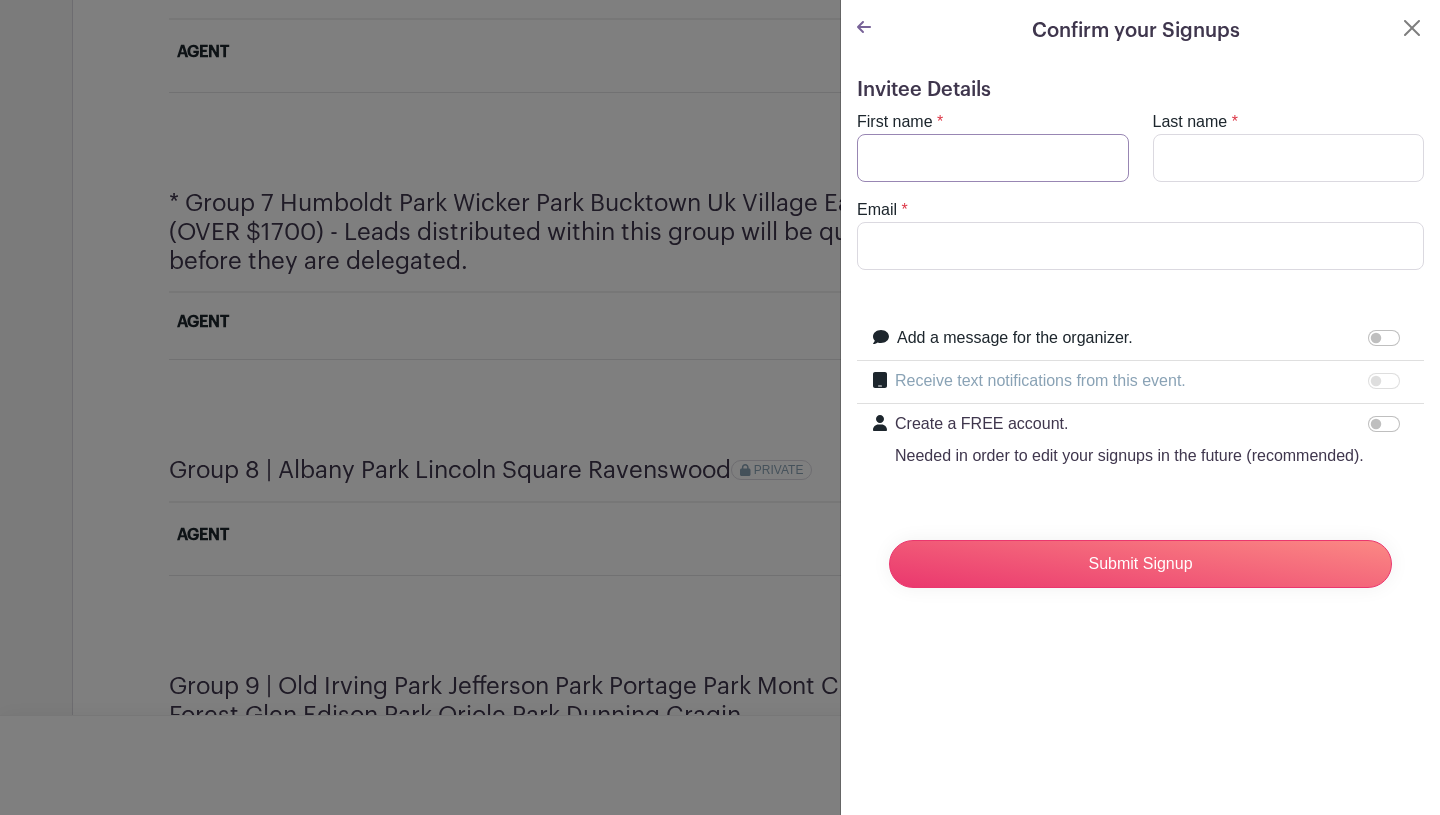 click on "First name" at bounding box center [993, 158] 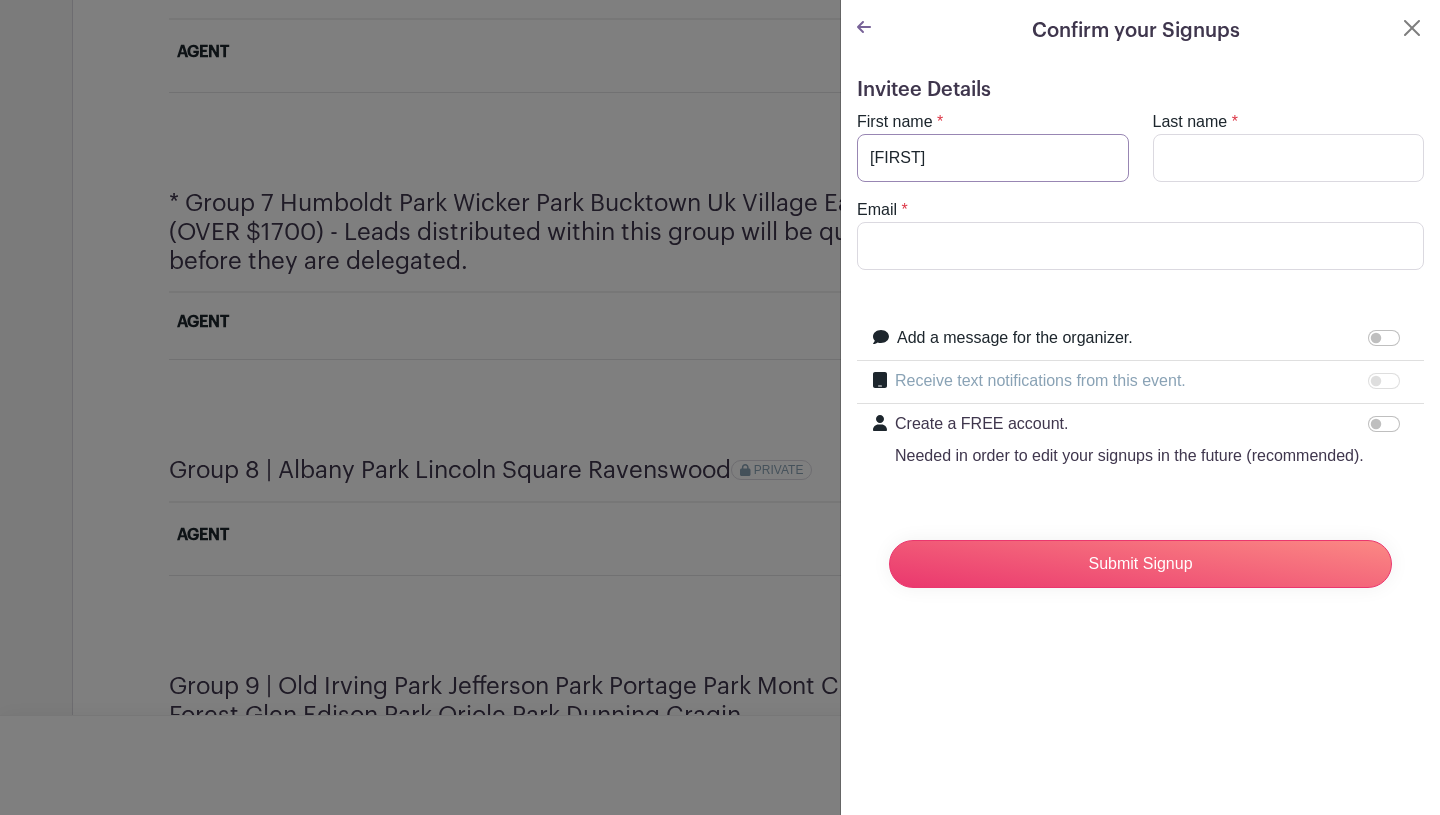 type on "[FIRST]" 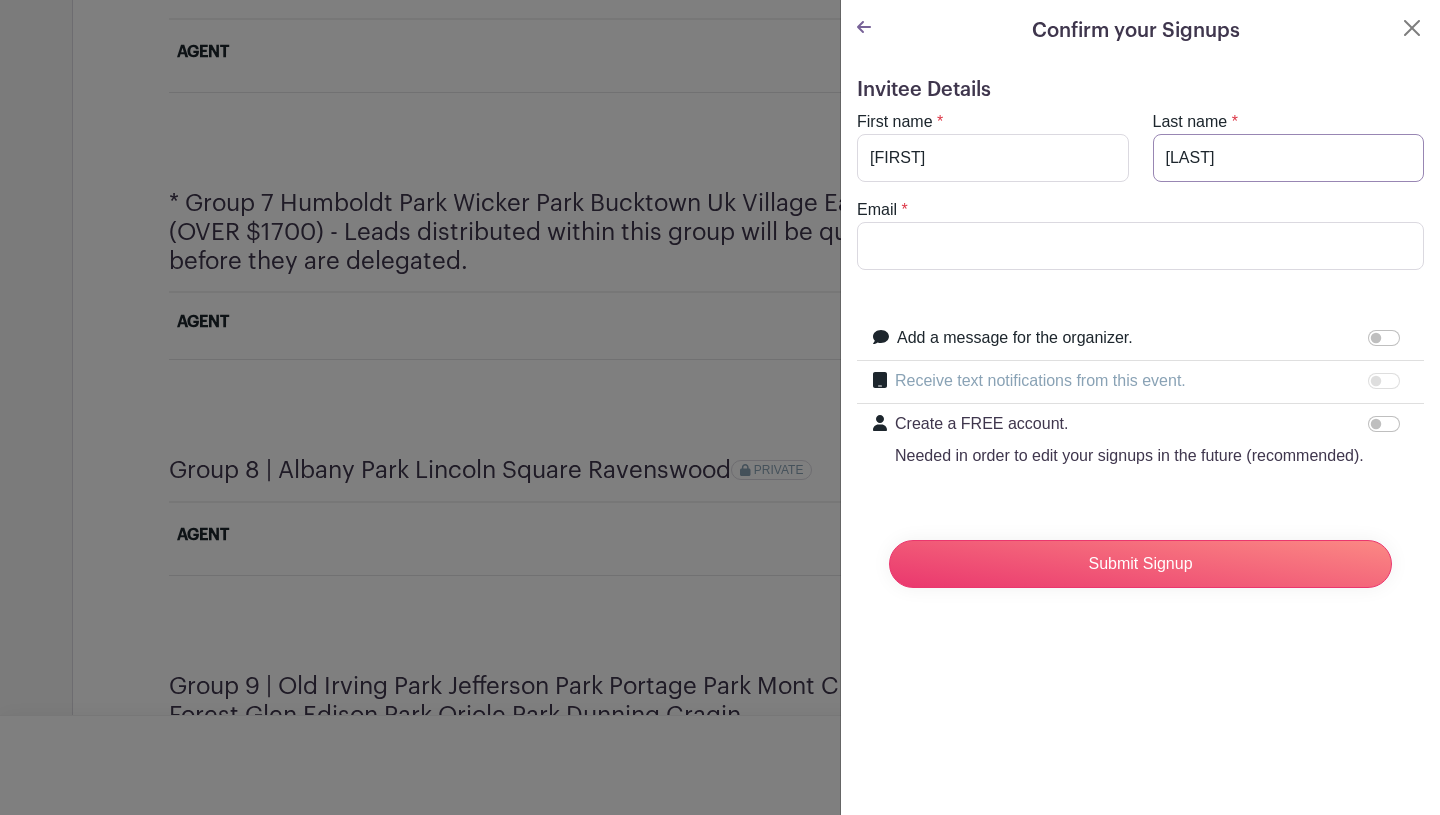 type on "[LAST]" 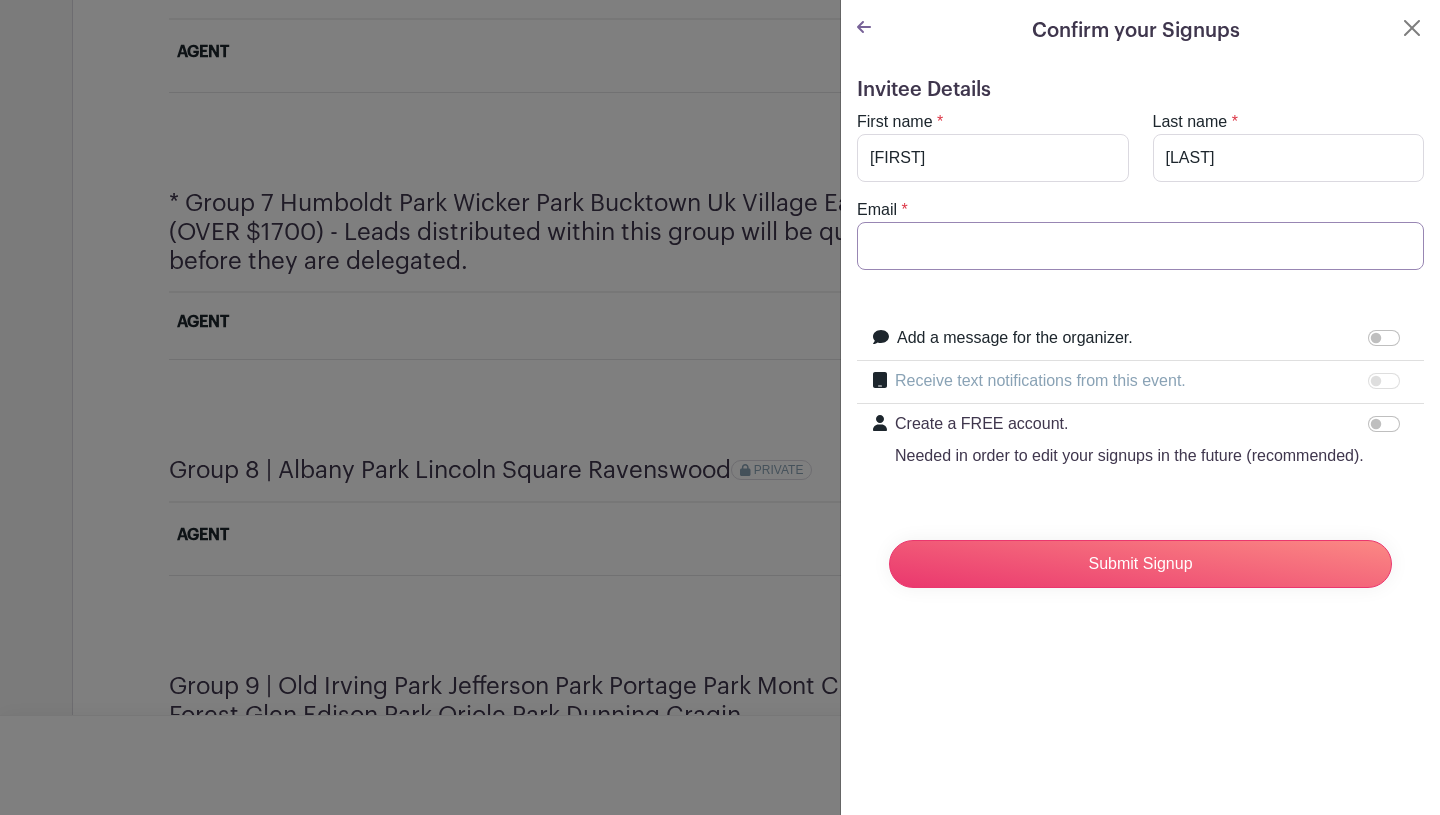 click on "Email" at bounding box center [1140, 246] 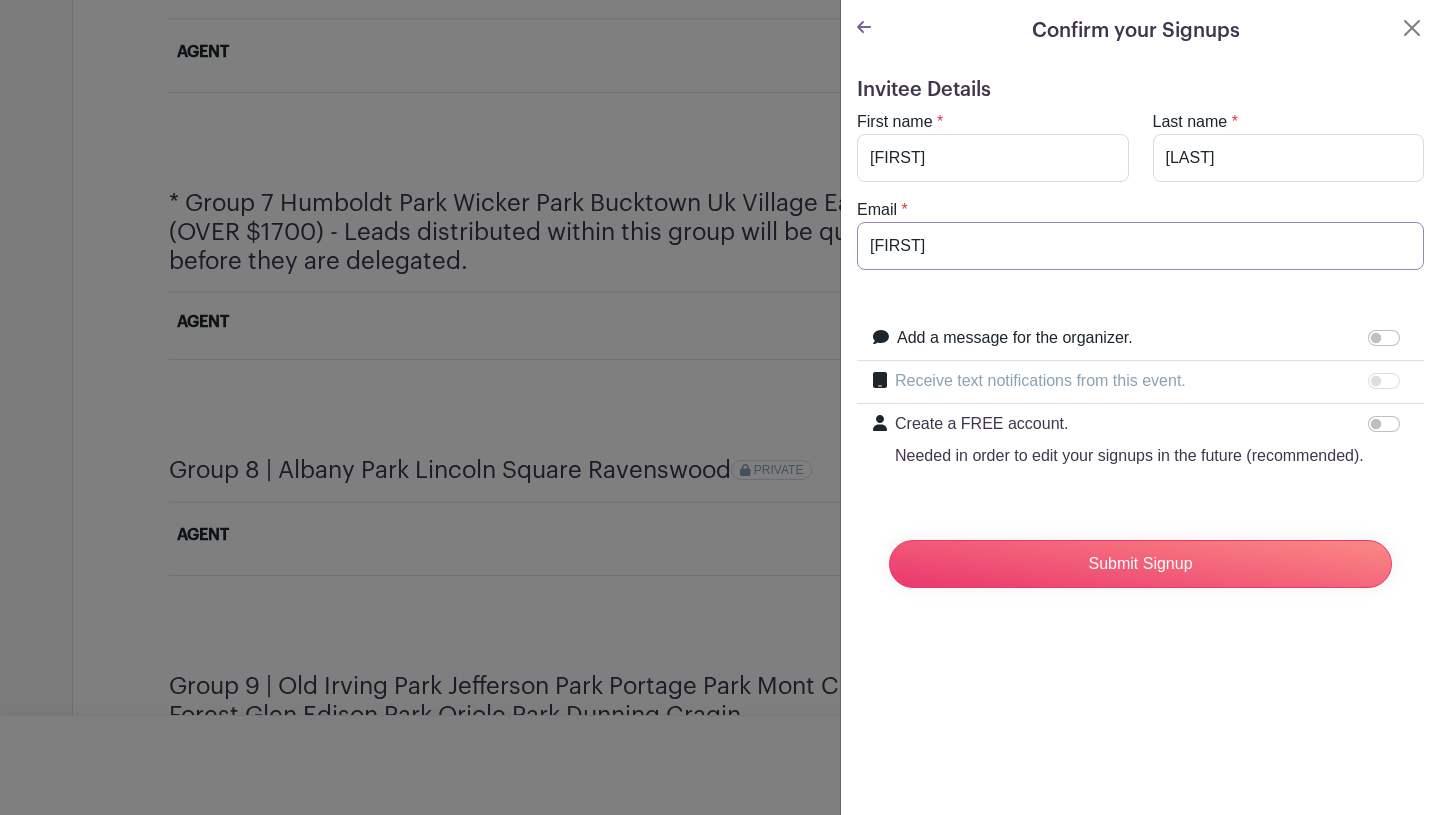 type on "[EMAIL]" 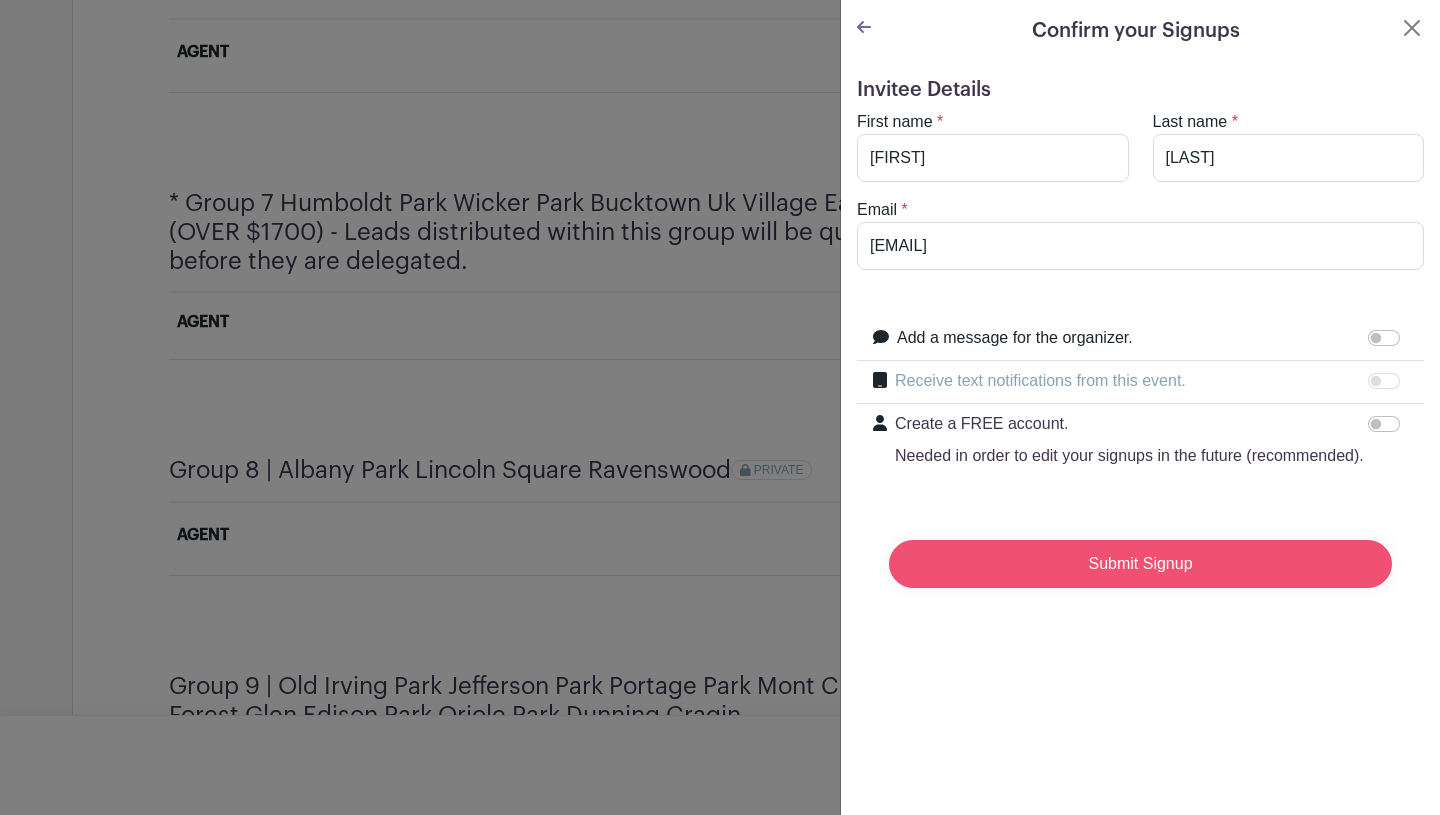 click on "Submit Signup" at bounding box center [1140, 564] 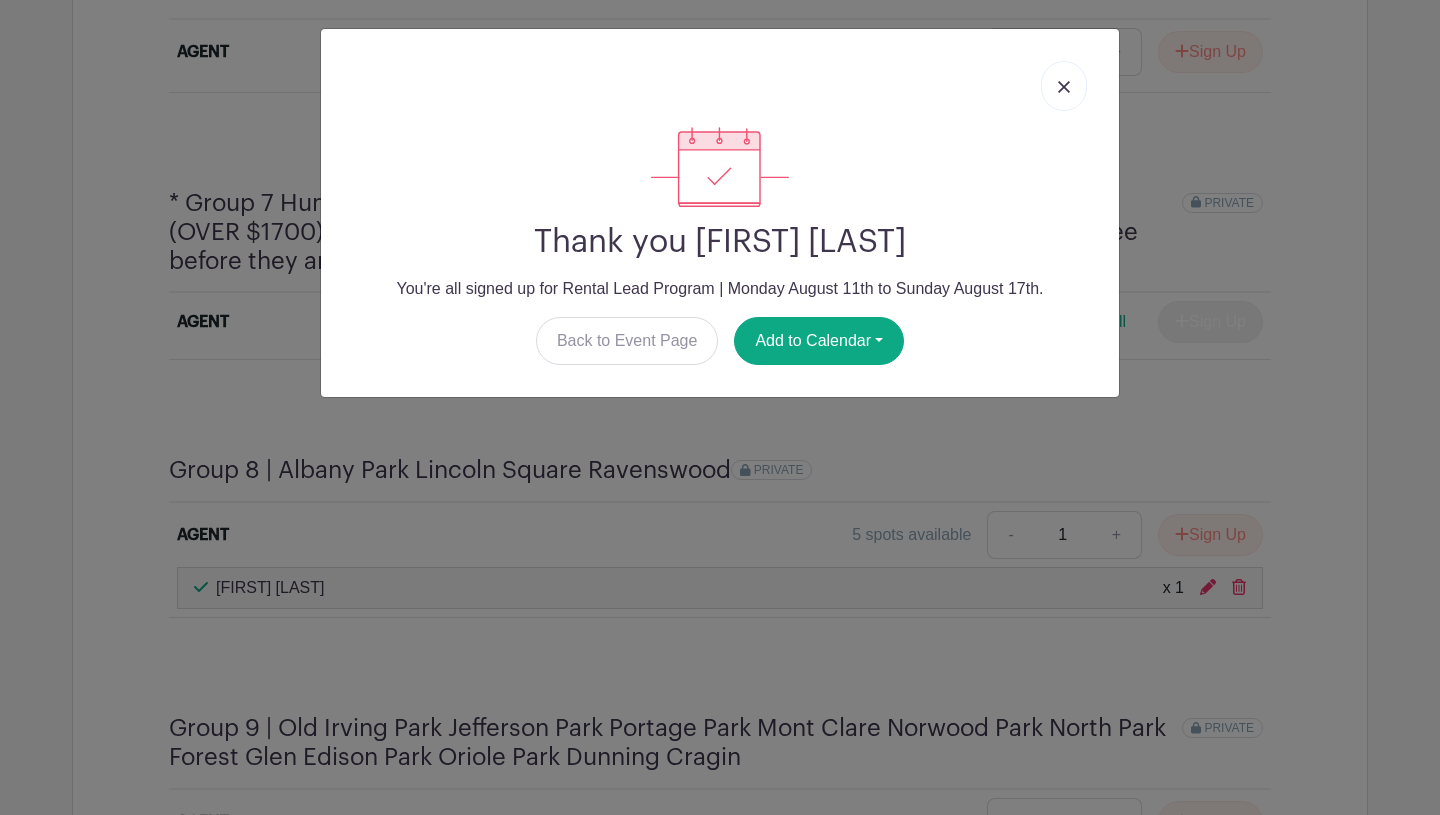 click at bounding box center (1064, 87) 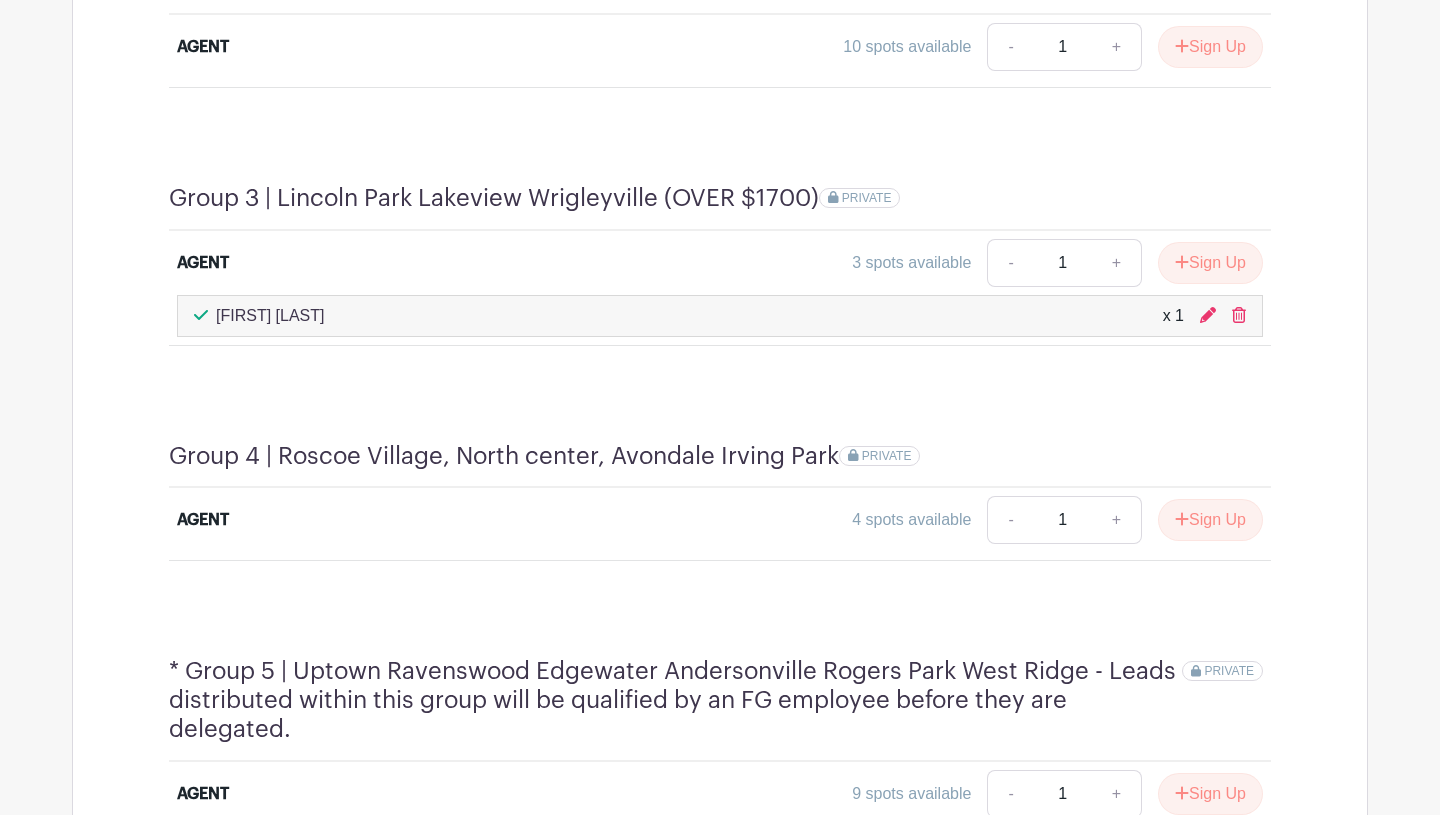scroll, scrollTop: 1726, scrollLeft: 0, axis: vertical 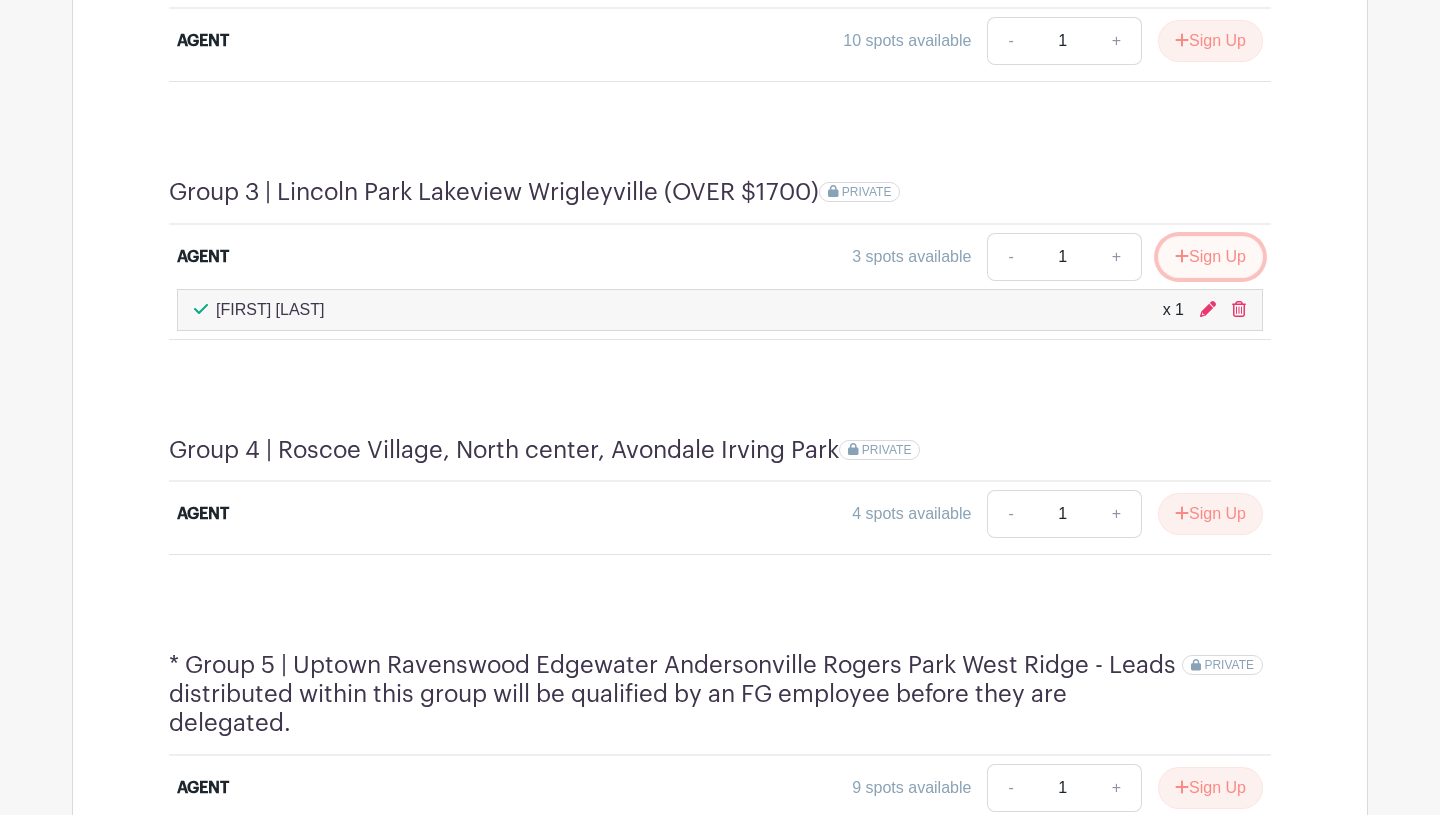 click on "Sign Up" at bounding box center (1210, 257) 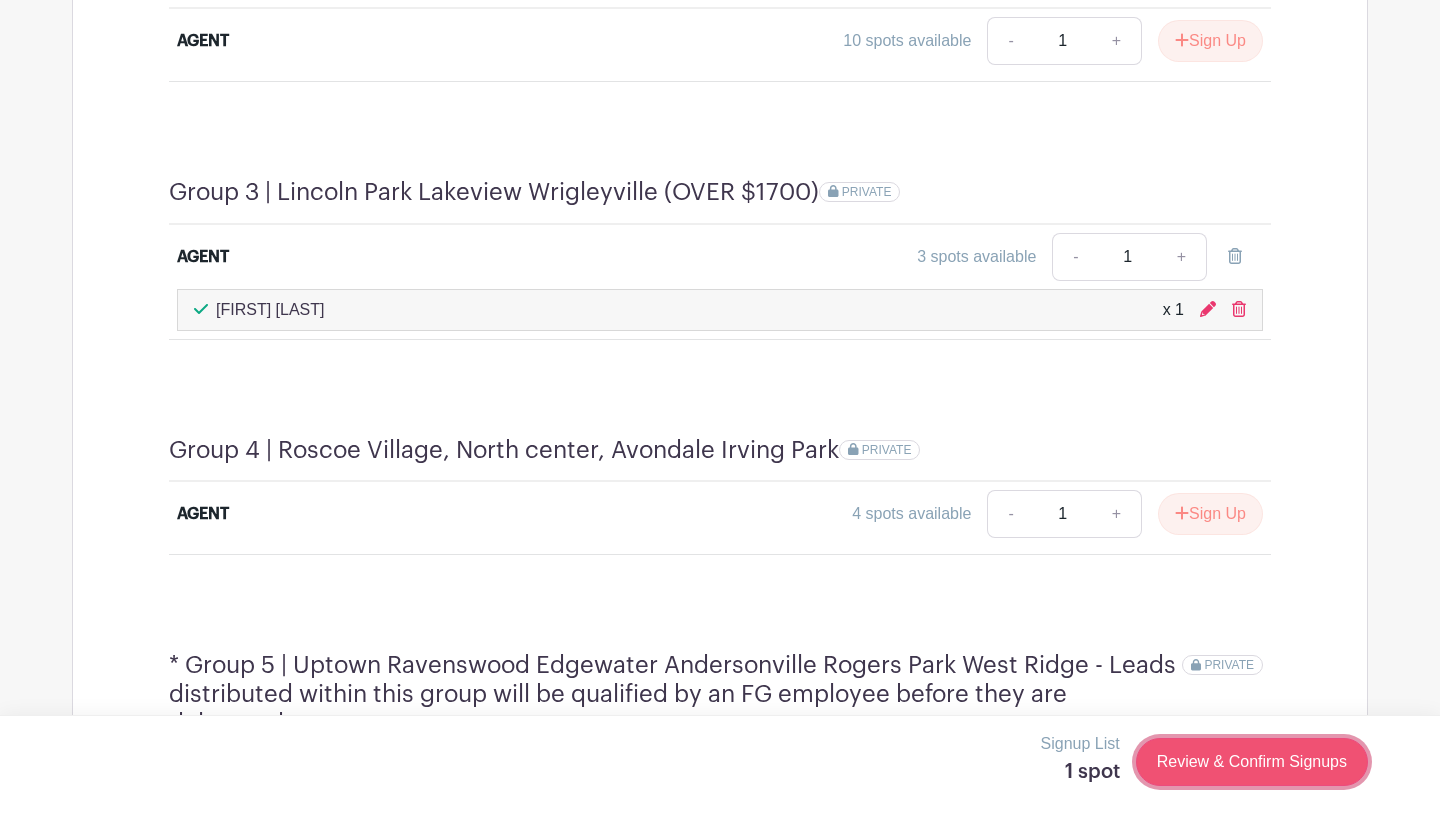 click on "Review & Confirm Signups" at bounding box center (1252, 762) 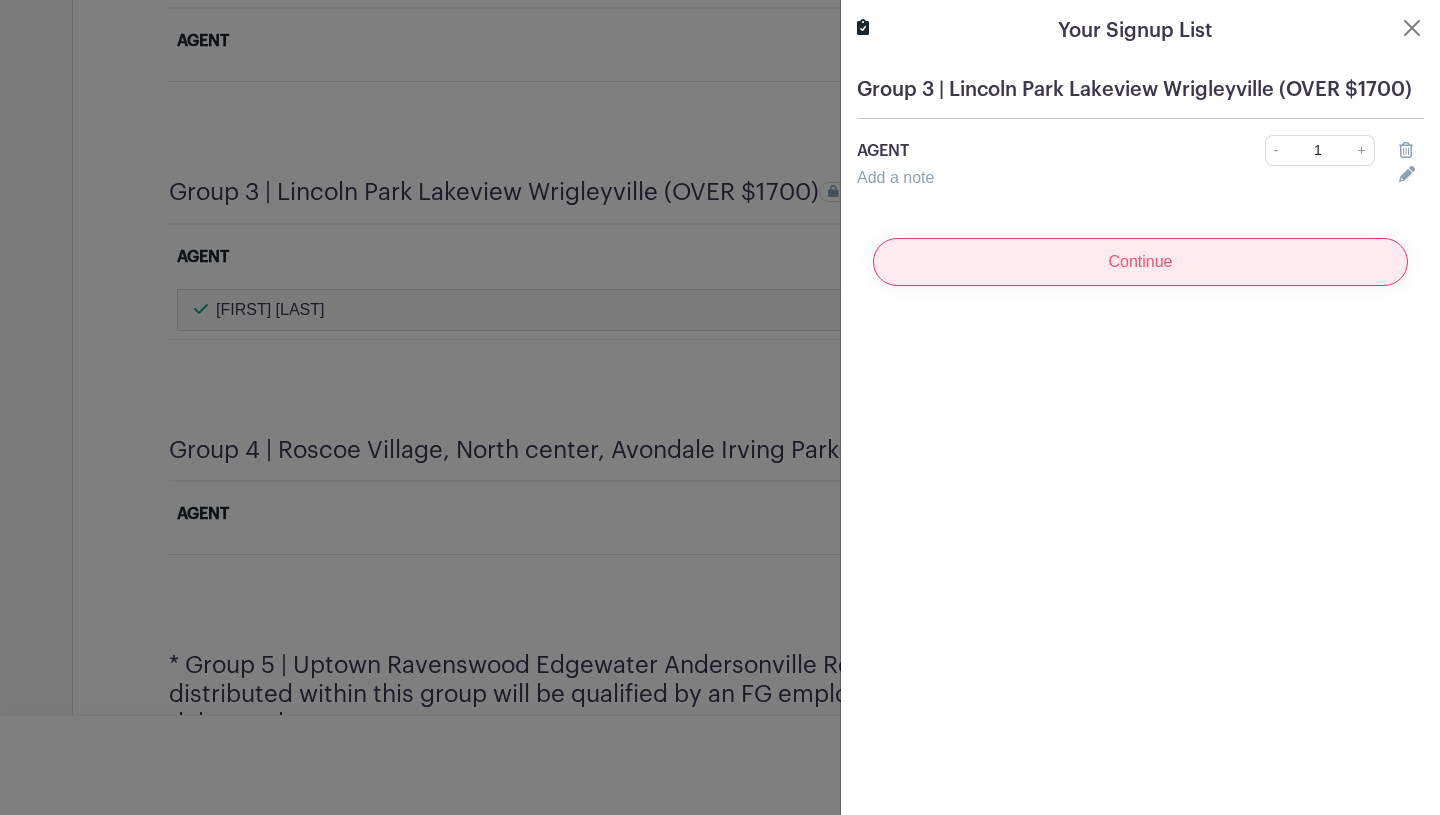 click on "Continue" at bounding box center (1140, 262) 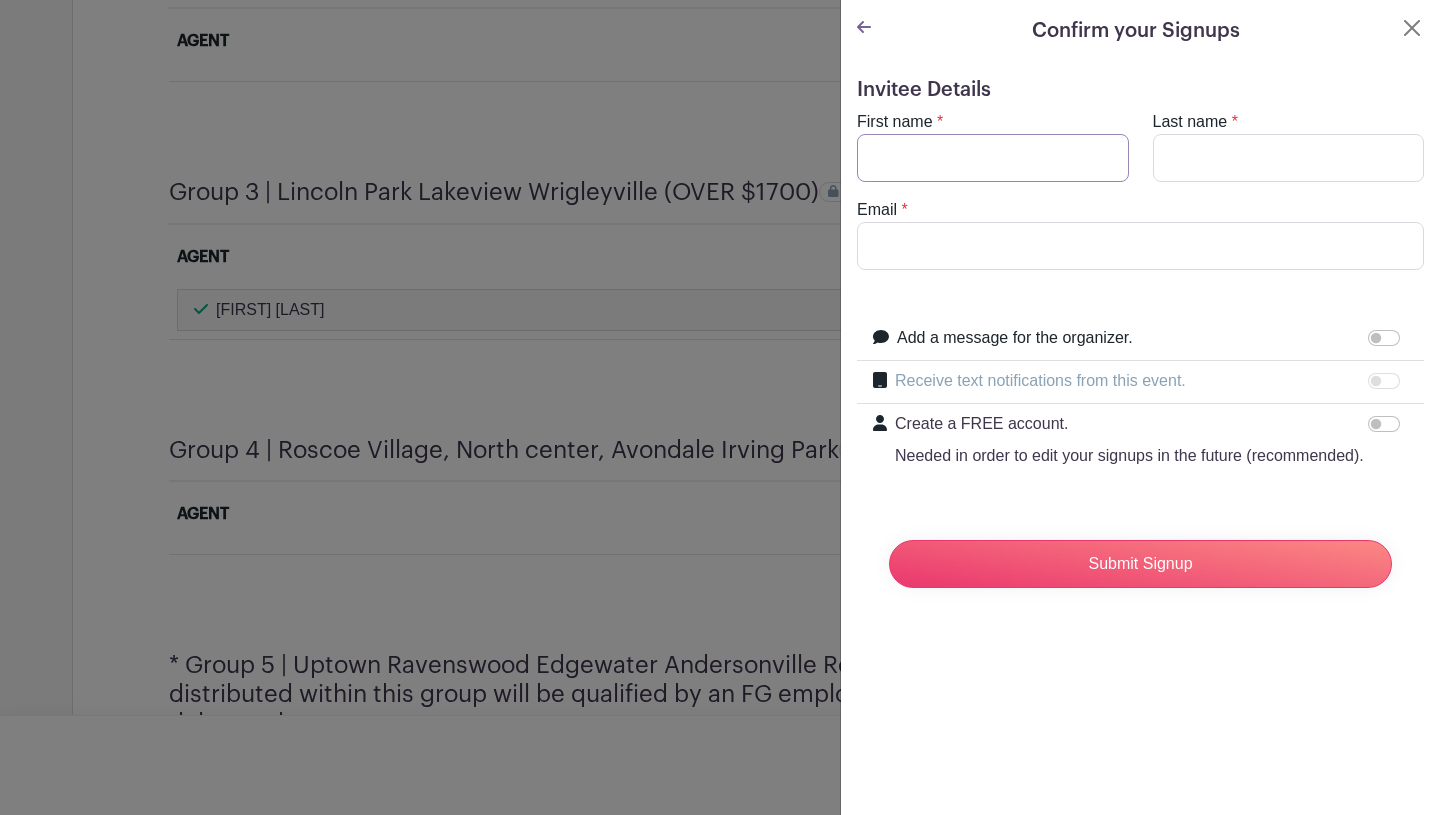 click on "First name" at bounding box center (993, 158) 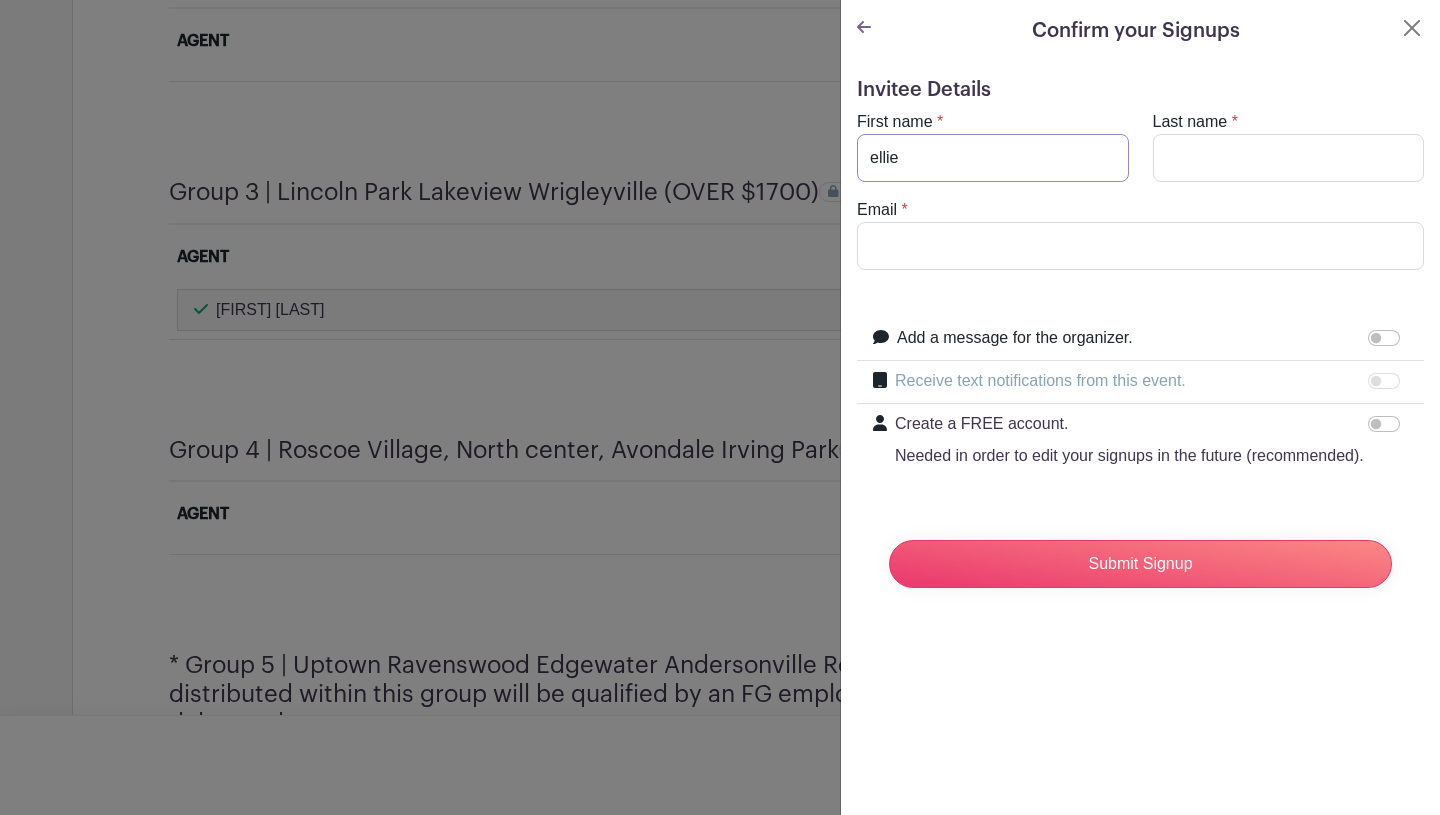 type on "ellie" 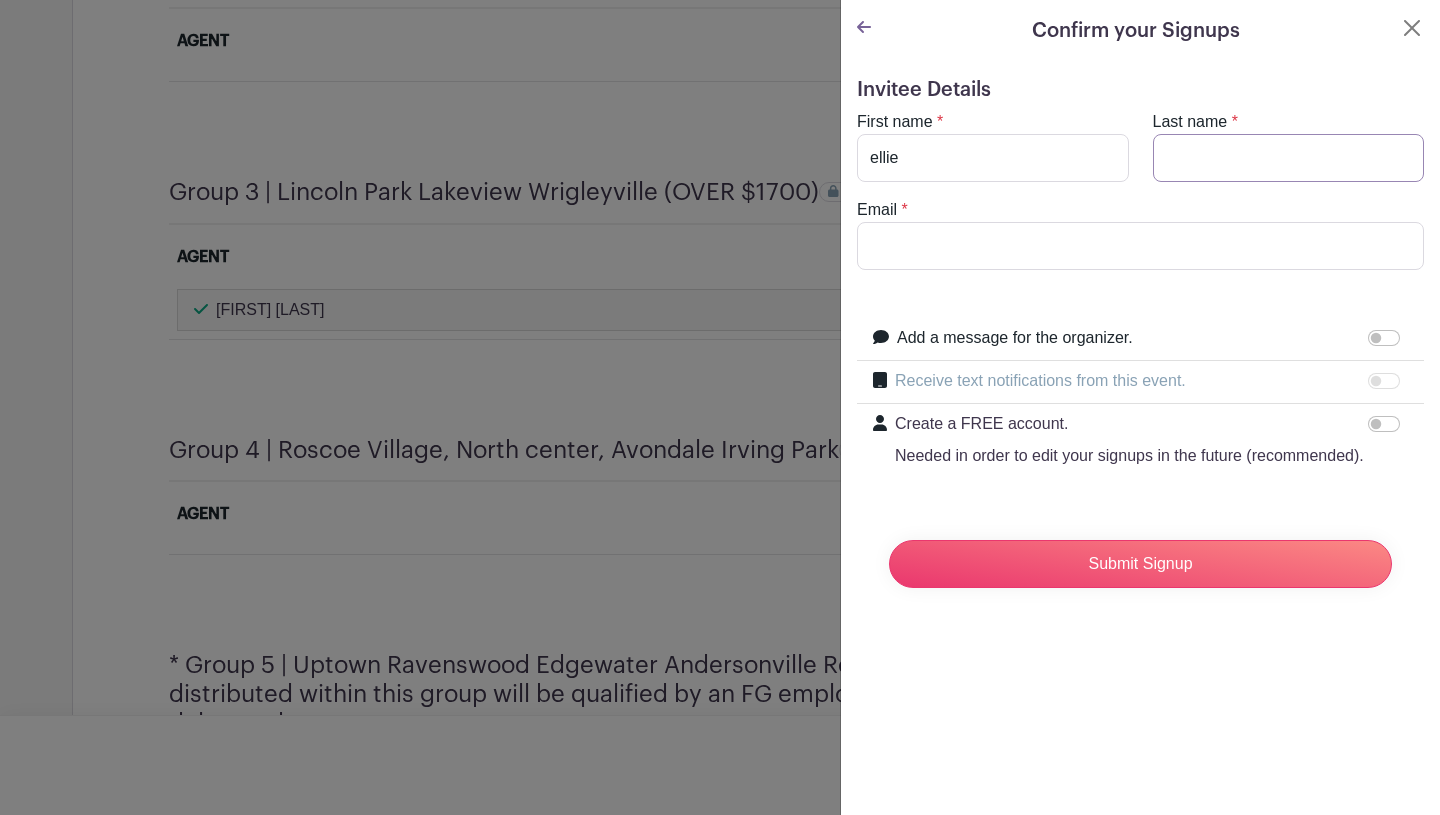 click on "Last name" at bounding box center [1289, 158] 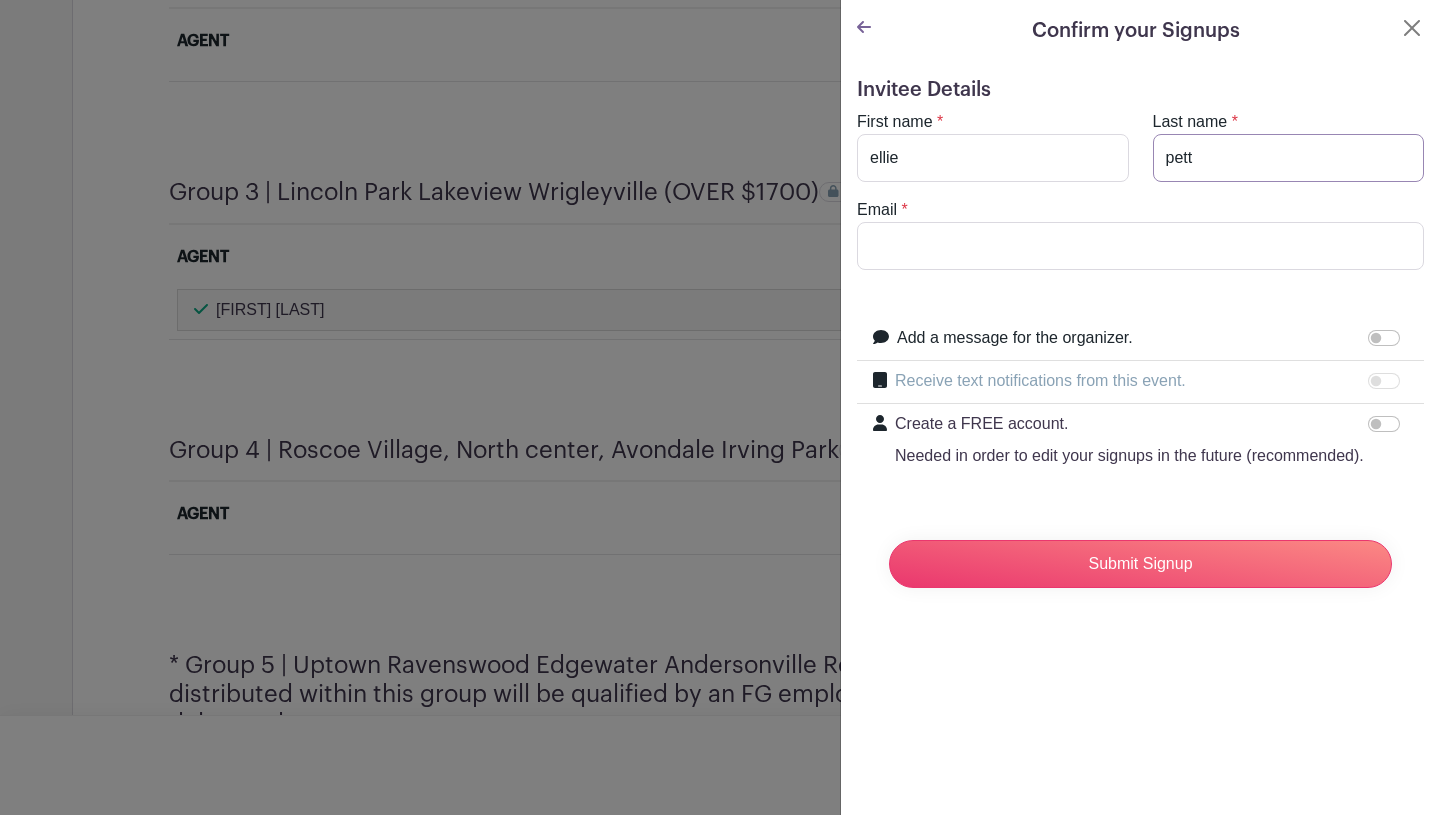 type on "[LAST]" 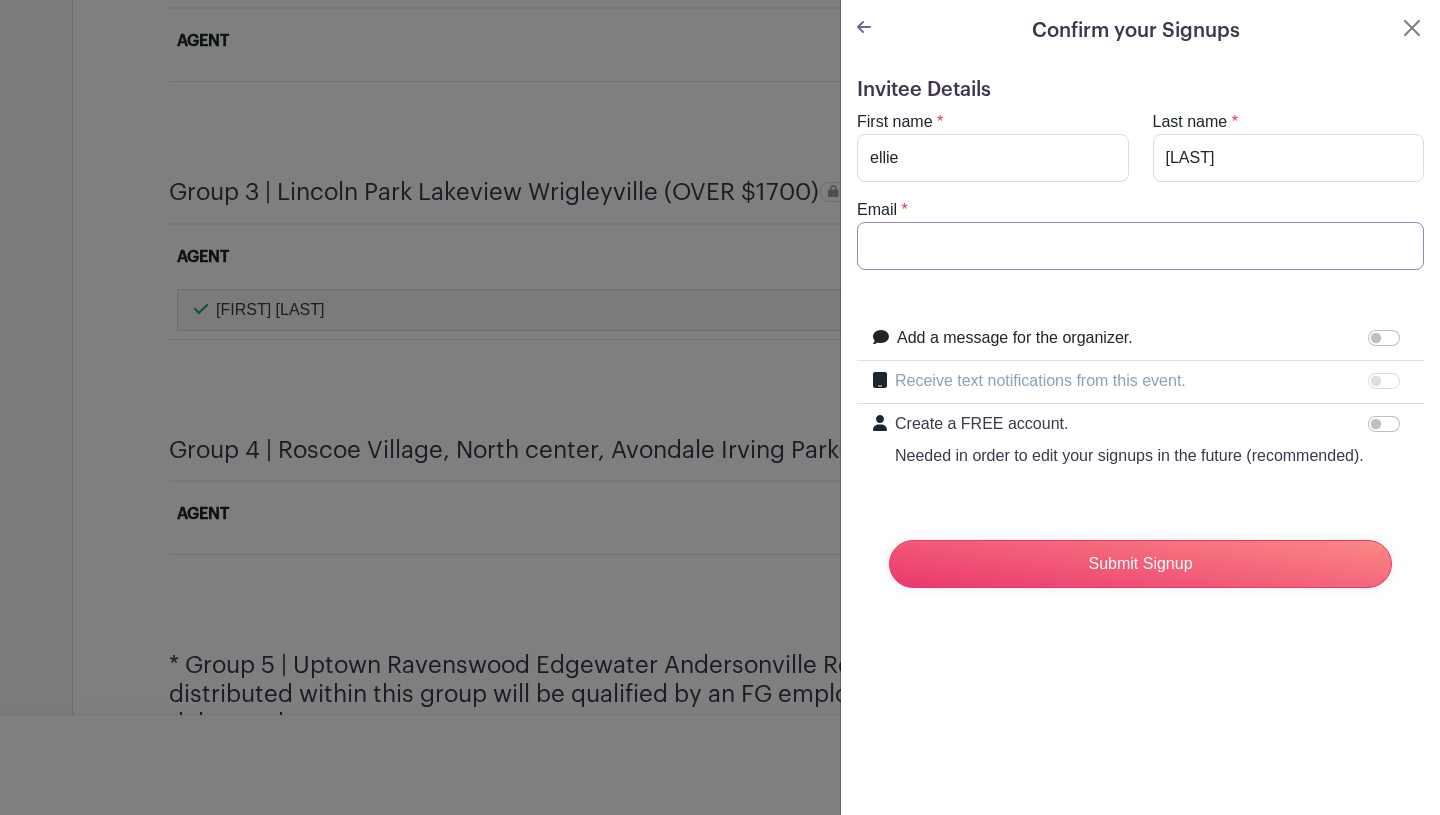 click on "Email" at bounding box center [1140, 246] 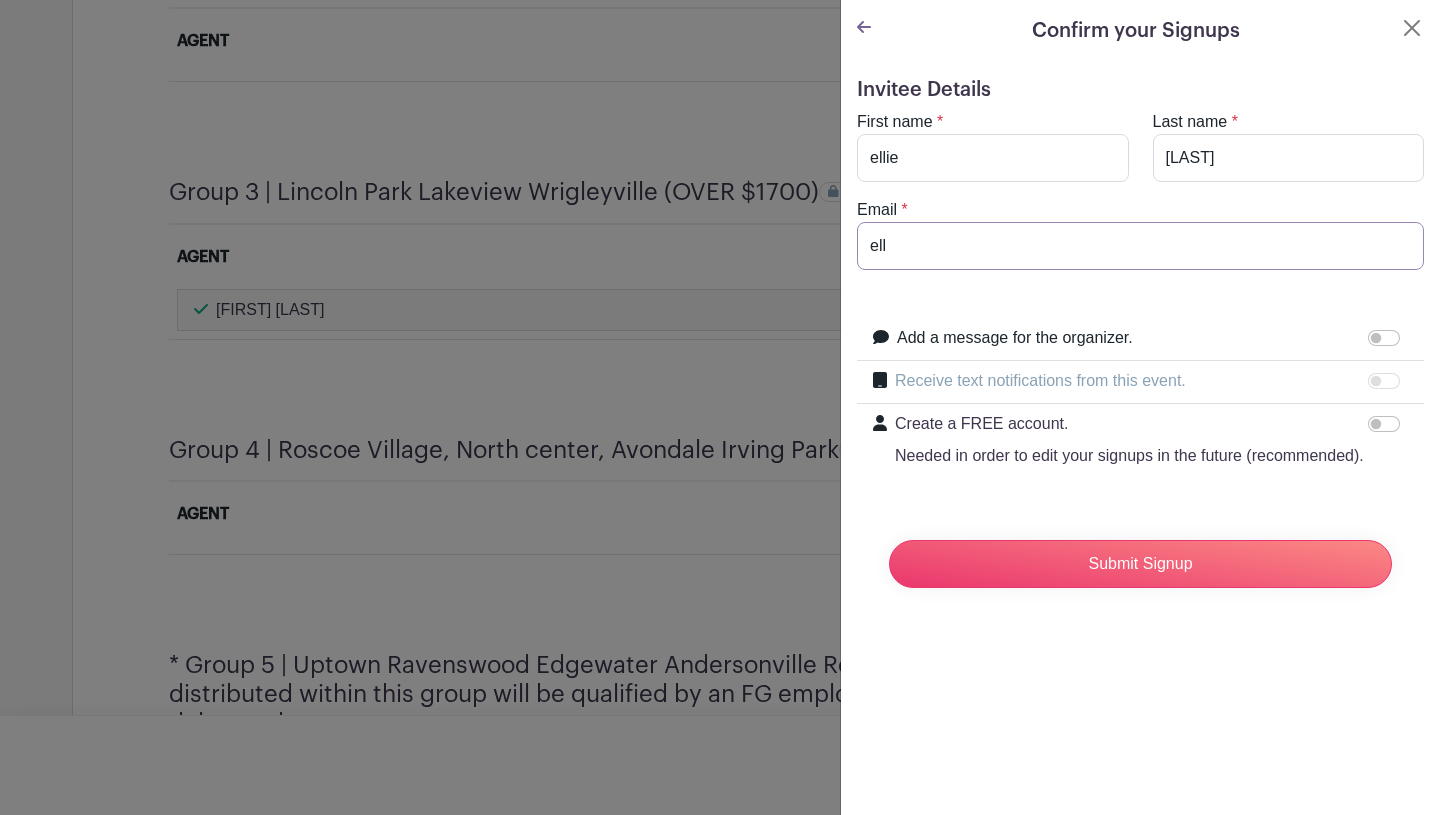 type on "[EMAIL]" 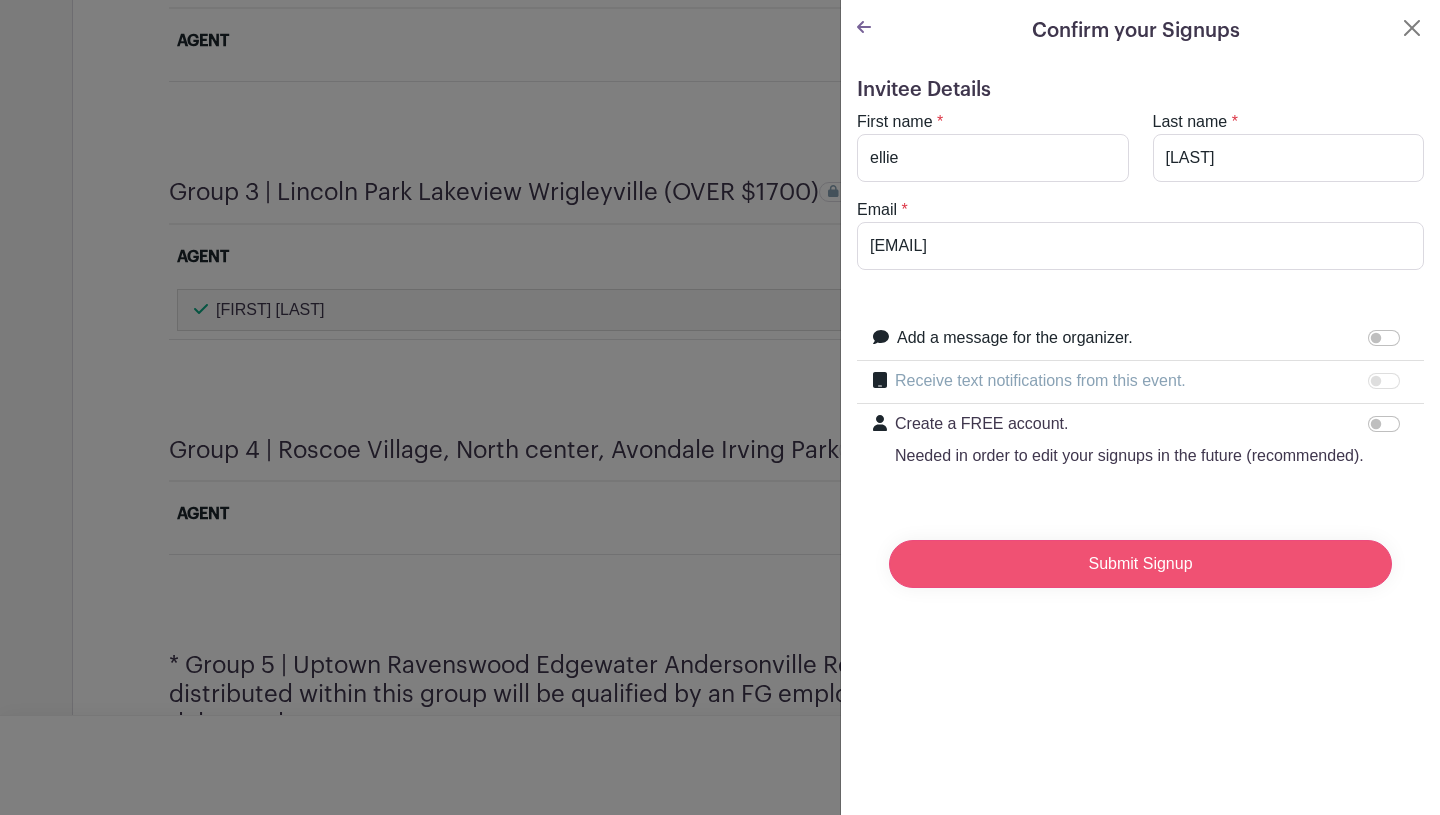 click on "Submit Signup" at bounding box center (1140, 564) 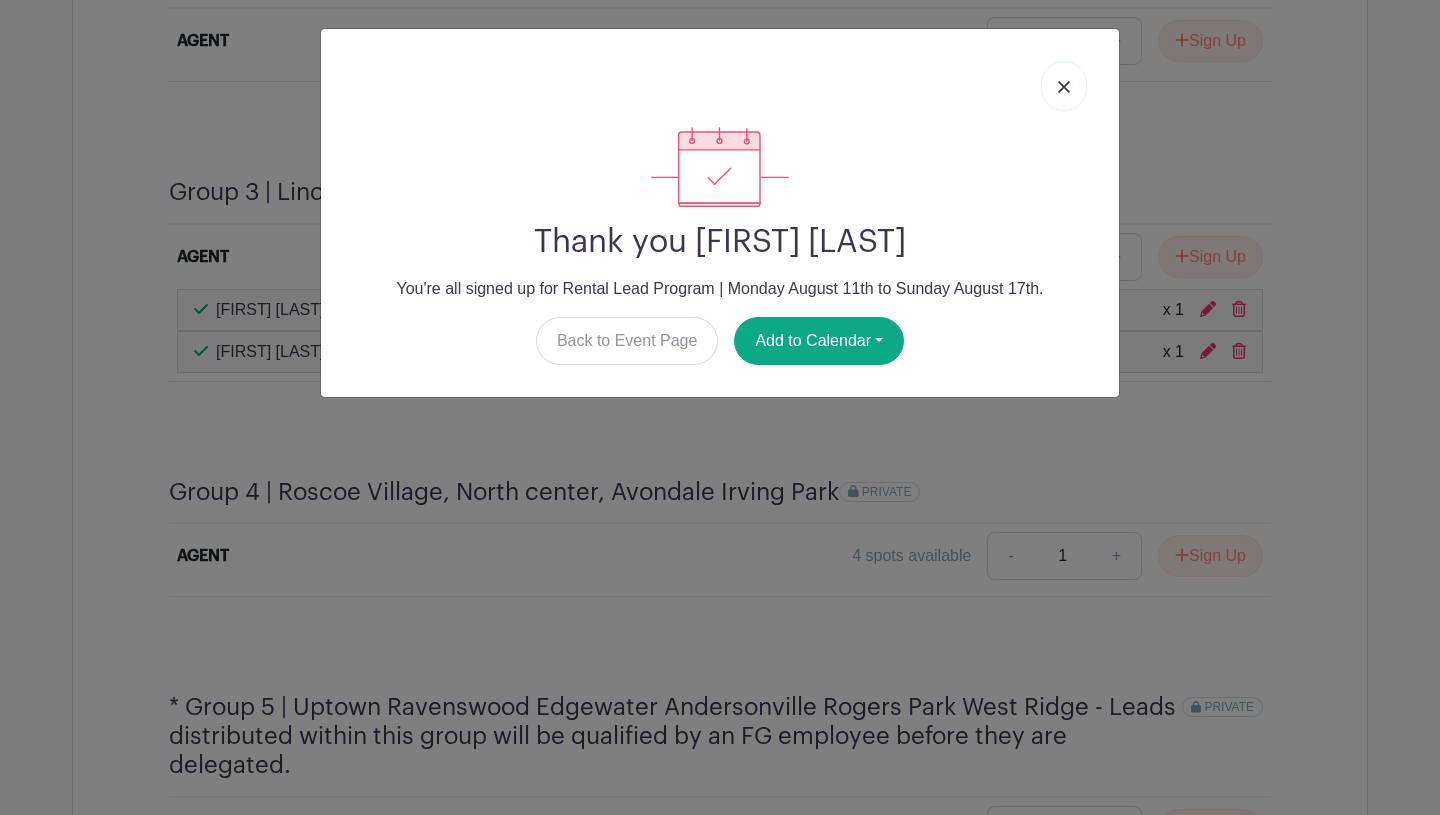 click at bounding box center [1064, 86] 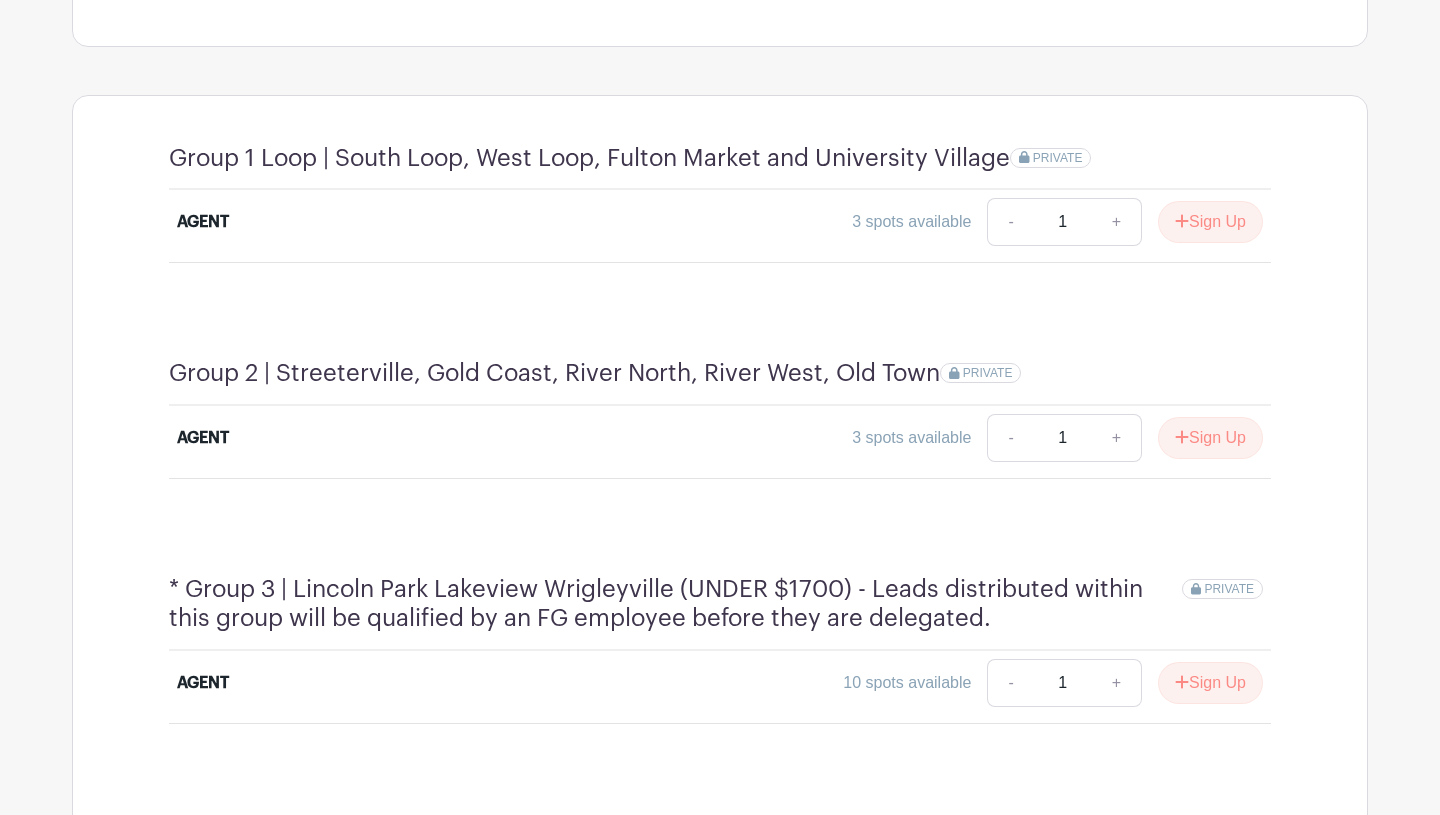 scroll, scrollTop: 1069, scrollLeft: 0, axis: vertical 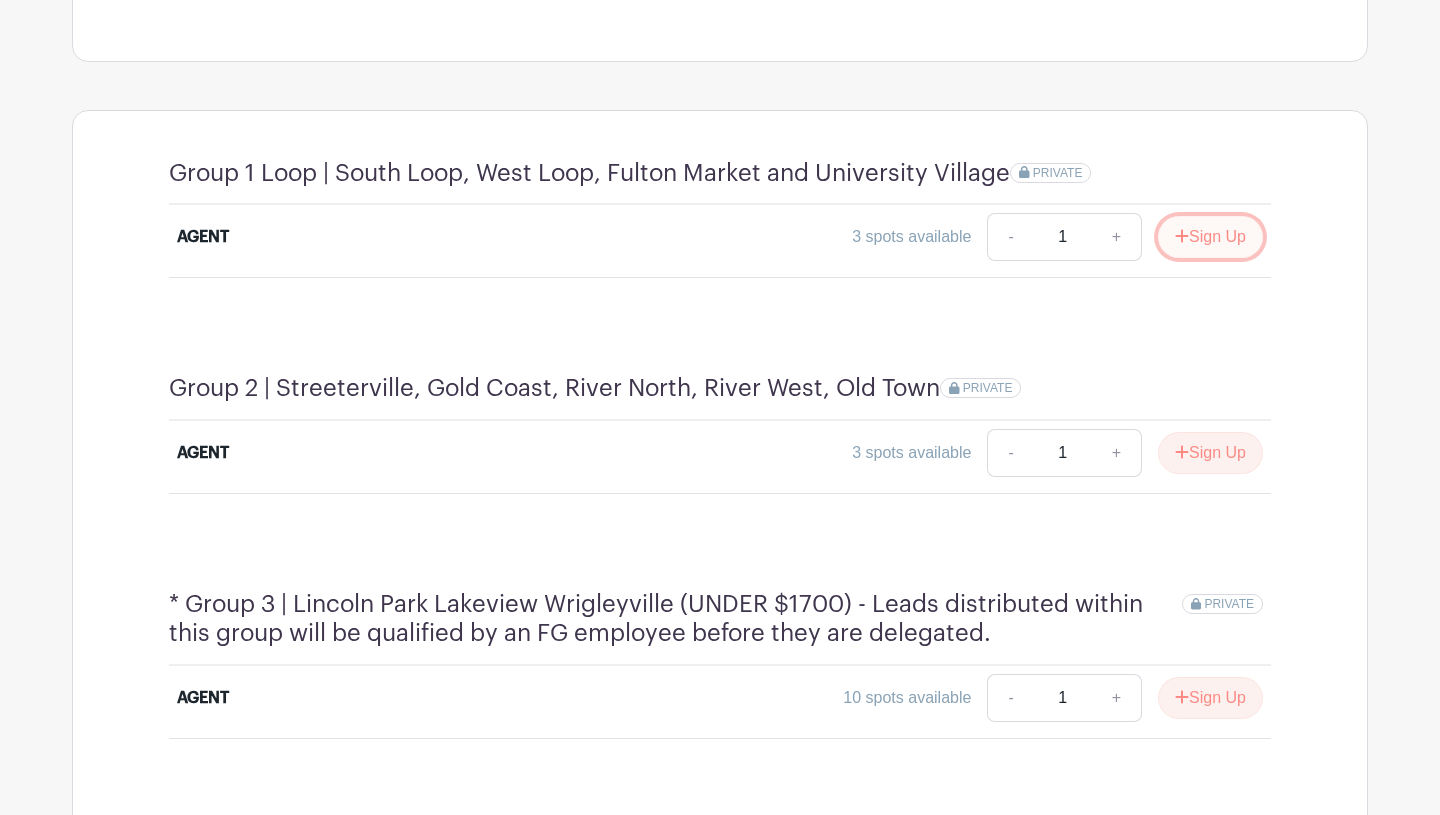click on "Sign Up" at bounding box center [1210, 237] 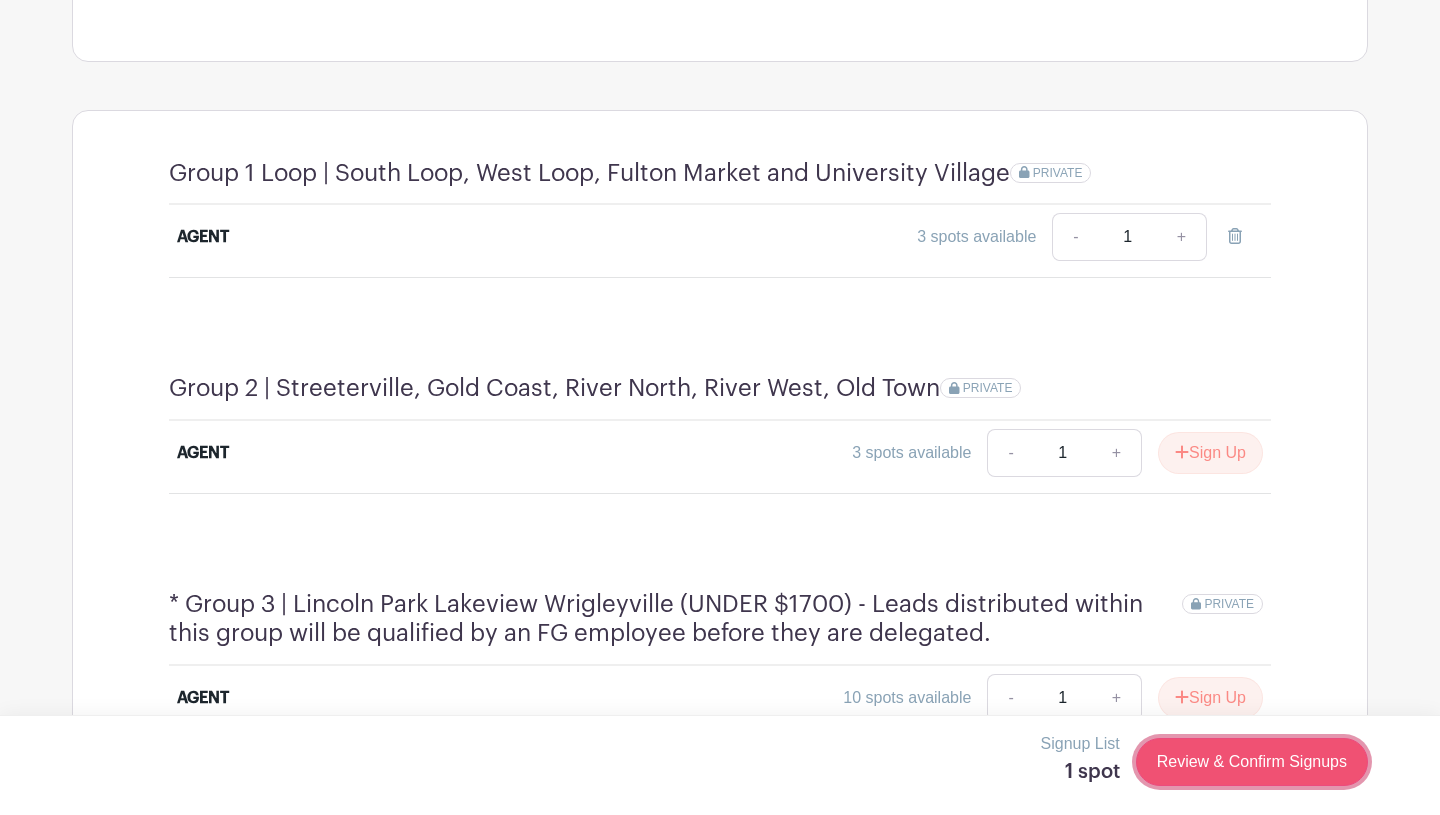 click on "Review & Confirm Signups" at bounding box center [1252, 762] 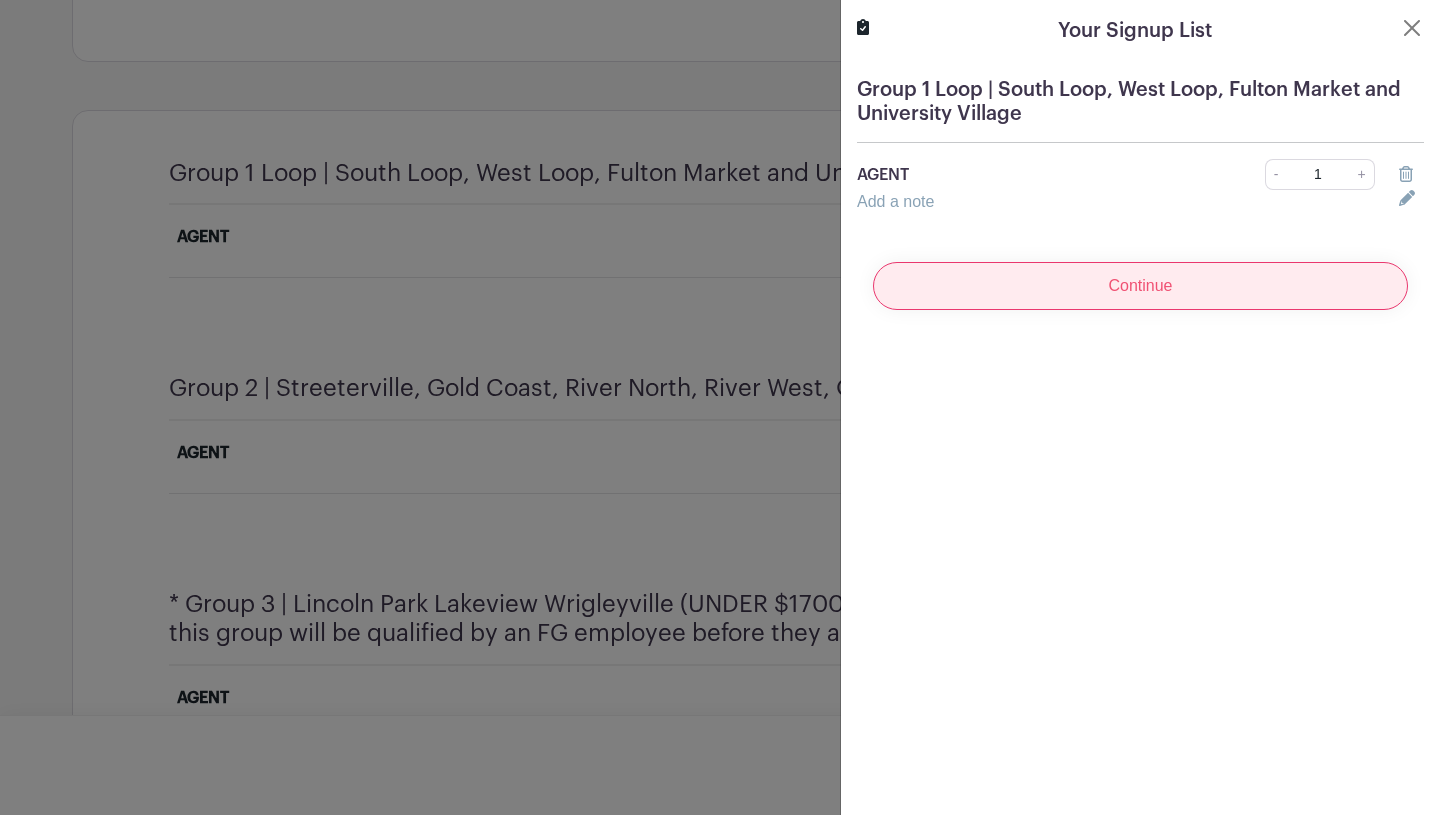 click on "Continue" at bounding box center (1140, 286) 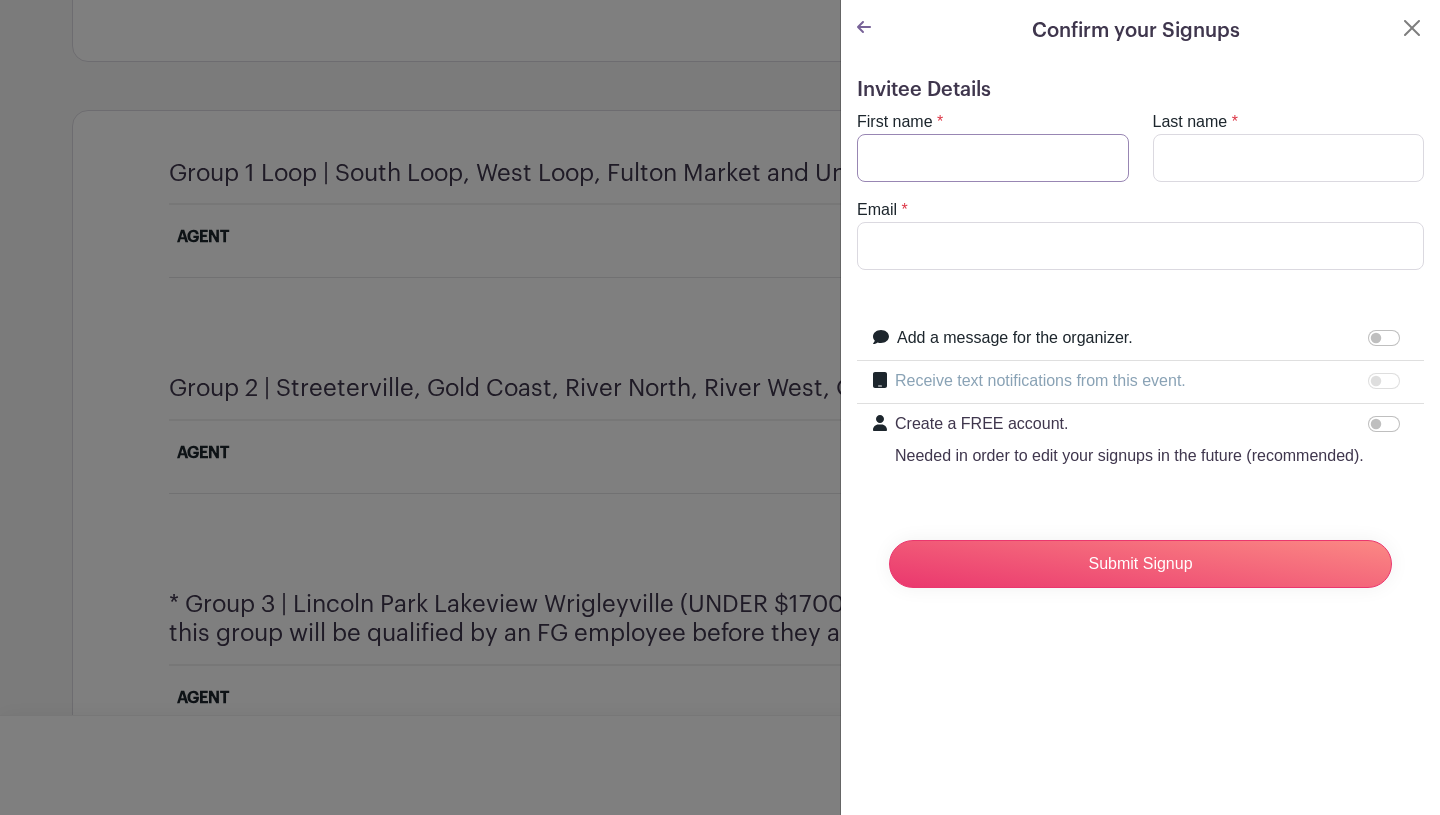 click on "First name" at bounding box center [993, 158] 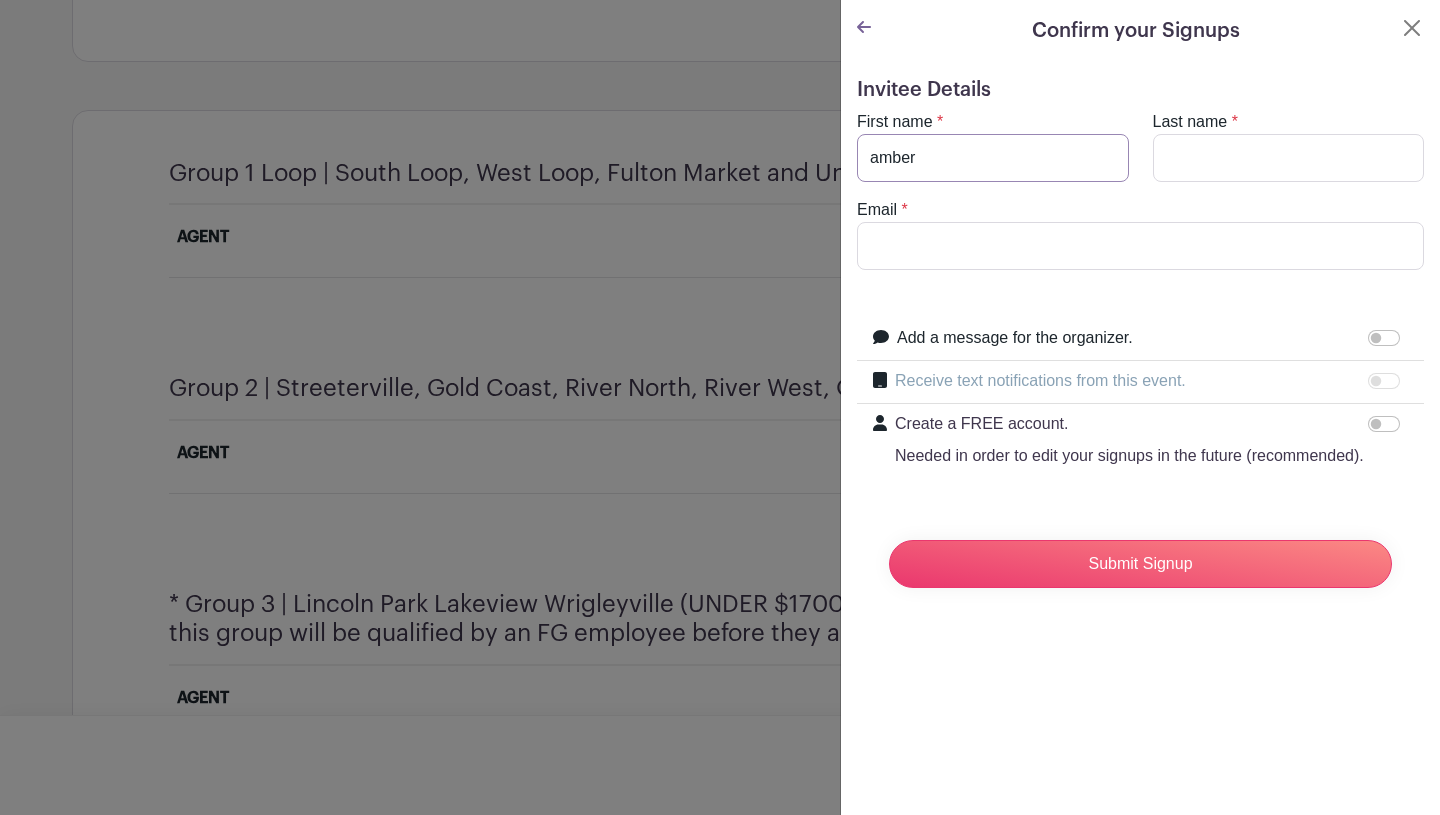 type on "amber" 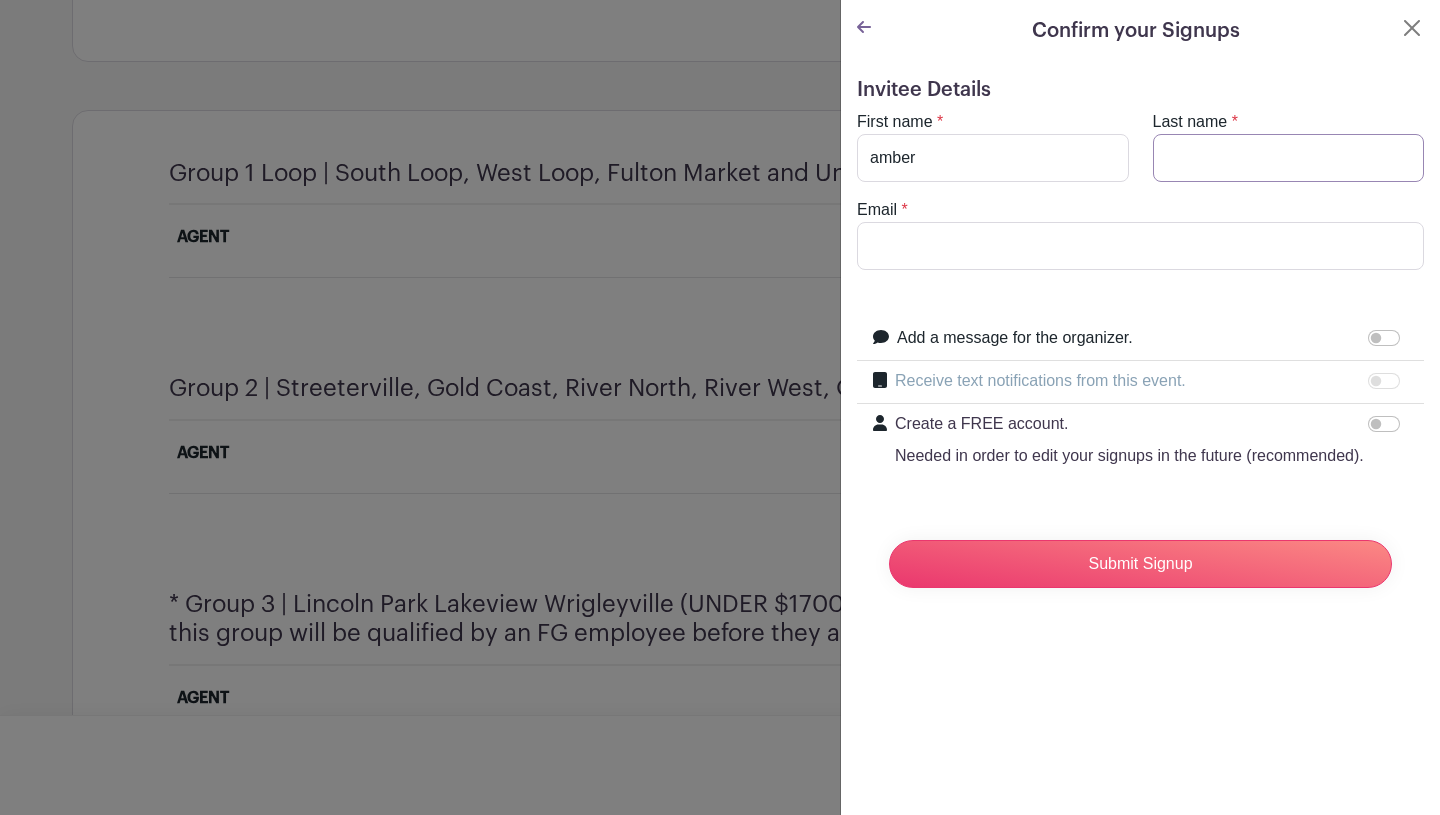 click on "Last name" at bounding box center [1289, 158] 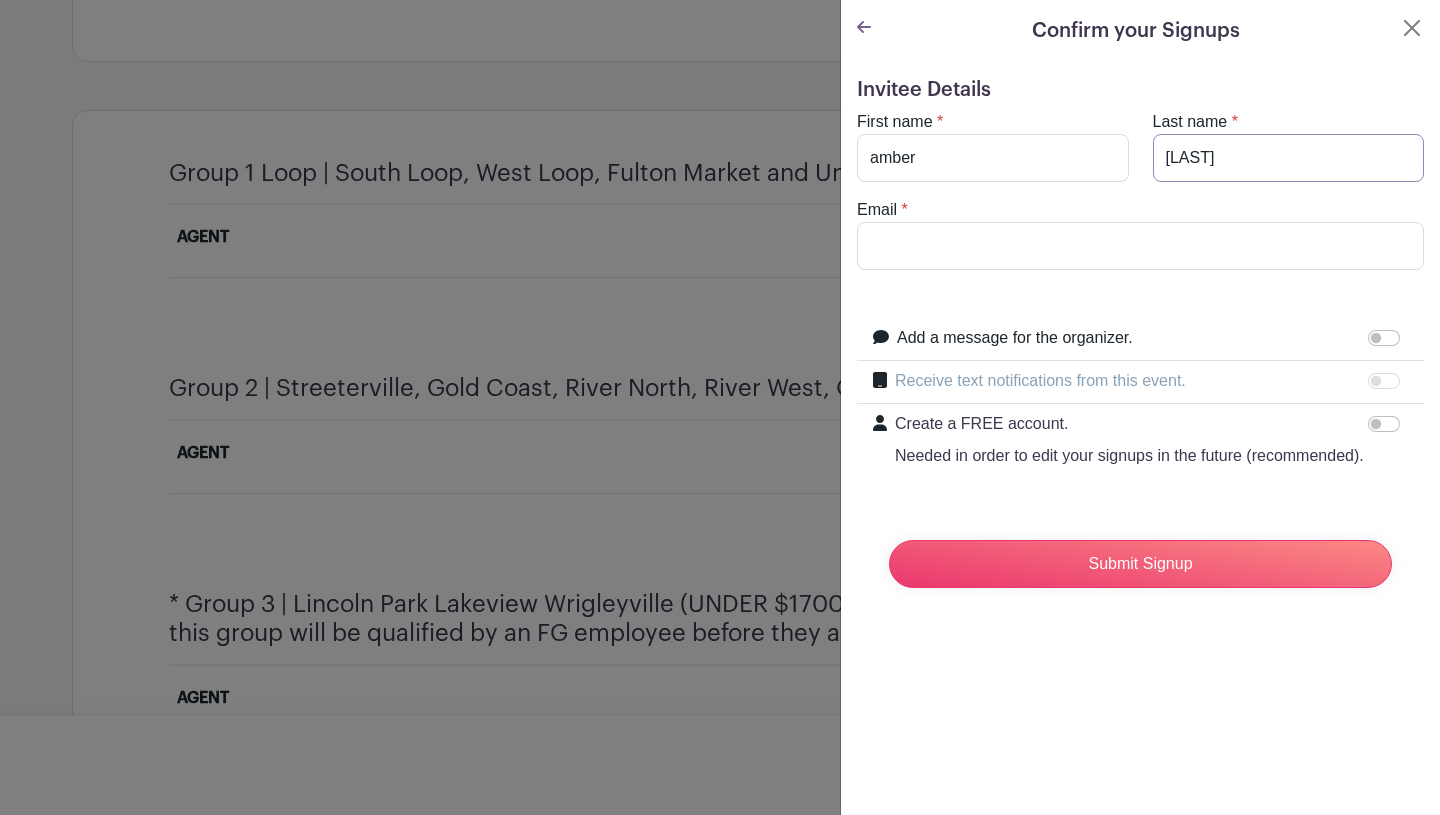 type on "[LAST]" 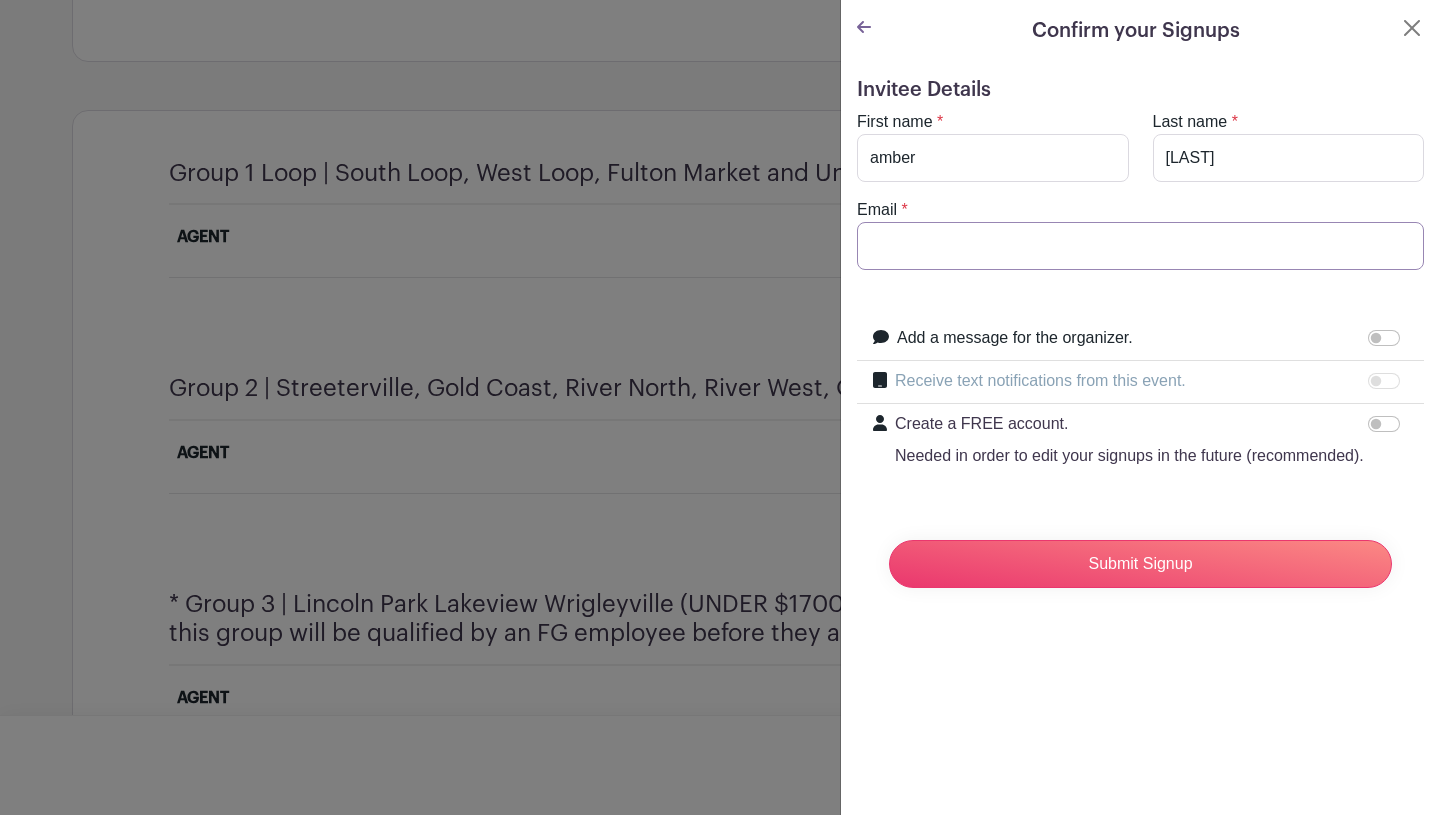 click on "Email" at bounding box center (1140, 246) 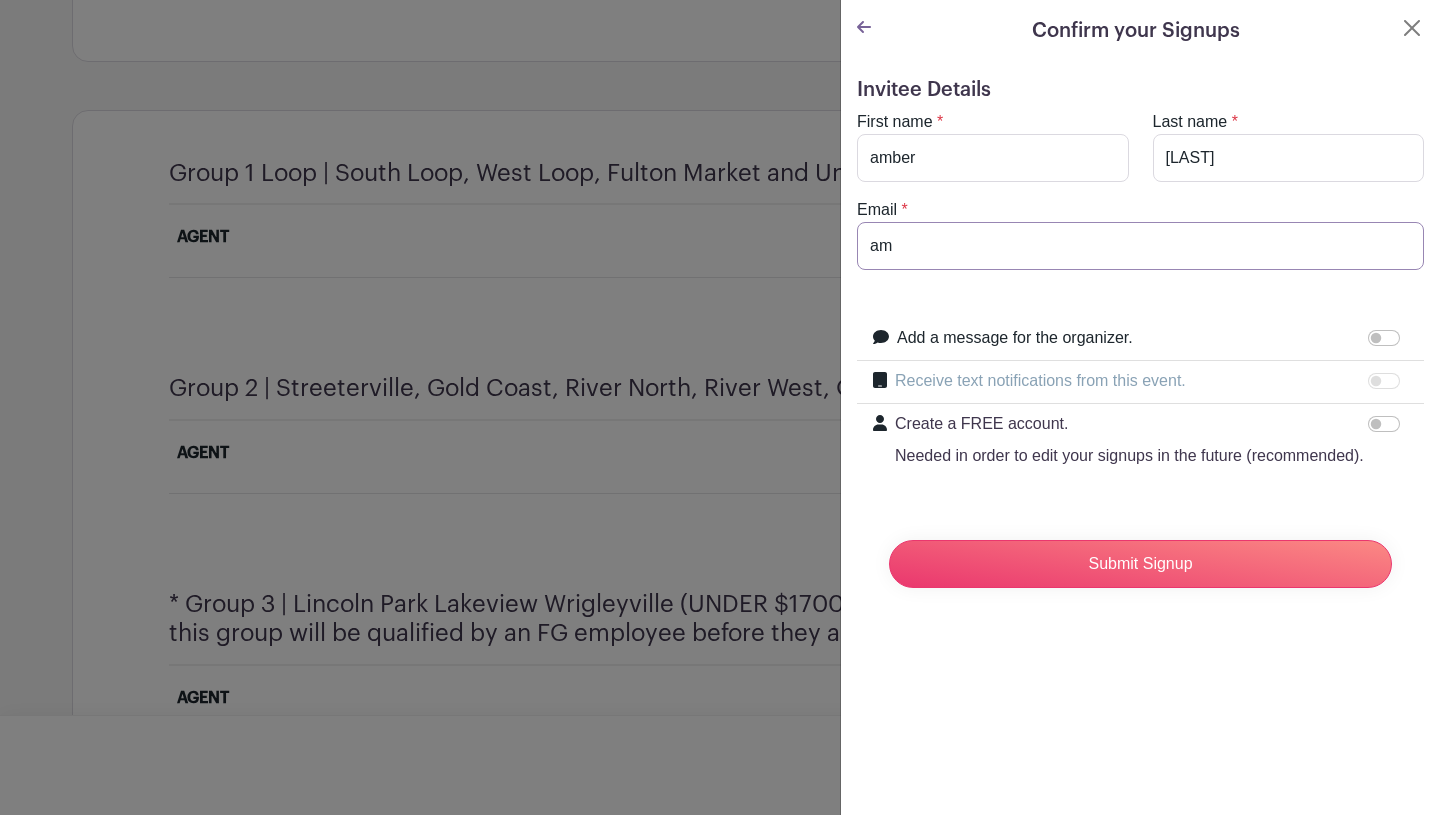type on "[EMAIL]" 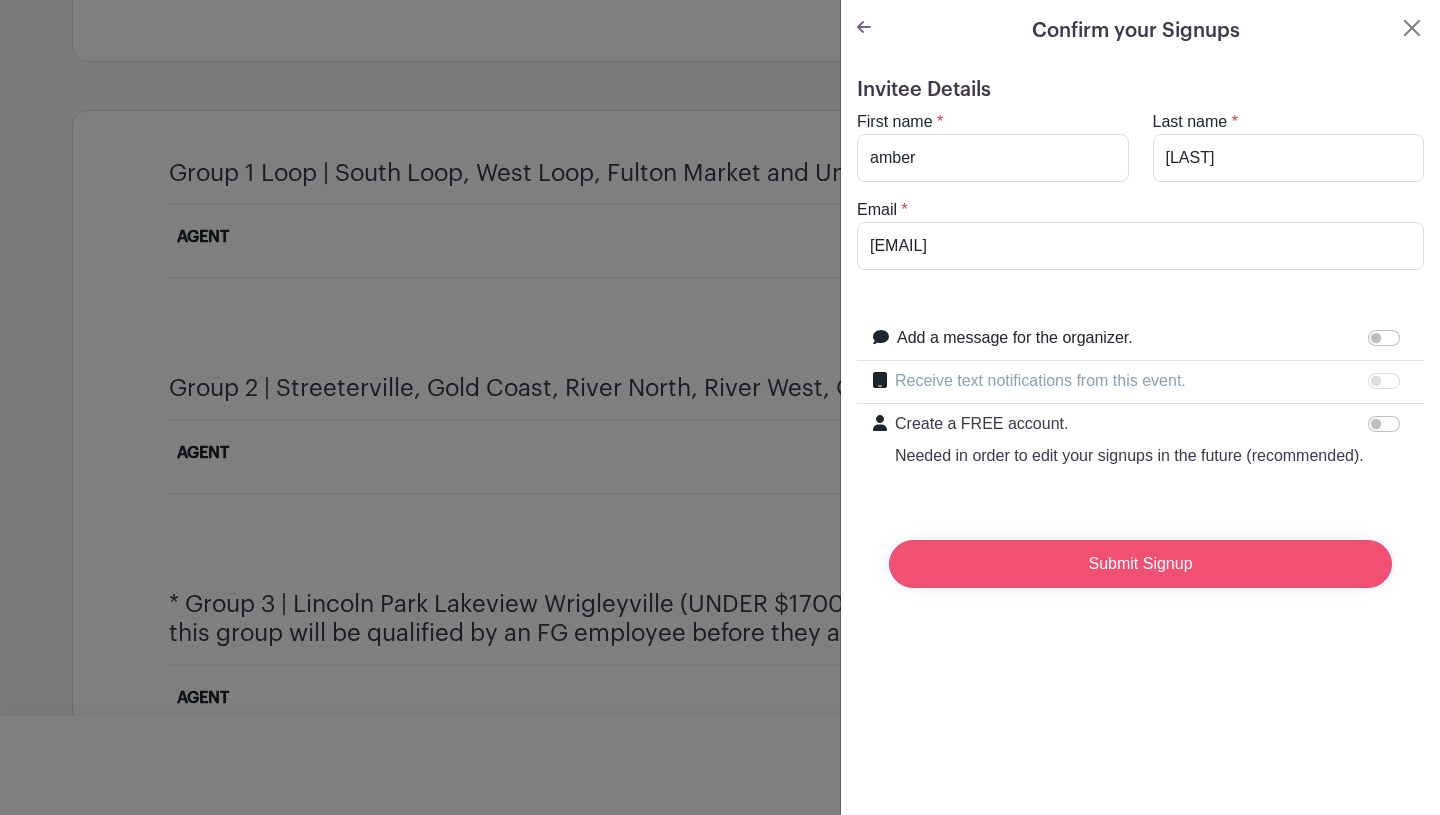 click on "Submit Signup" at bounding box center (1140, 564) 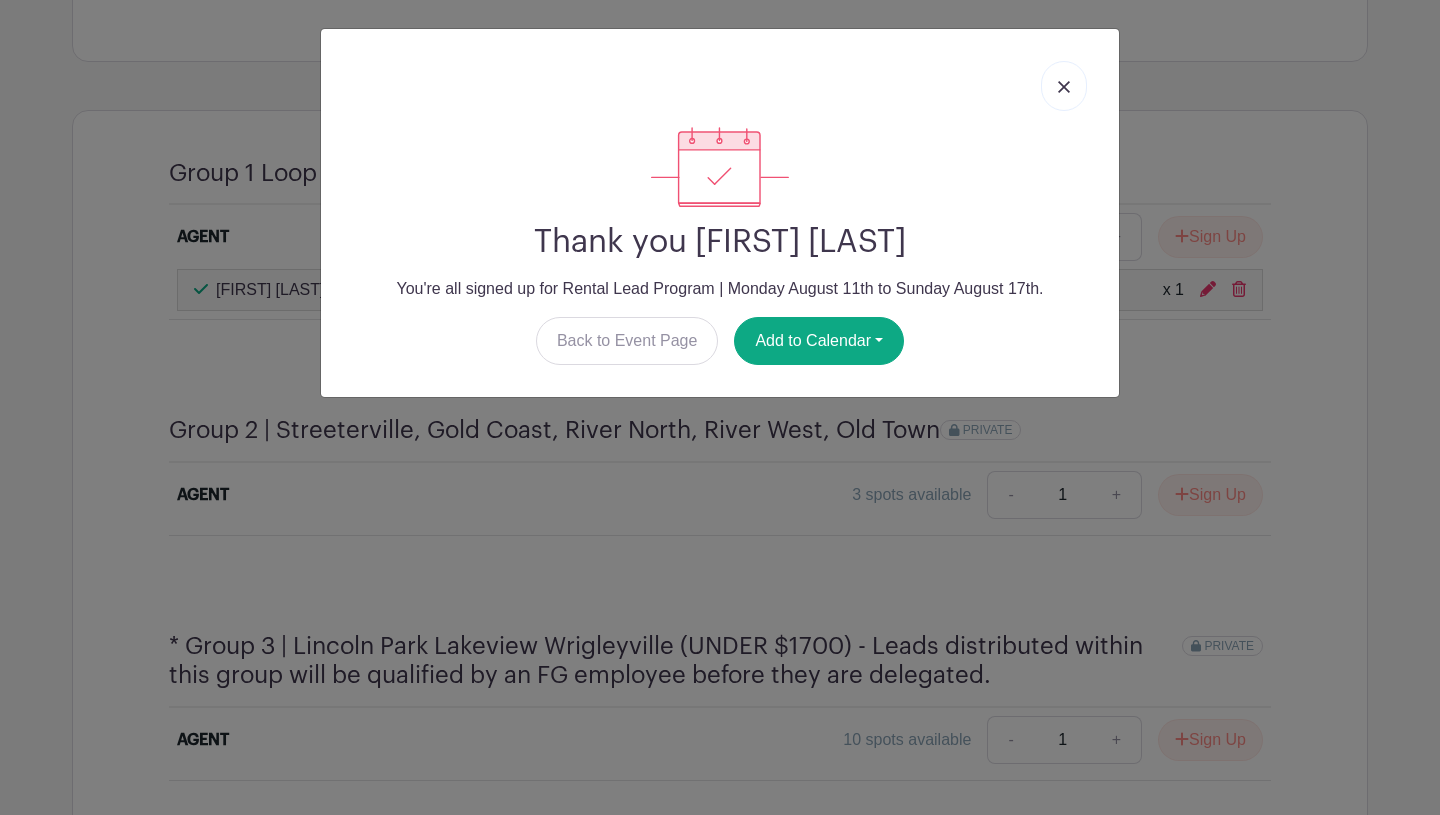 click at bounding box center [1064, 87] 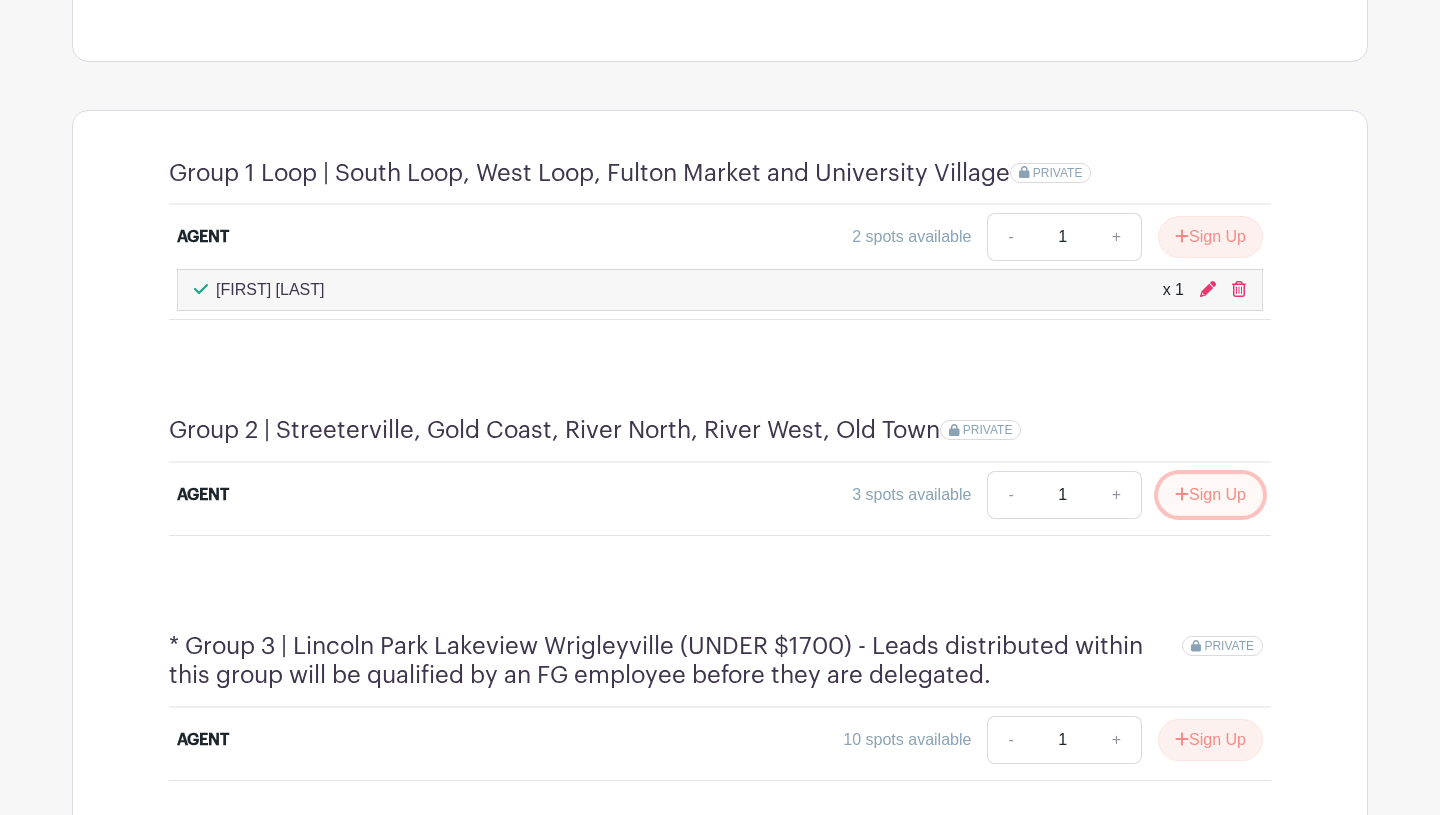 click on "Sign Up" at bounding box center [1210, 495] 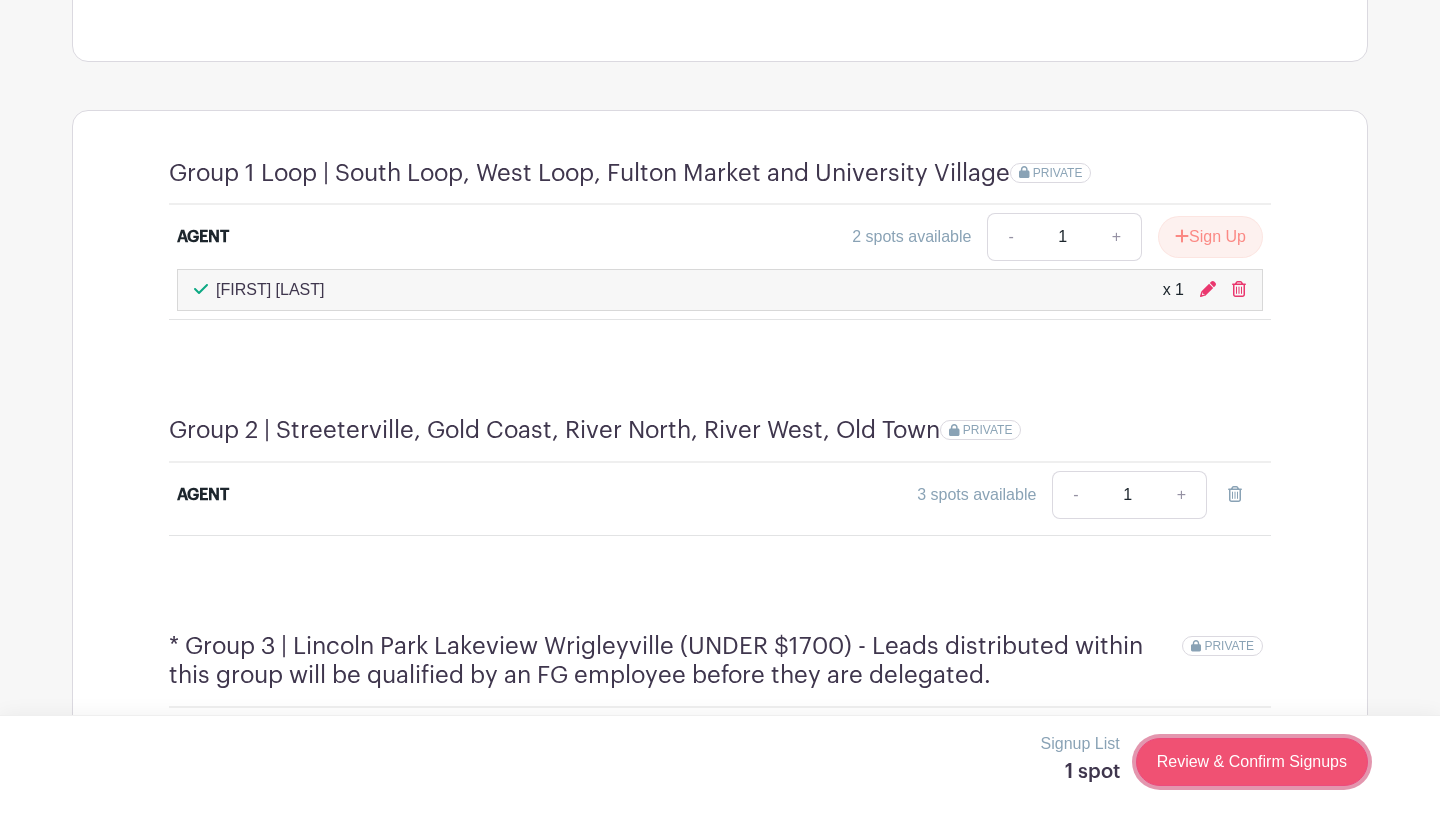 click on "Review & Confirm Signups" at bounding box center [1252, 762] 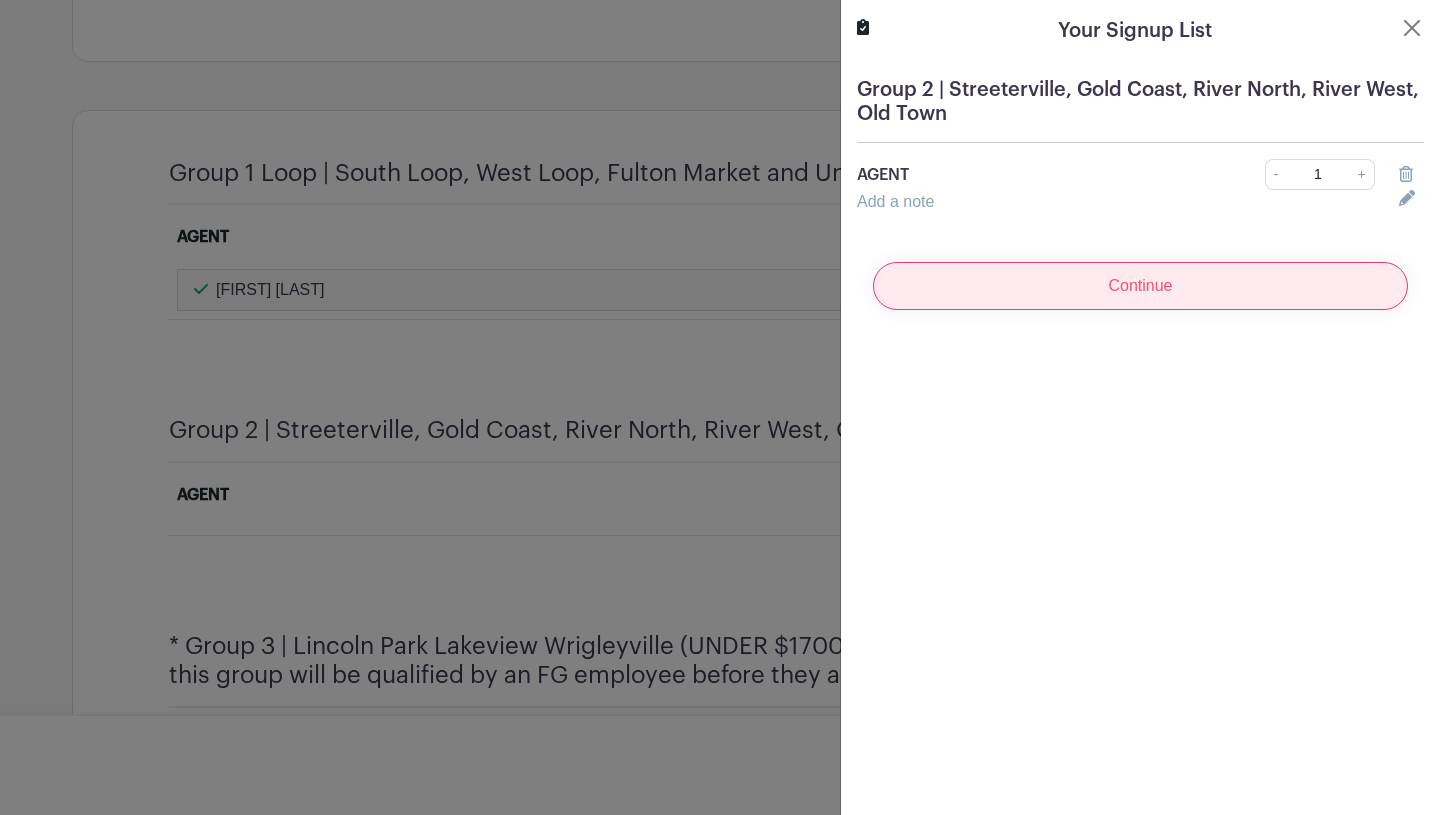 click on "Continue" at bounding box center [1140, 286] 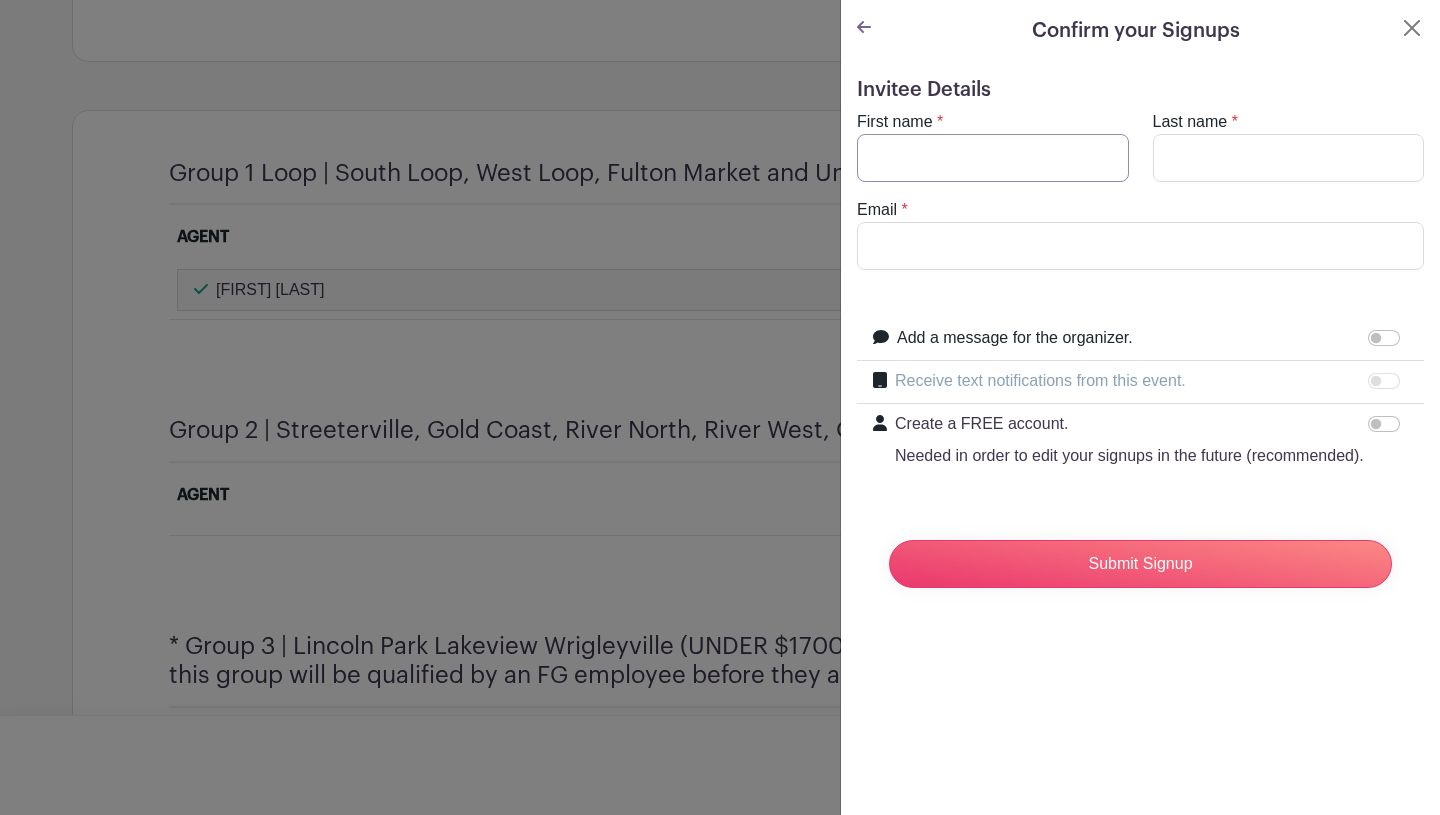 click on "First name" at bounding box center (993, 158) 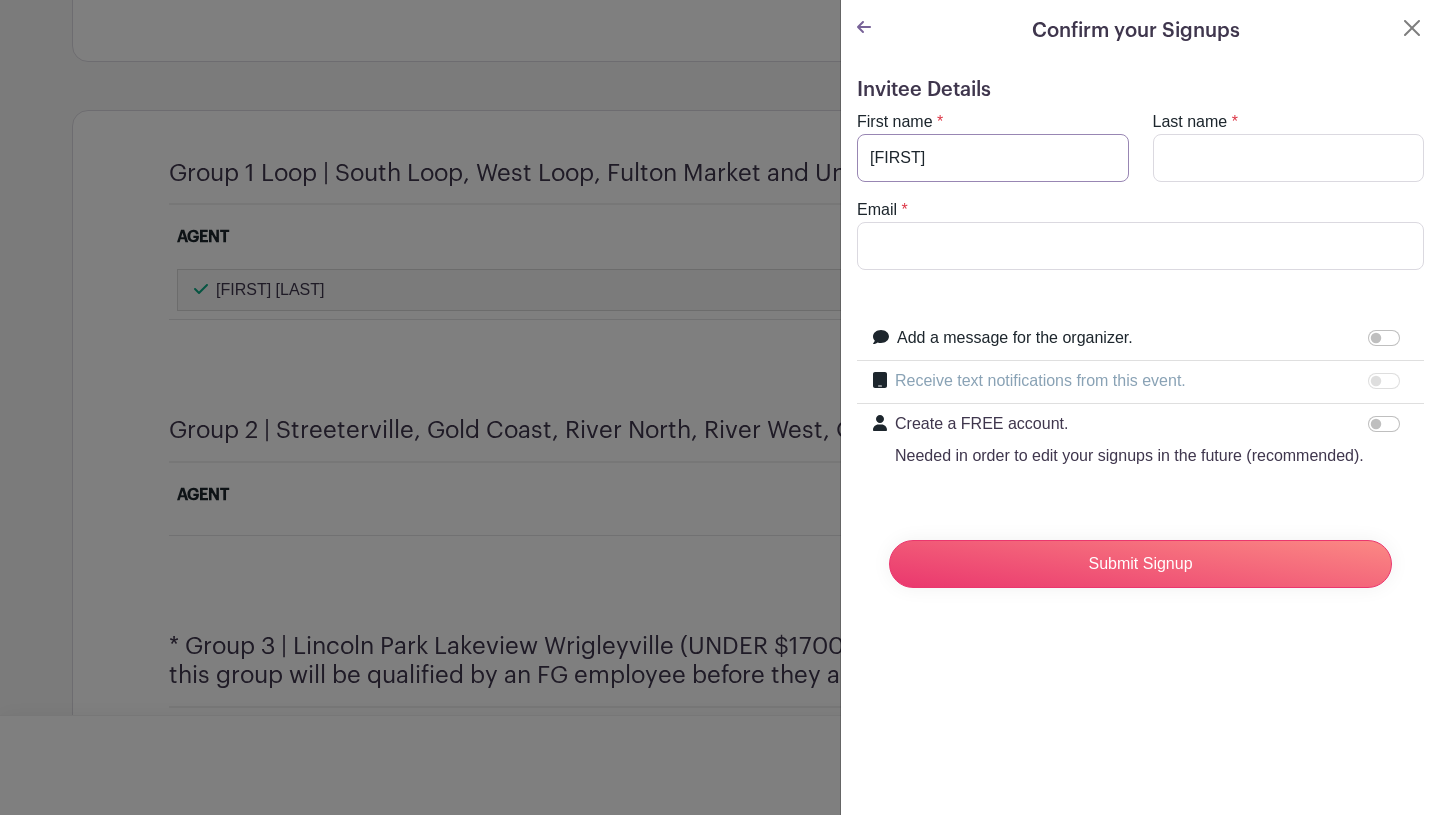 click on "[FIRST]" at bounding box center [993, 158] 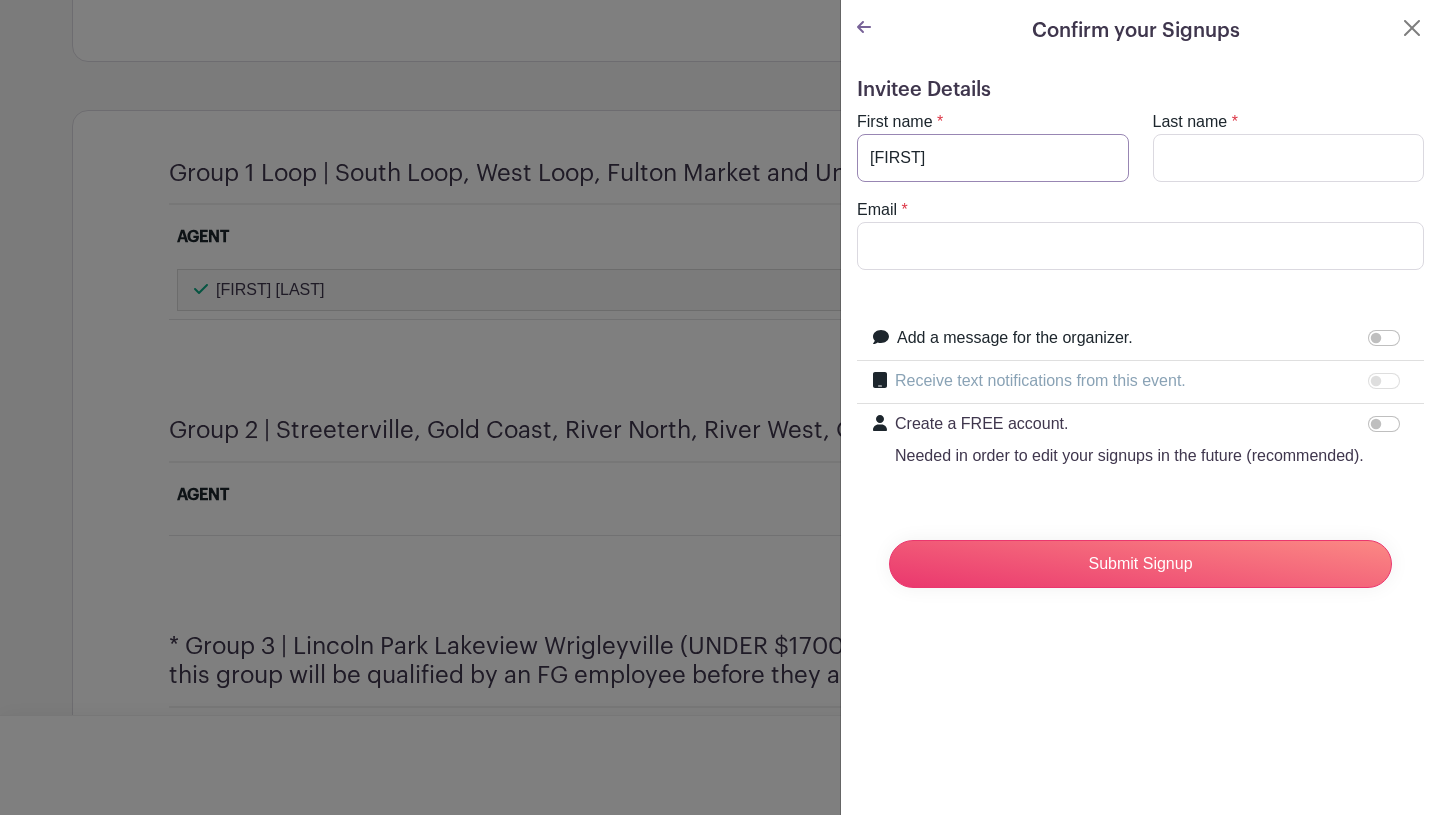type on "[FIRST]" 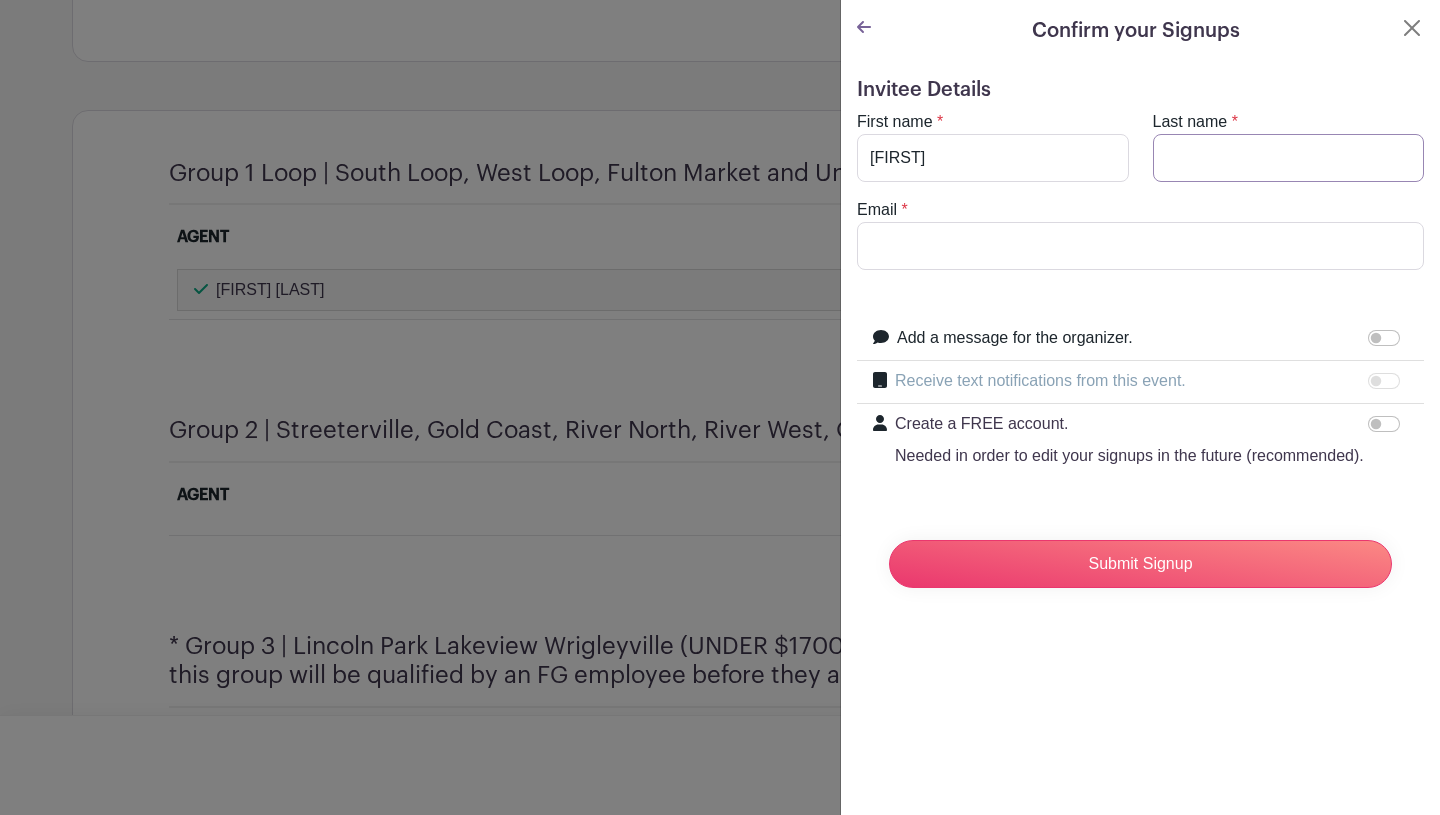 click on "Last name" at bounding box center [1289, 158] 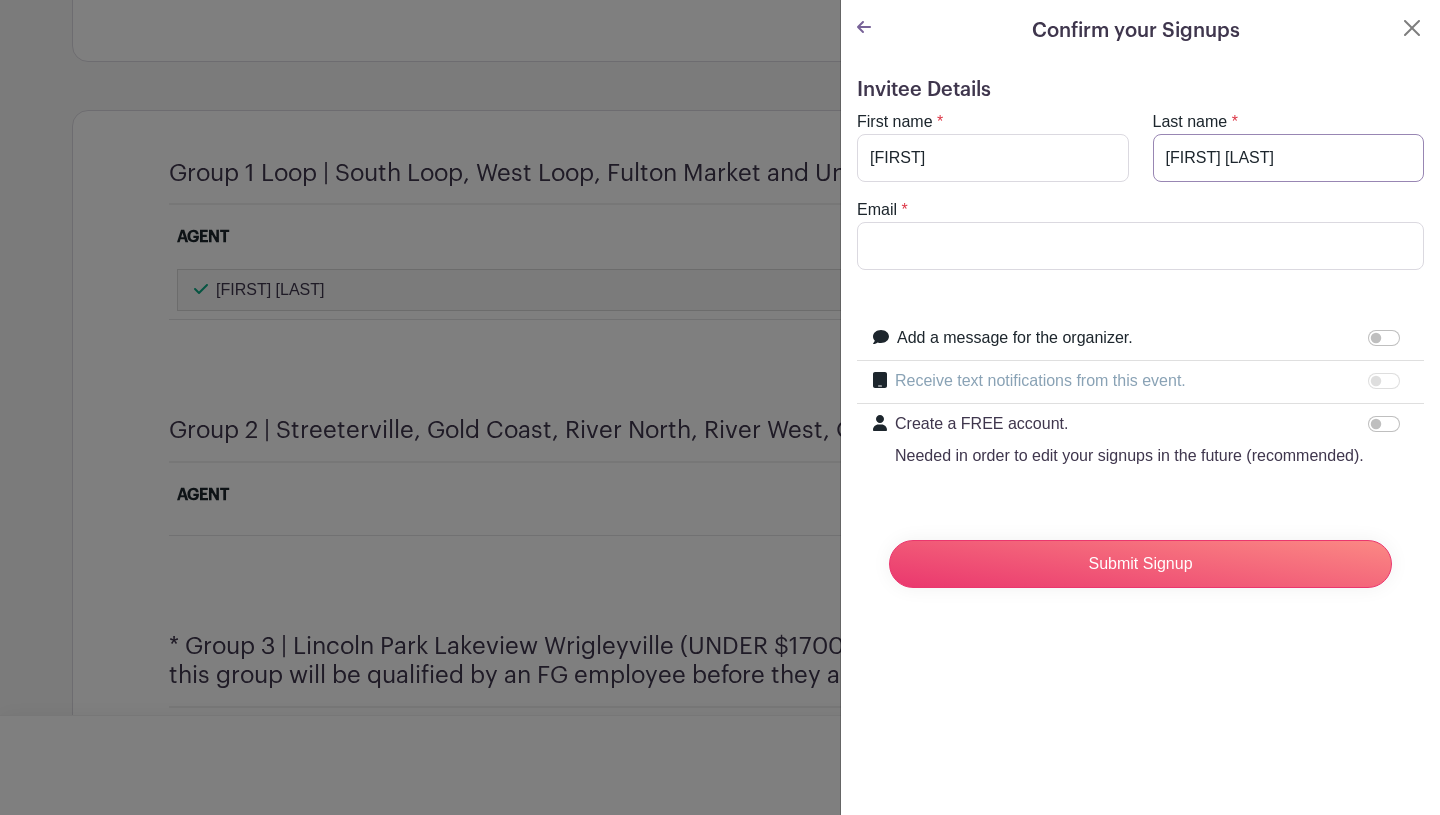 type on "[FIRST] [LAST]" 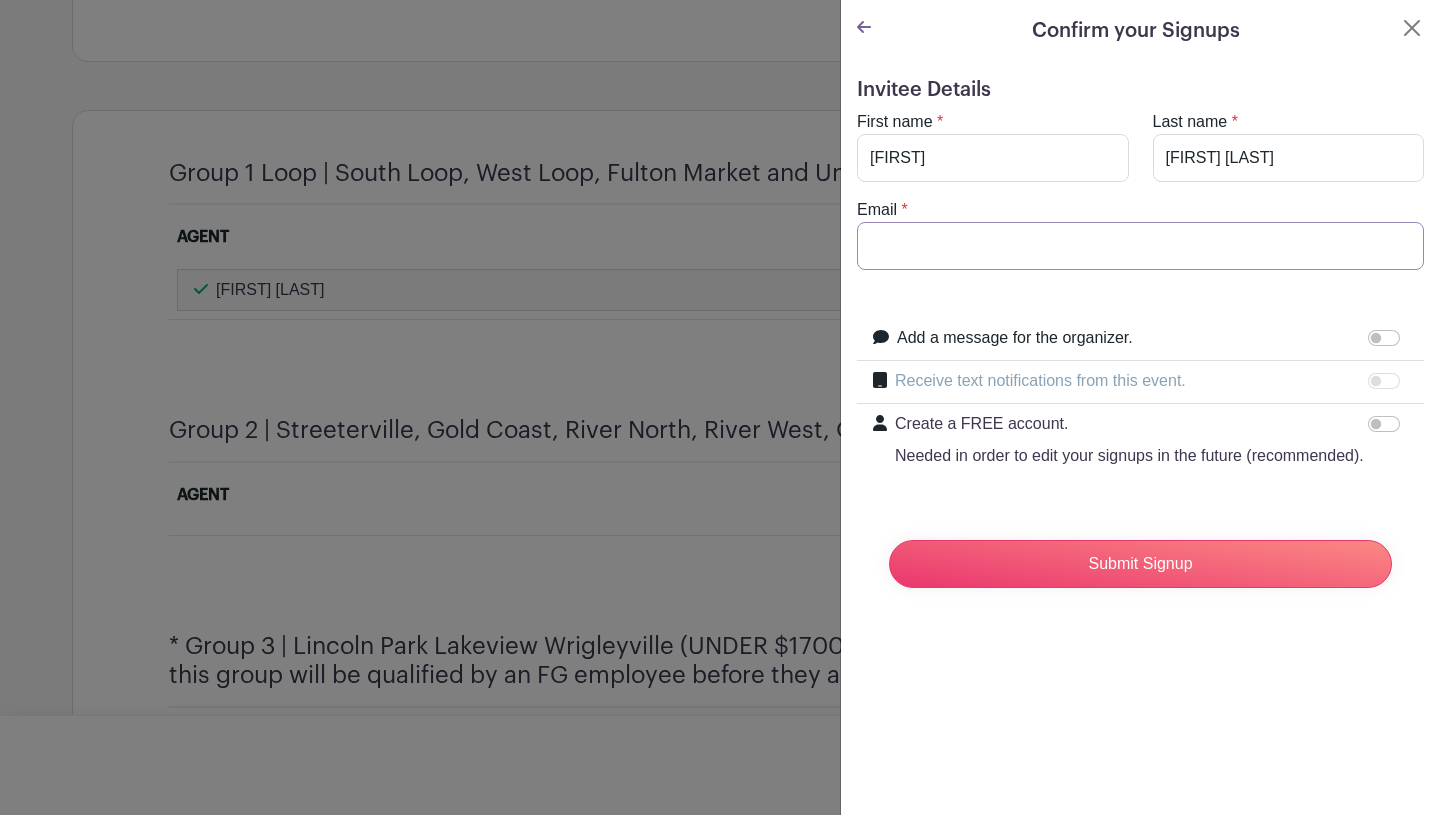 click on "Email" at bounding box center (1140, 246) 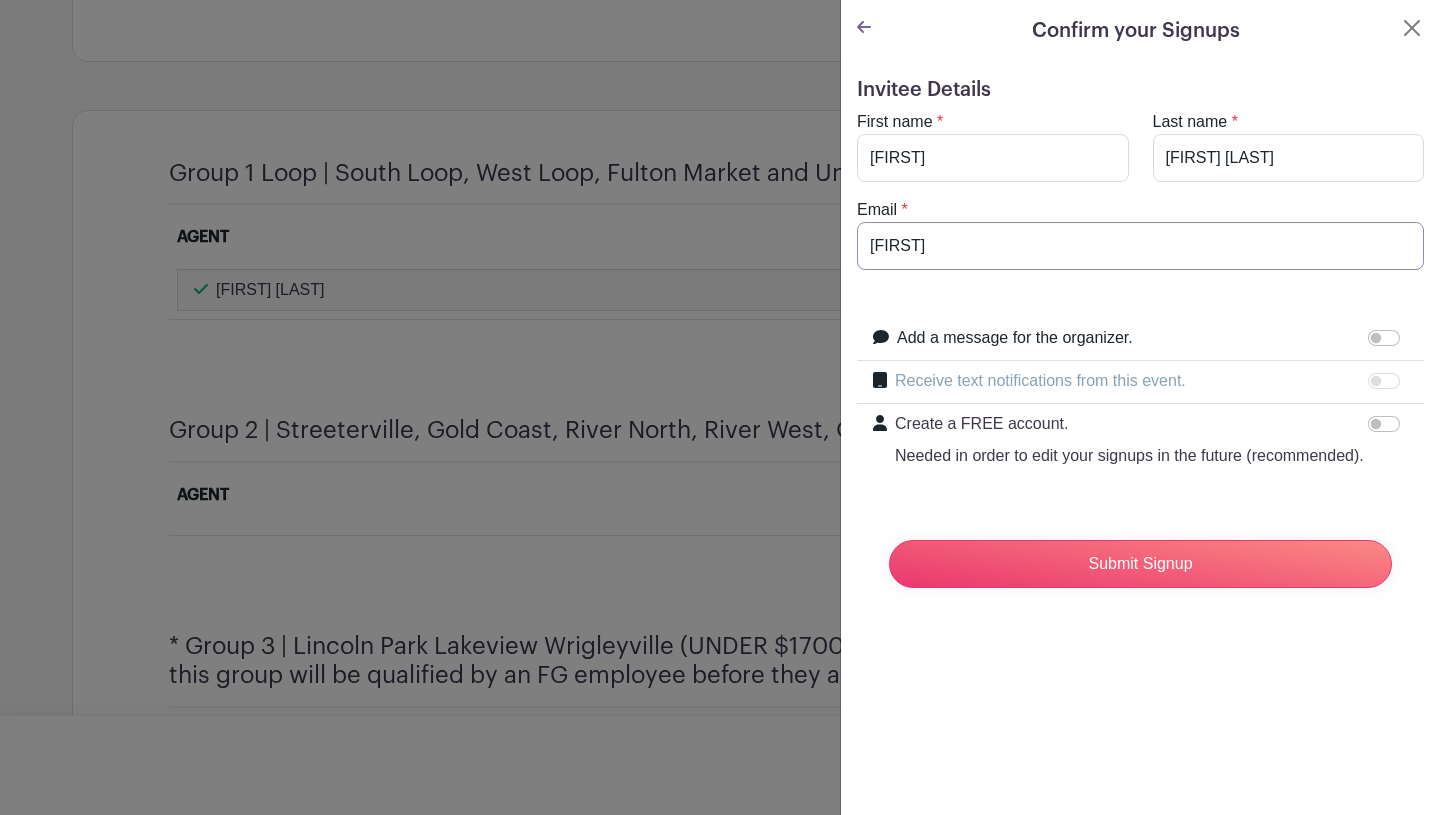 type on "[EMAIL]" 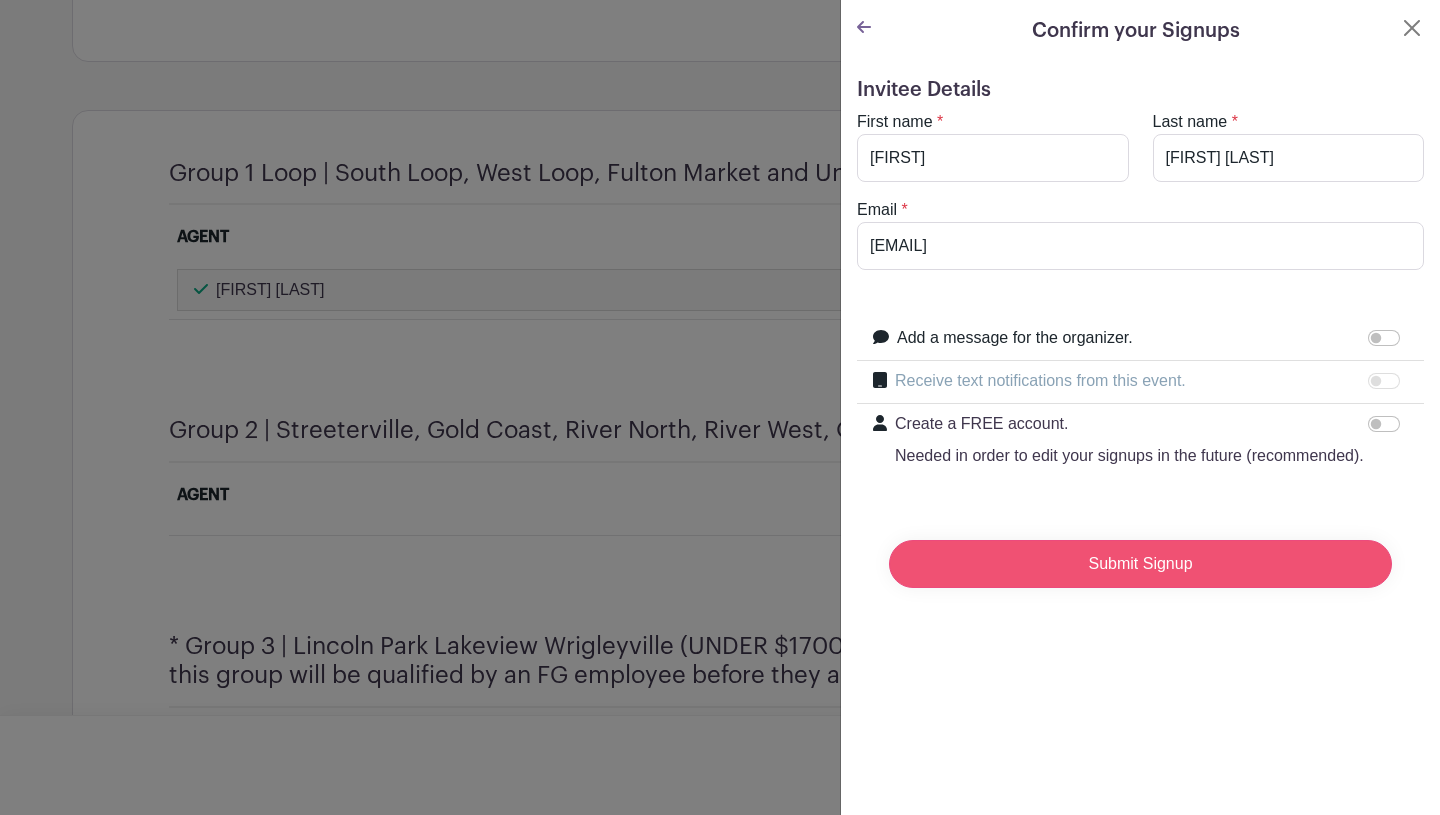 click on "Submit Signup" at bounding box center [1140, 564] 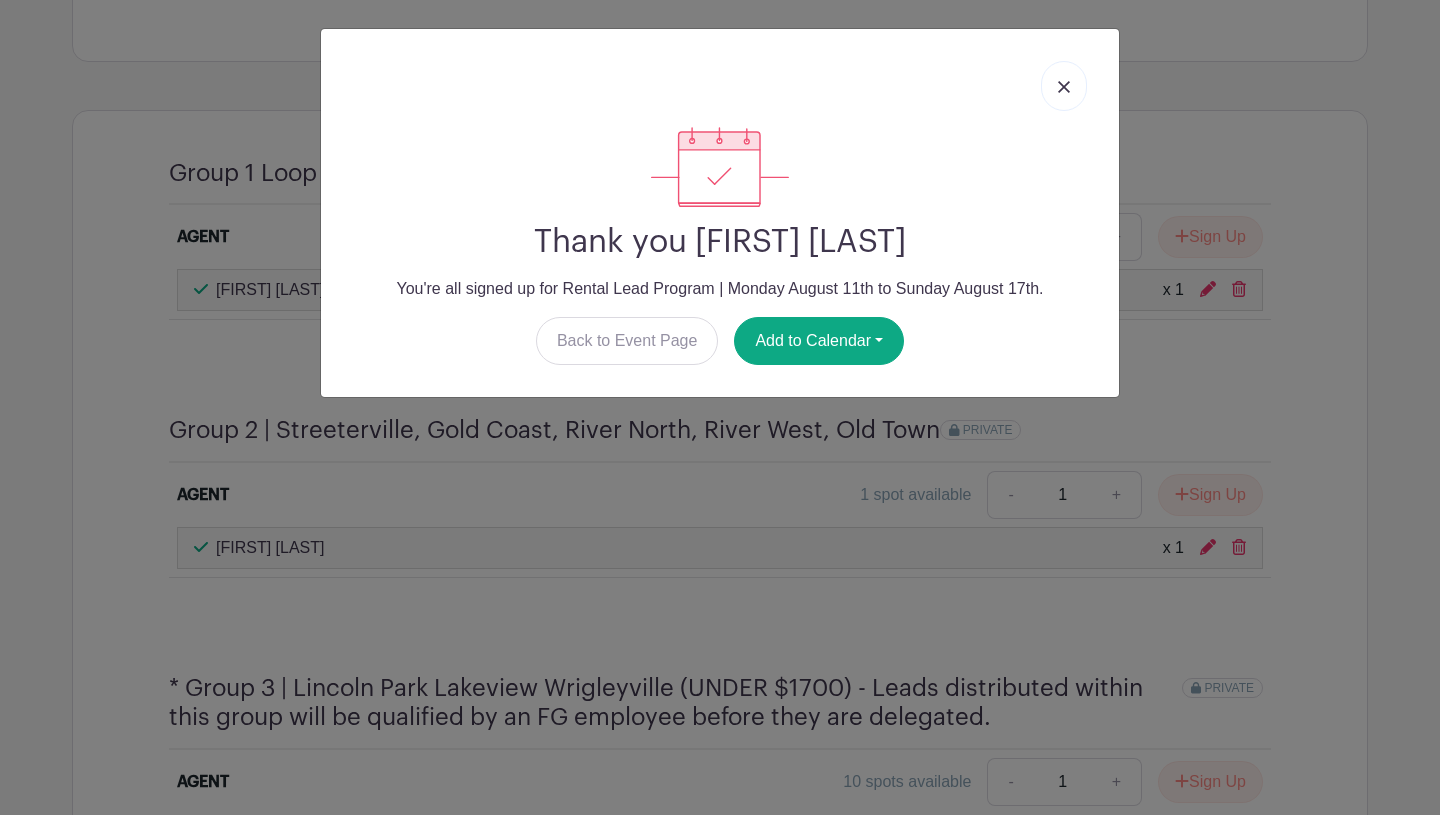click at bounding box center (1064, 87) 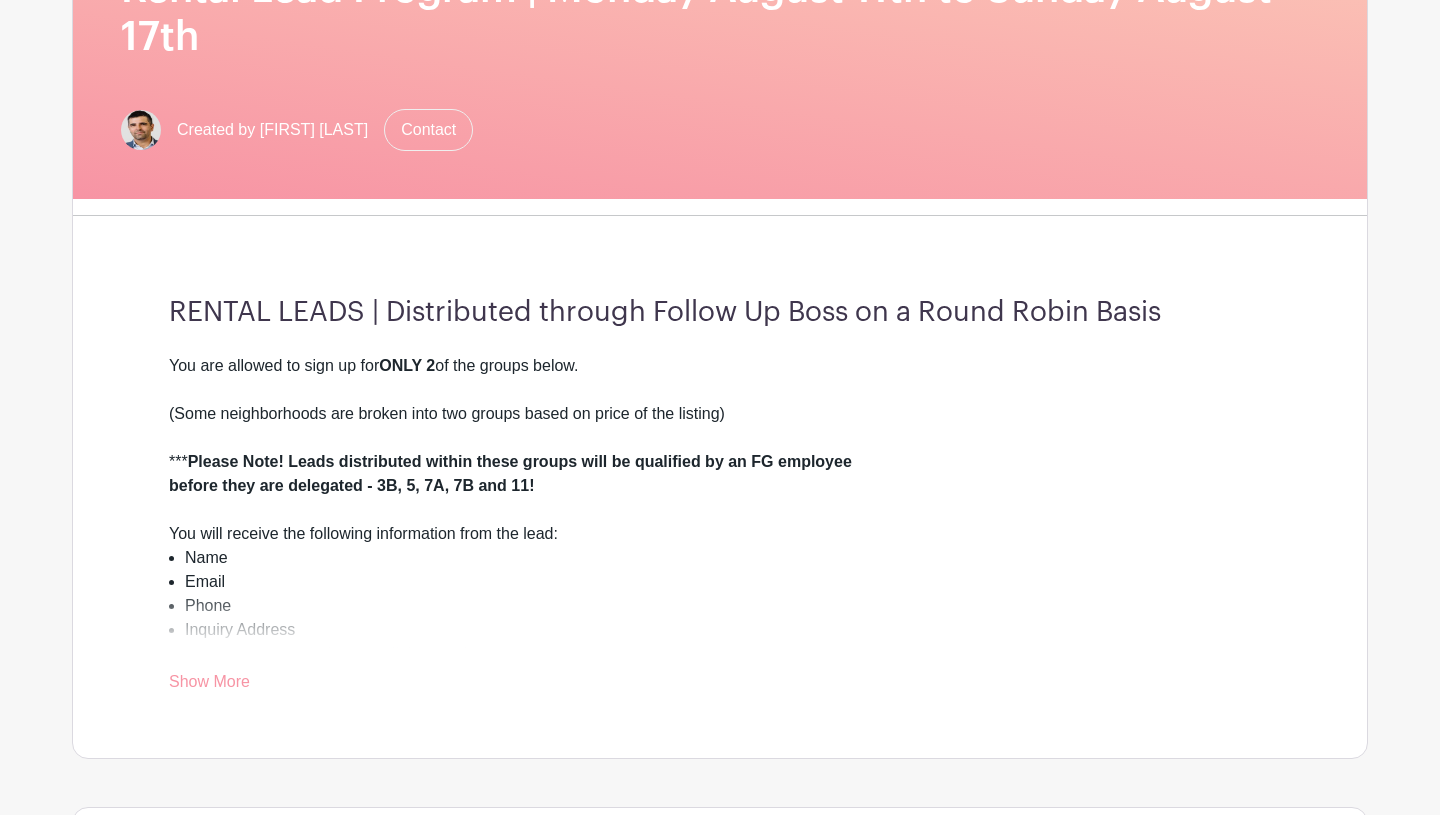 scroll, scrollTop: 0, scrollLeft: 0, axis: both 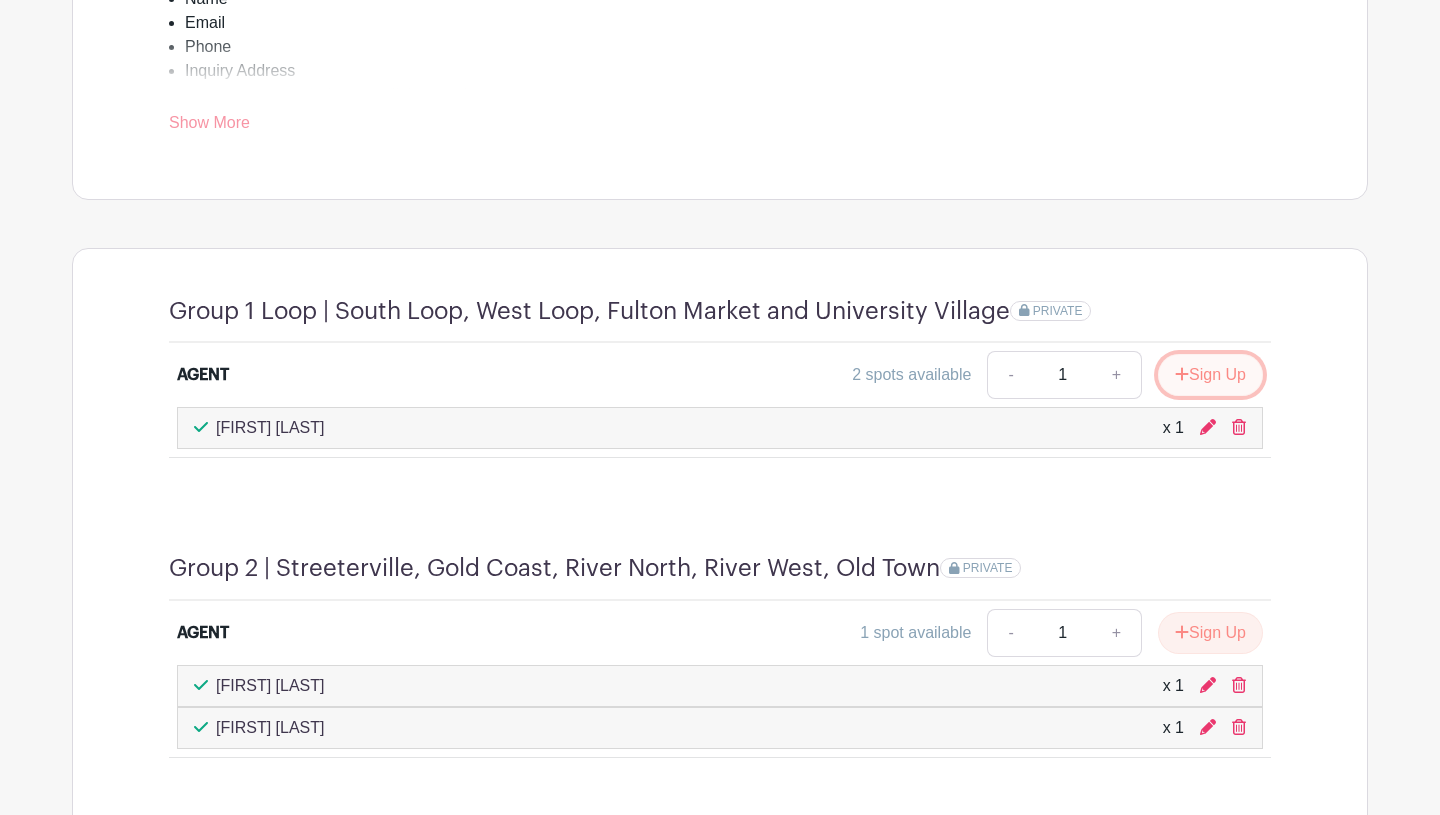 click on "Sign Up" at bounding box center [1210, 375] 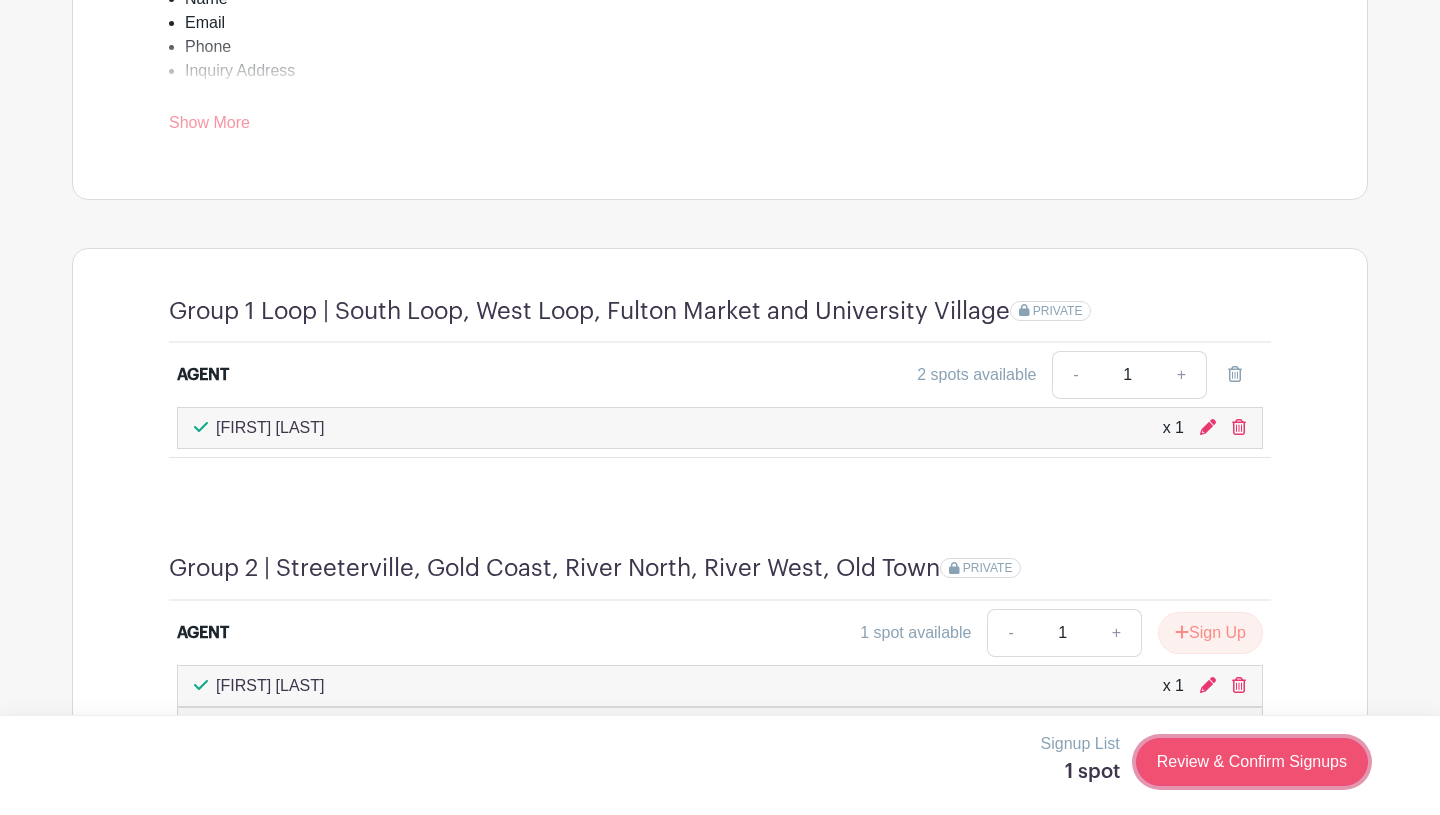 click on "Review & Confirm Signups" at bounding box center (1252, 762) 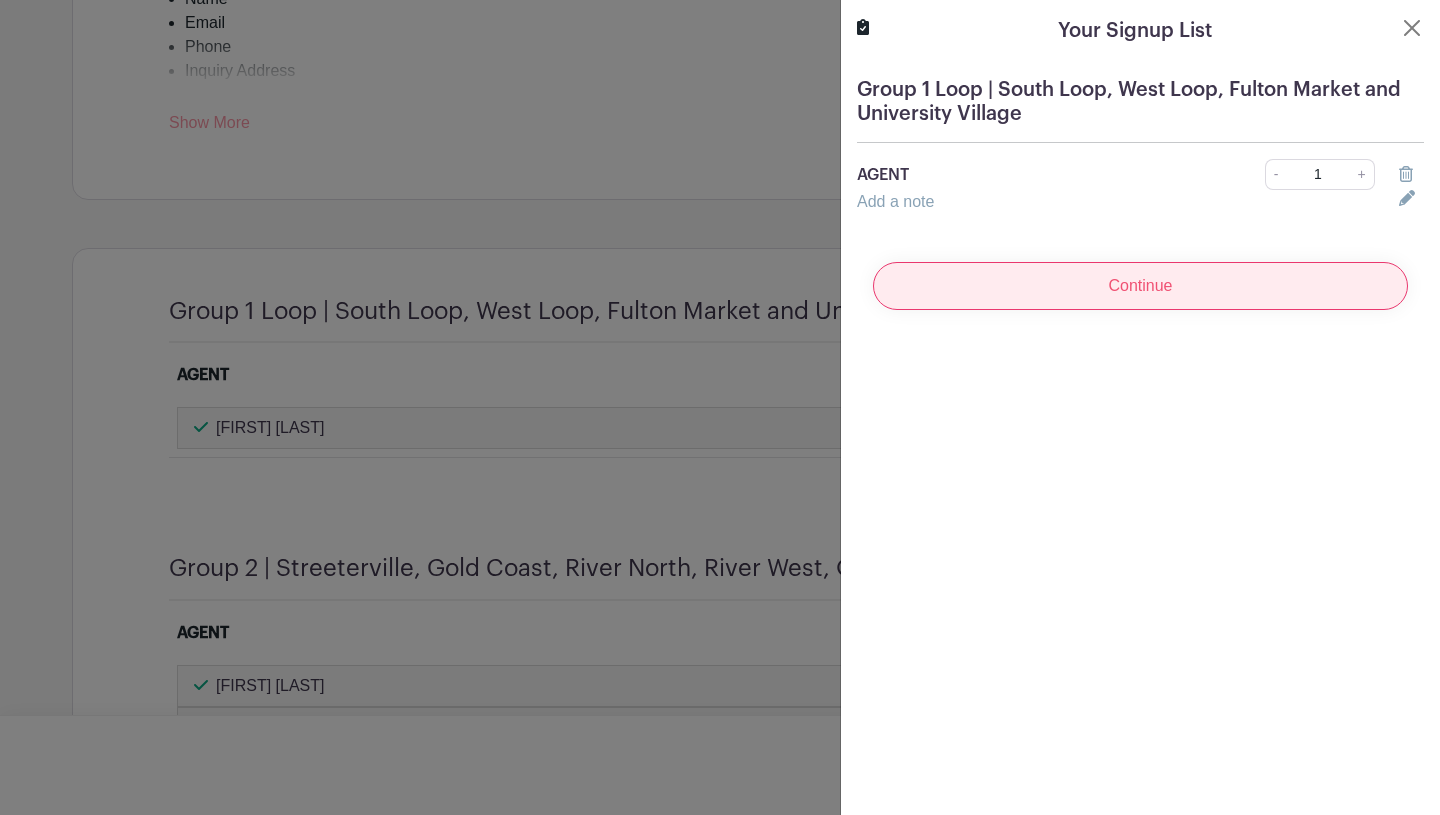 click on "Continue" at bounding box center [1140, 286] 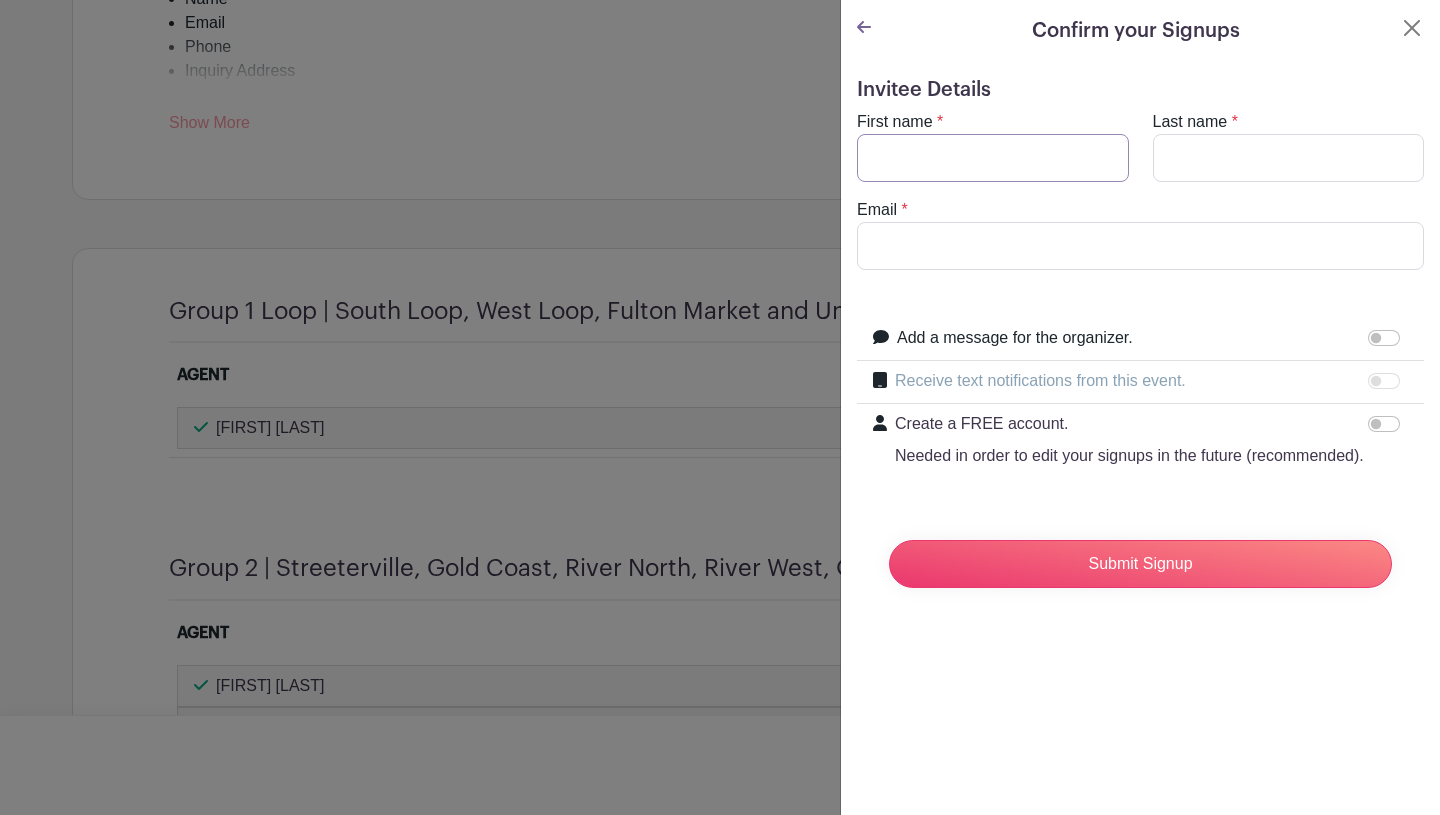 click on "First name" at bounding box center (993, 158) 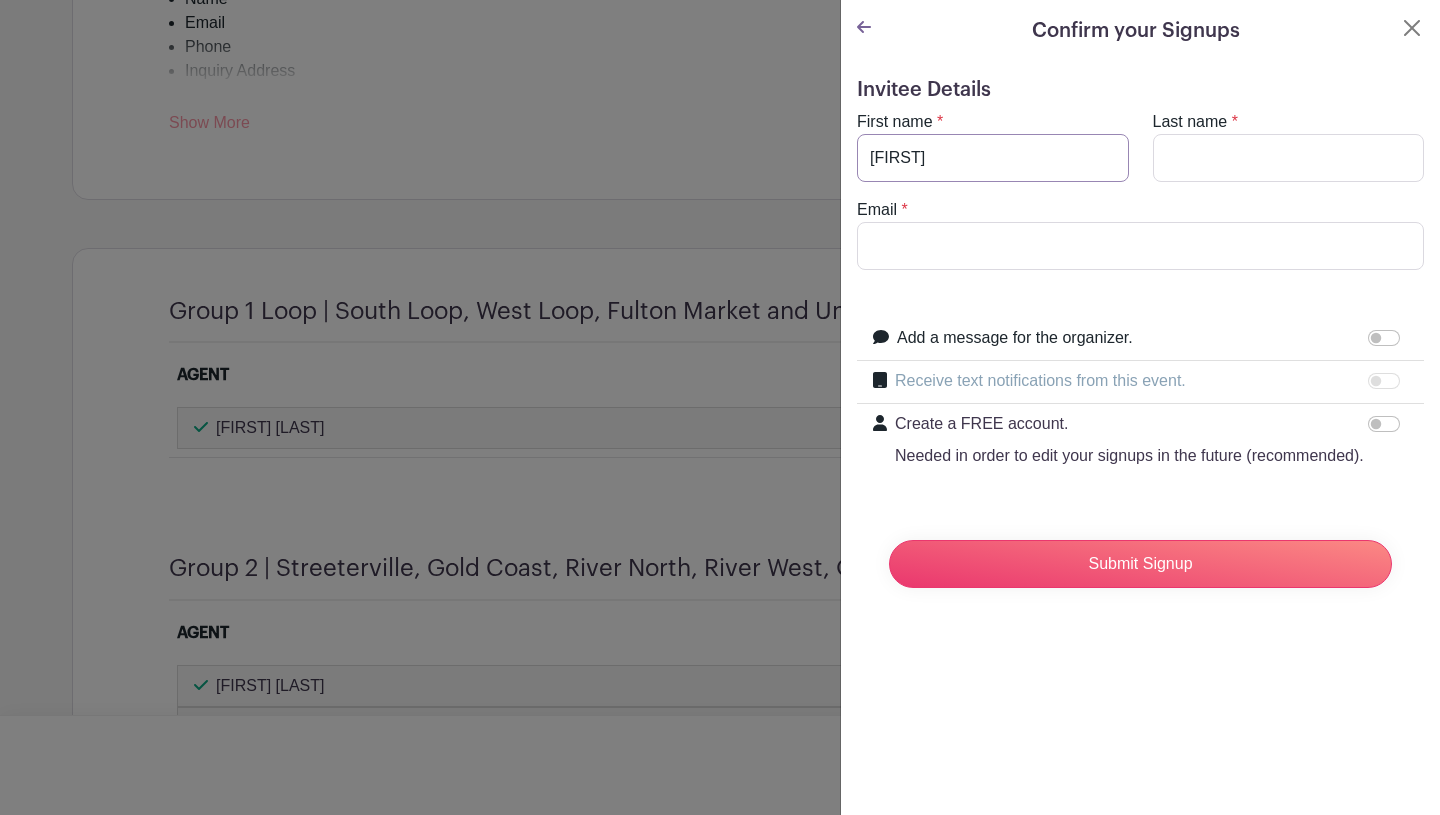 type on "Mark" 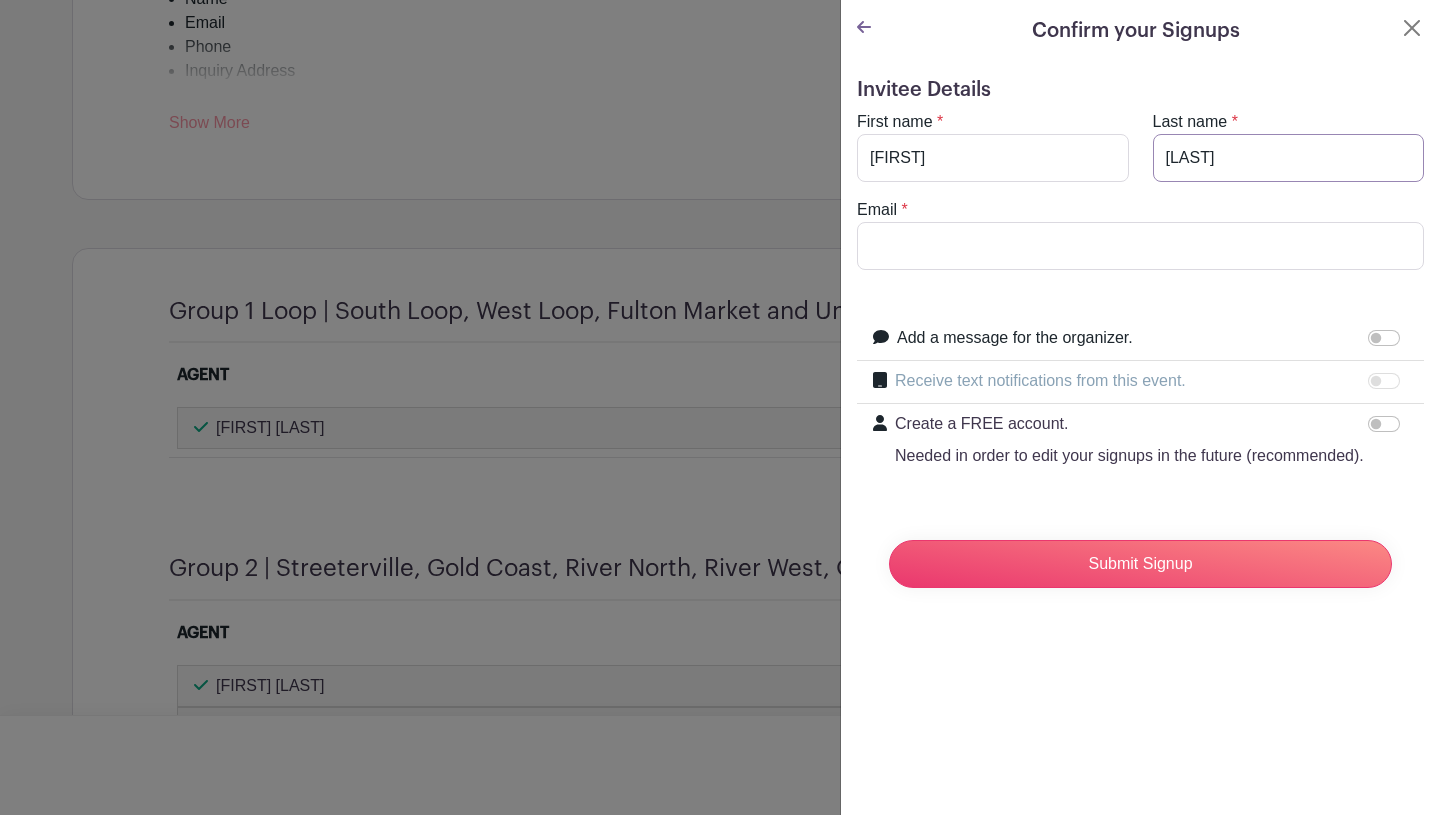 type on "Telander" 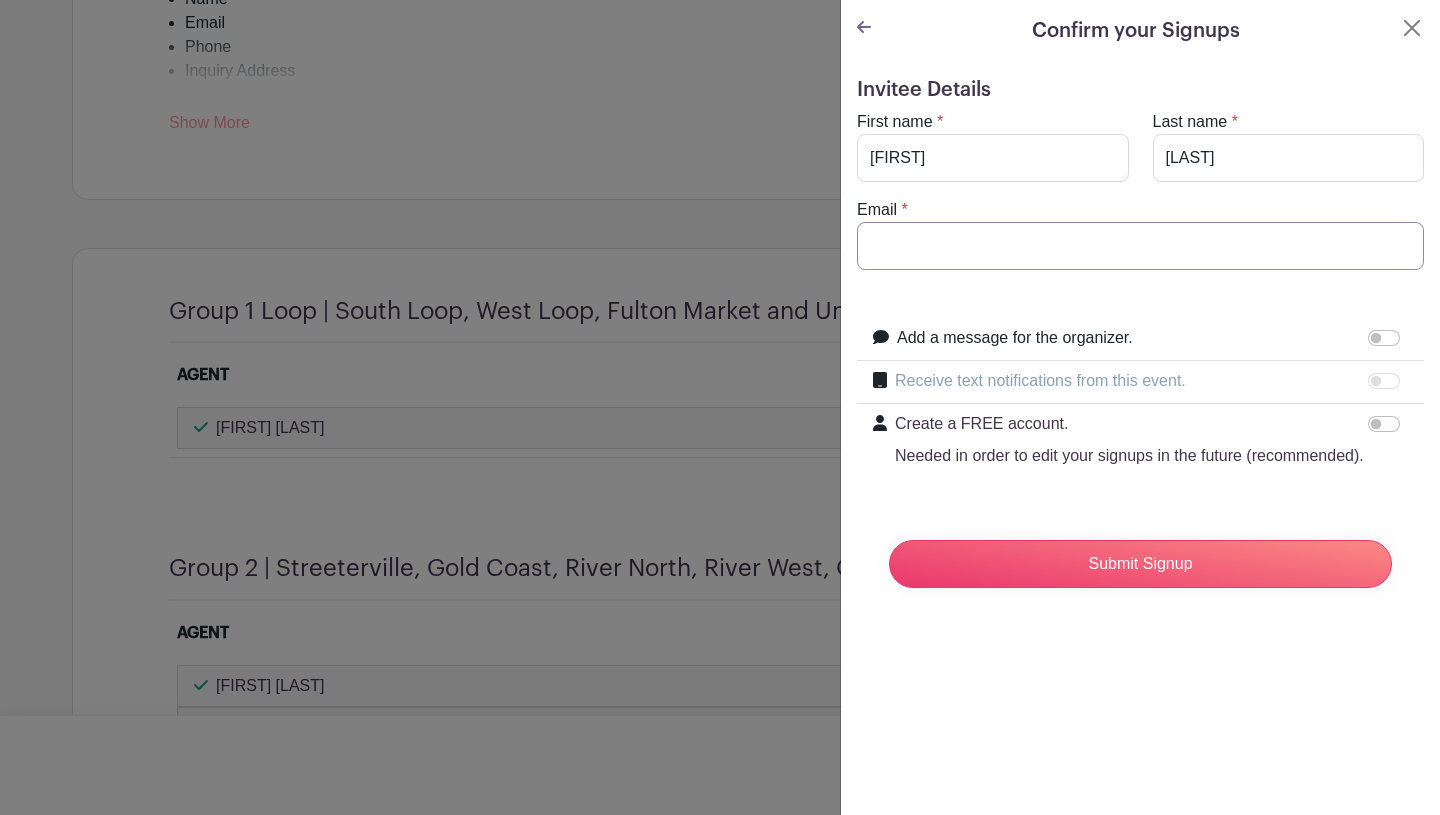 click on "Email" at bounding box center (1140, 246) 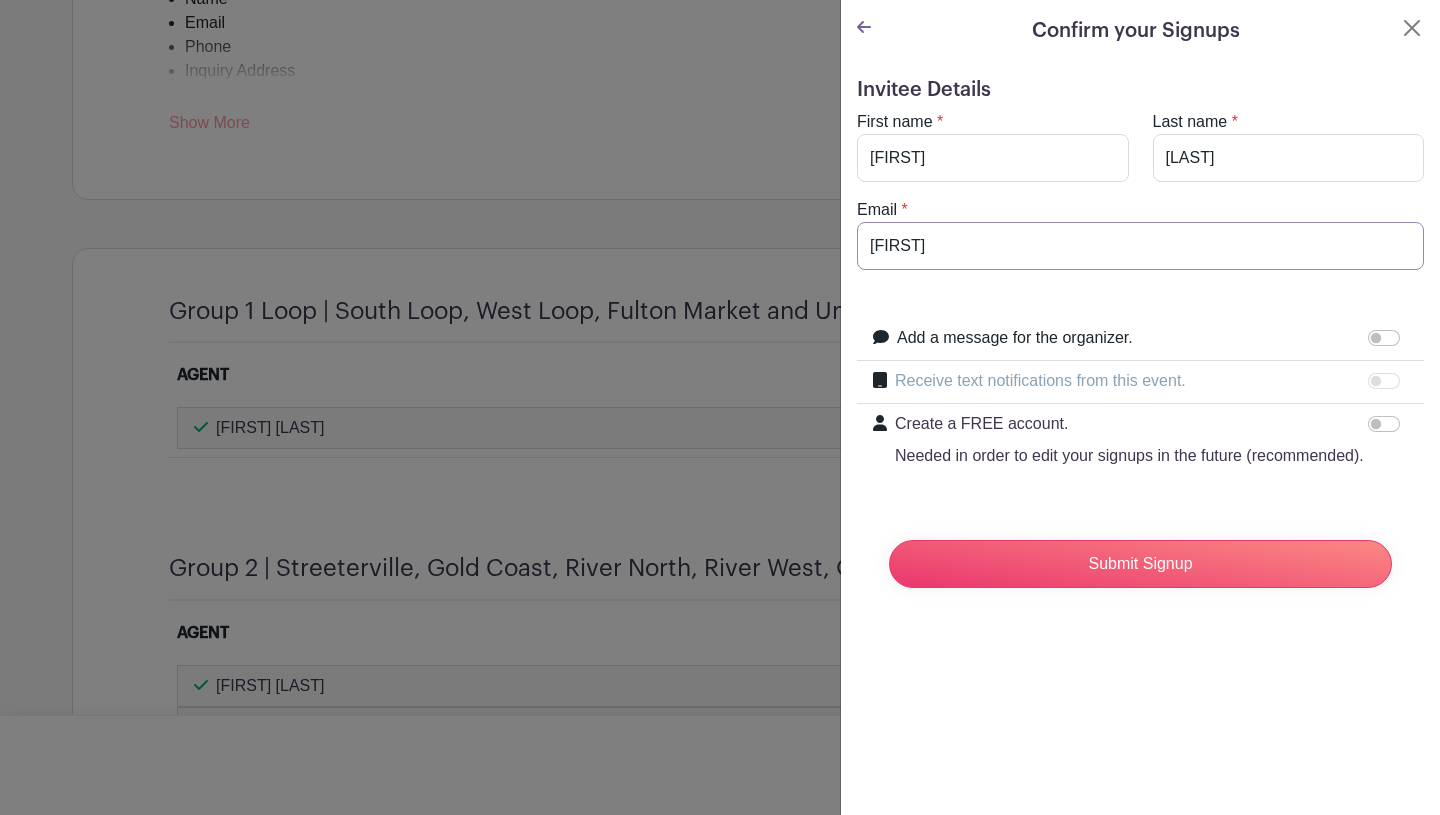 type on "mark.telander@fultongrace.com" 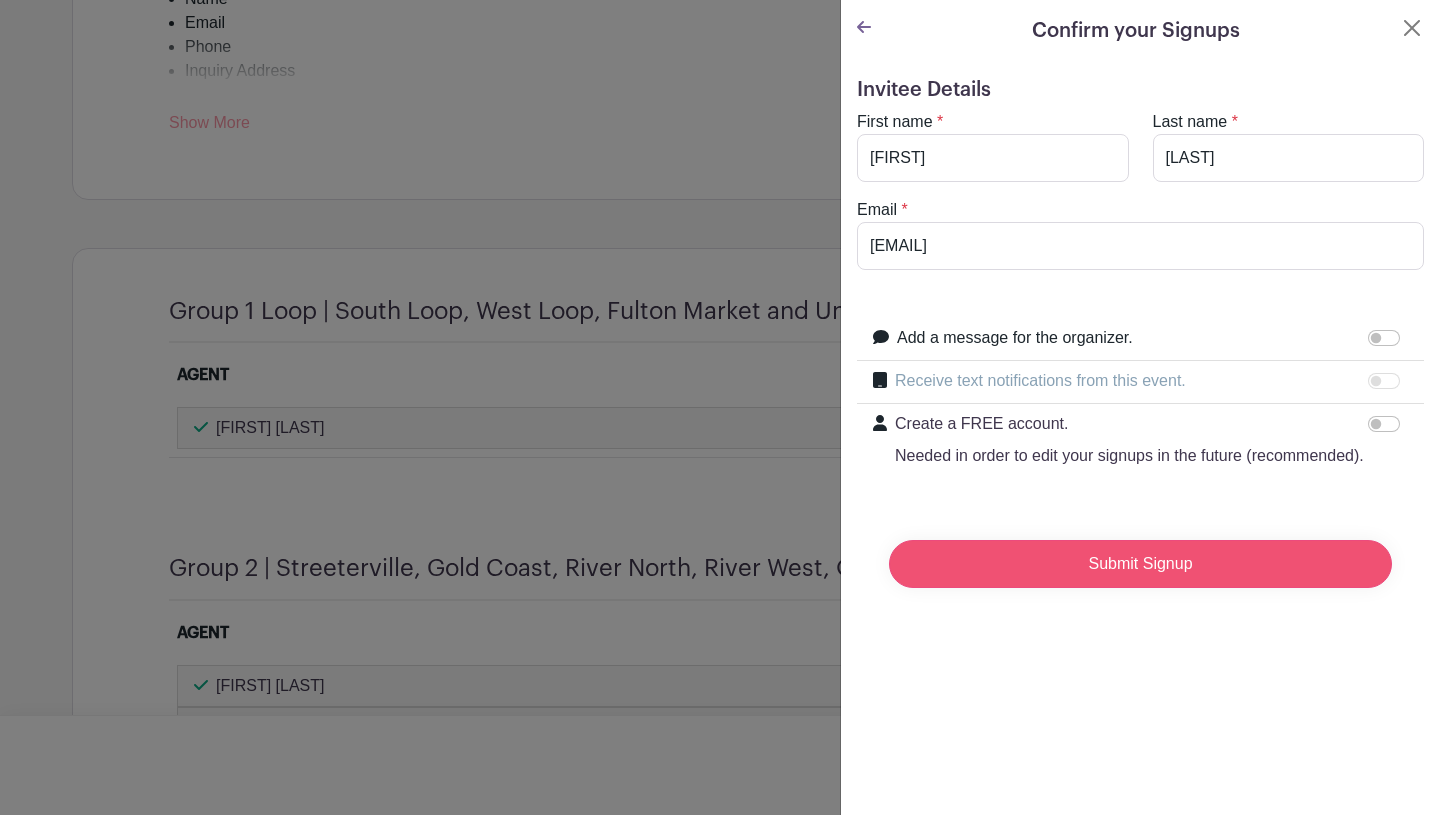 click on "Submit Signup" at bounding box center (1140, 564) 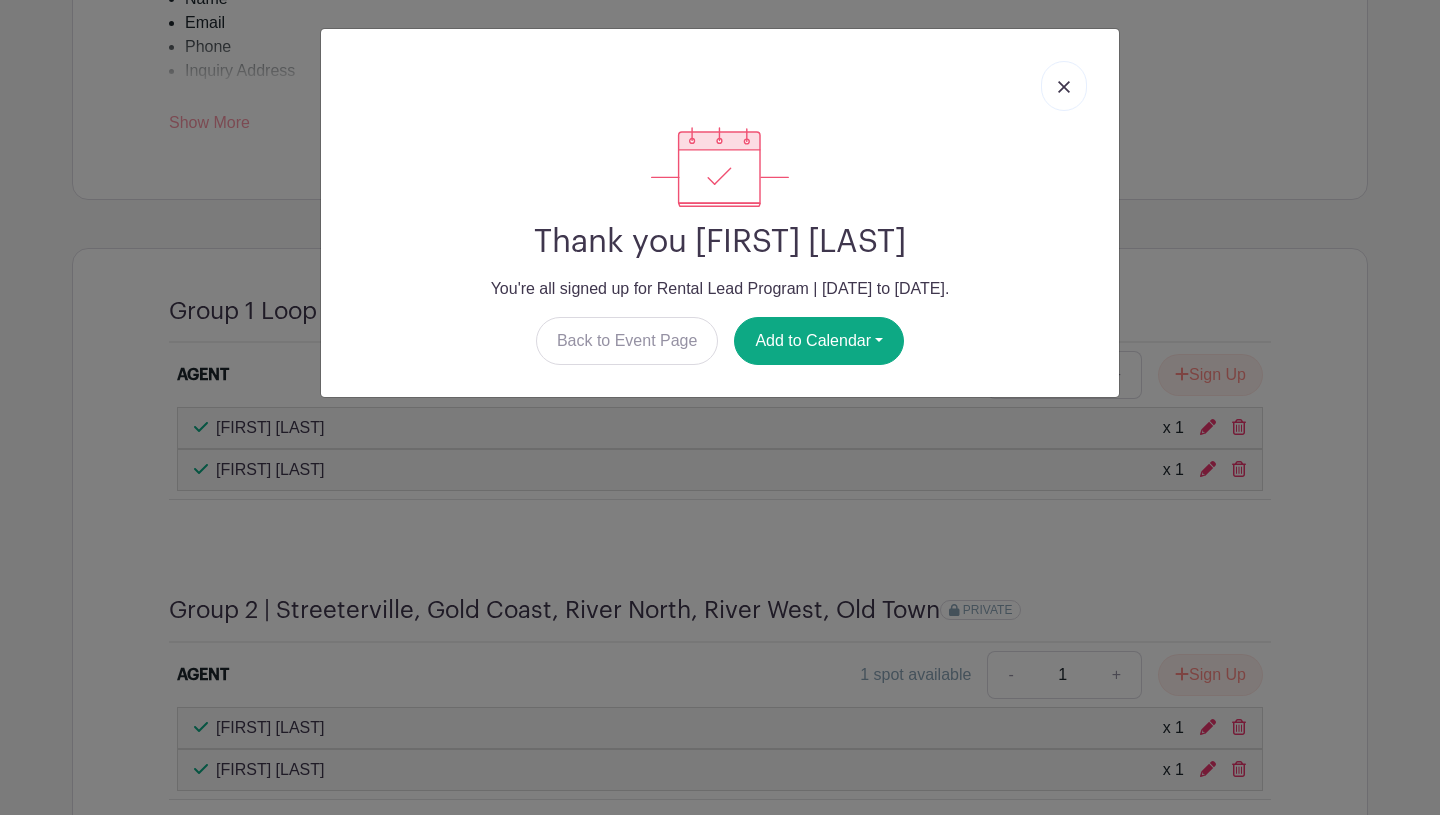 click at bounding box center (1064, 87) 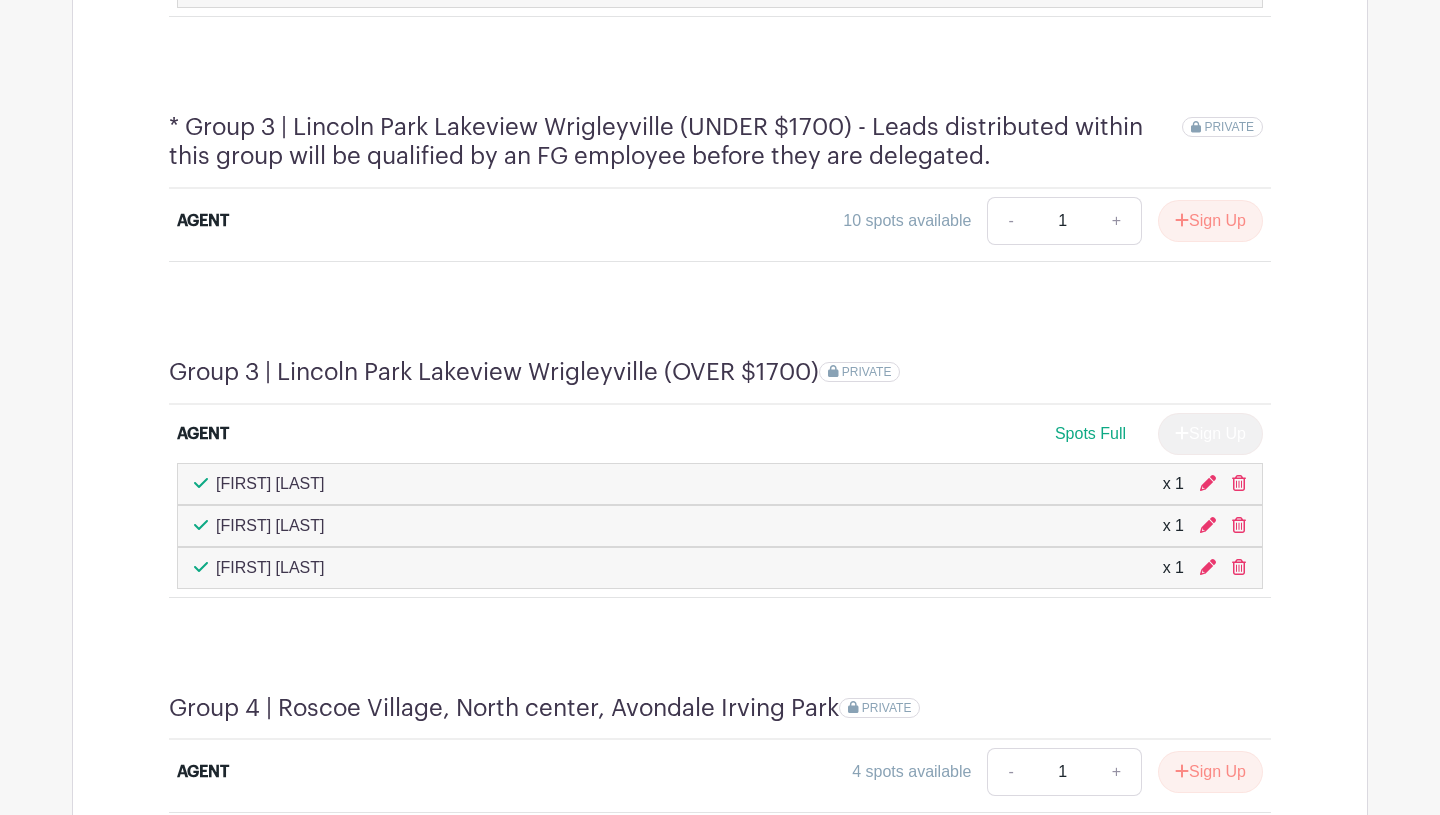 scroll, scrollTop: 1720, scrollLeft: 0, axis: vertical 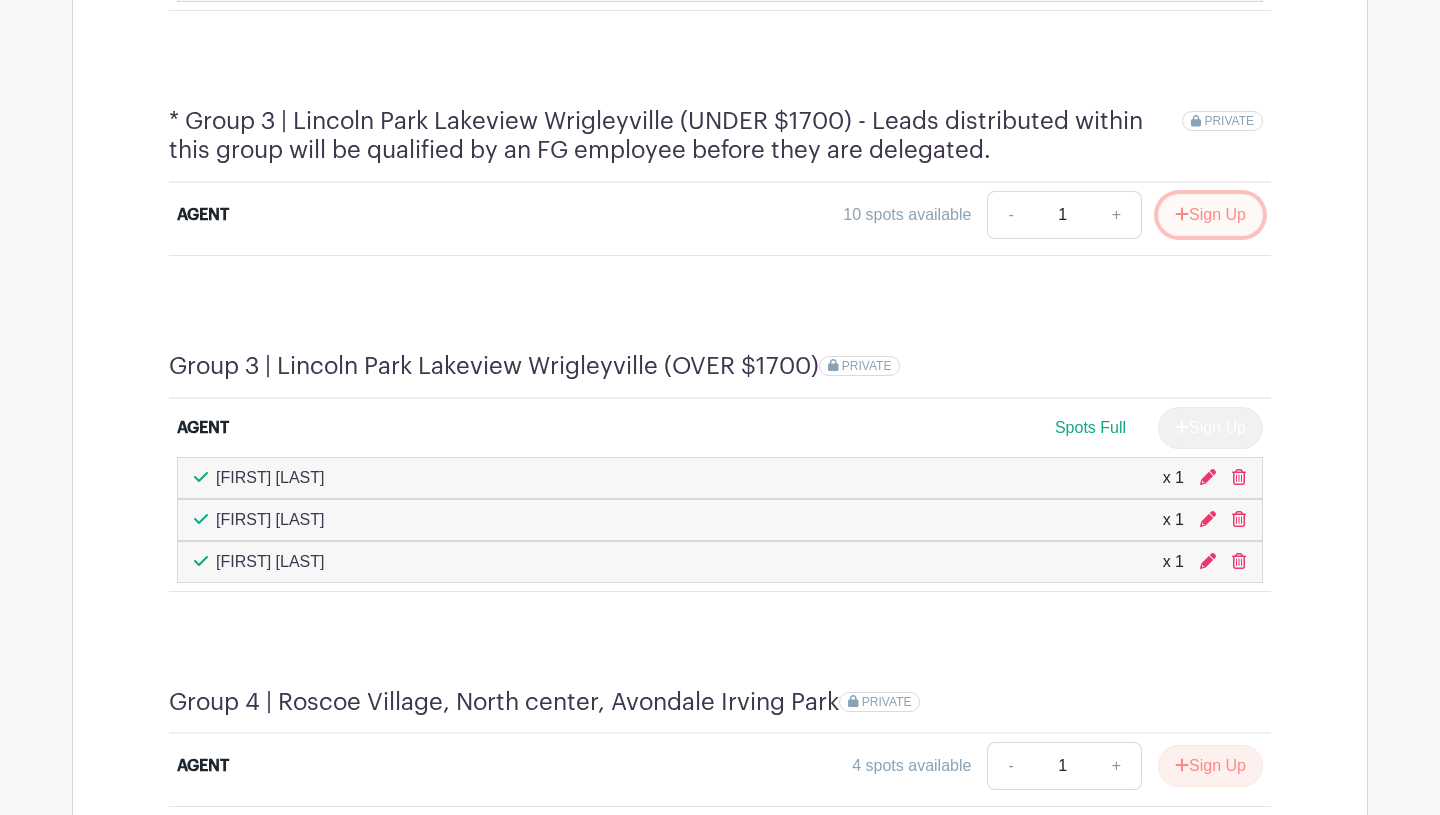 click 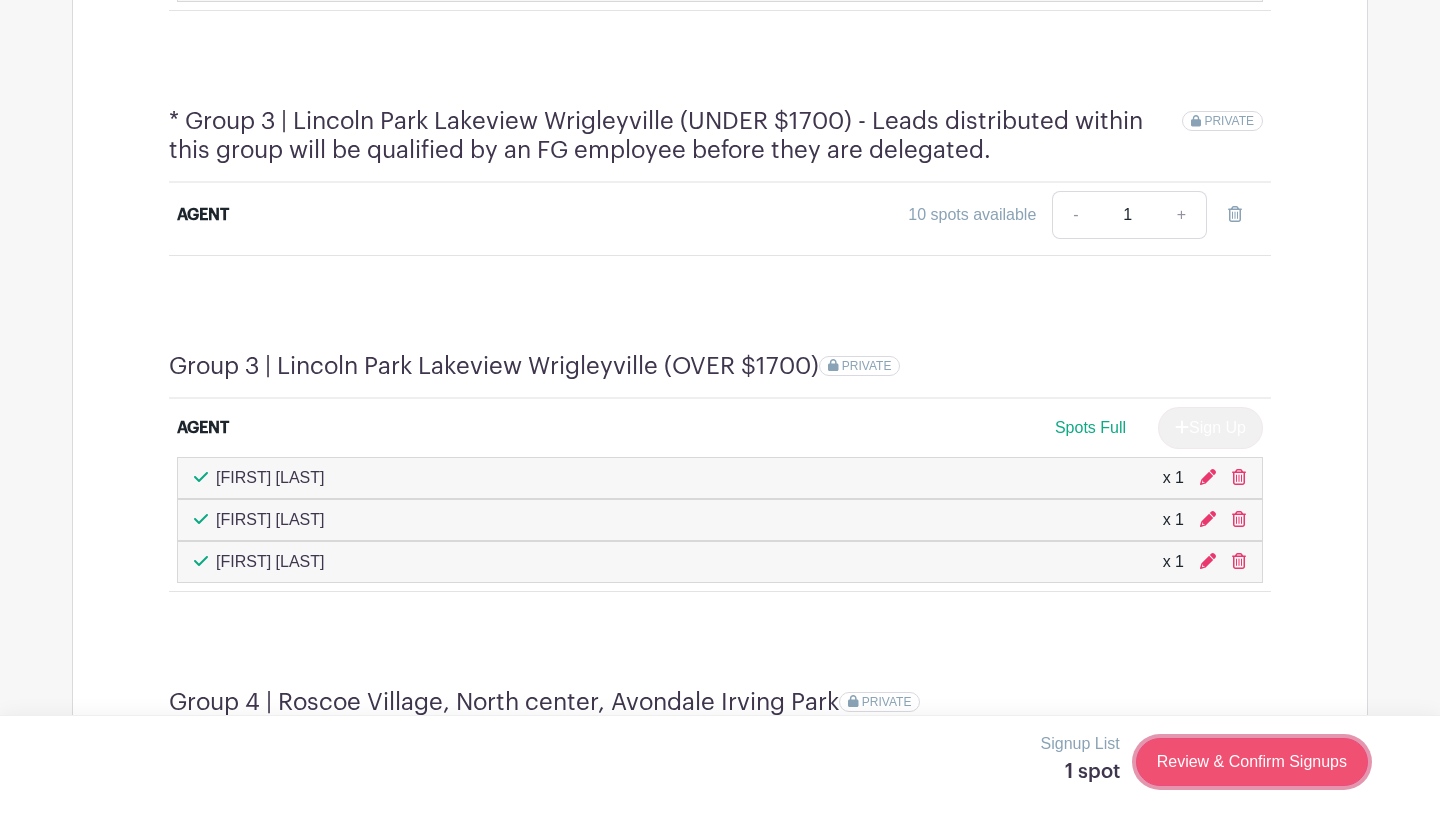 click on "Review & Confirm Signups" at bounding box center [1252, 762] 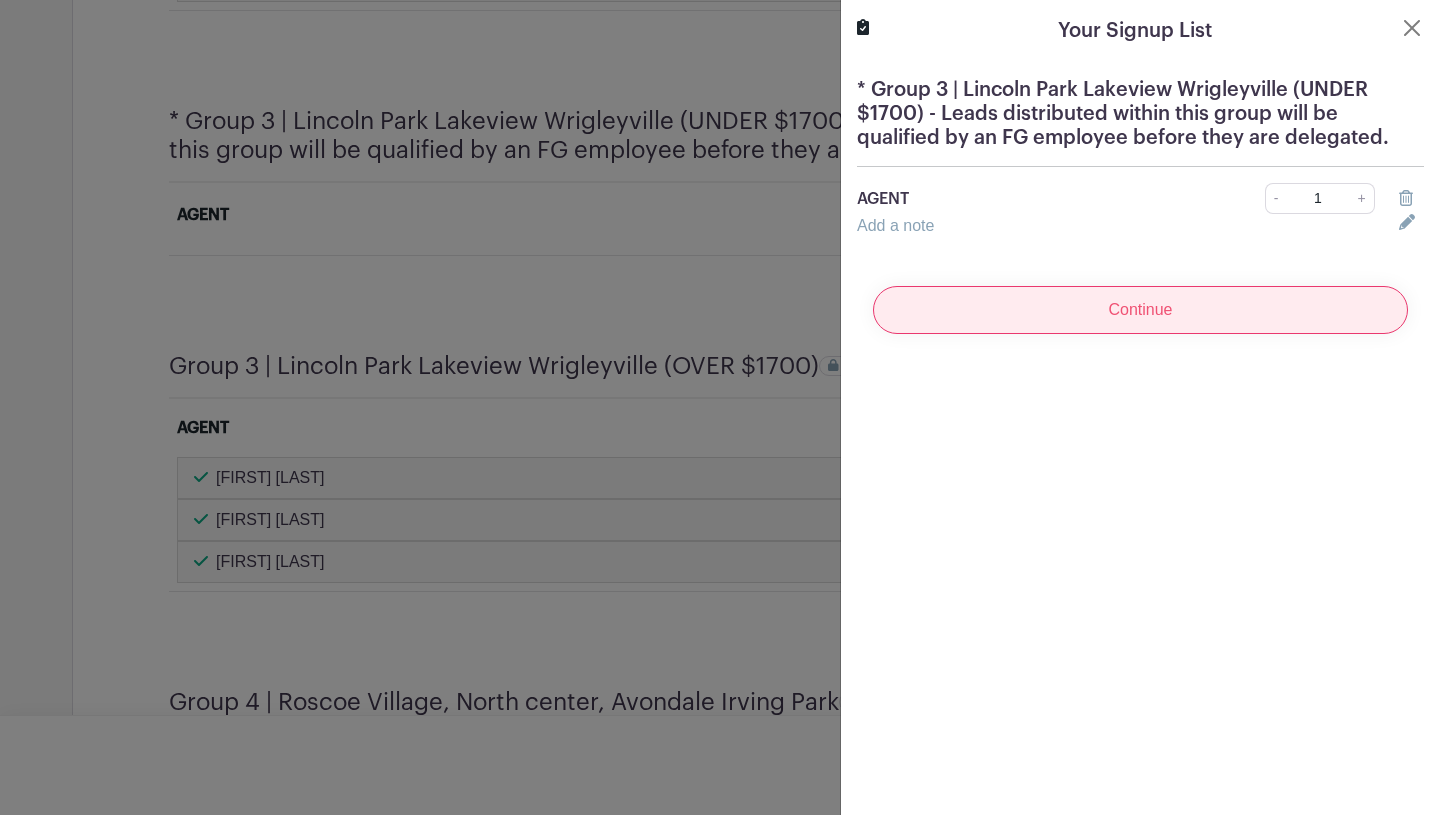 click on "Continue" at bounding box center (1140, 310) 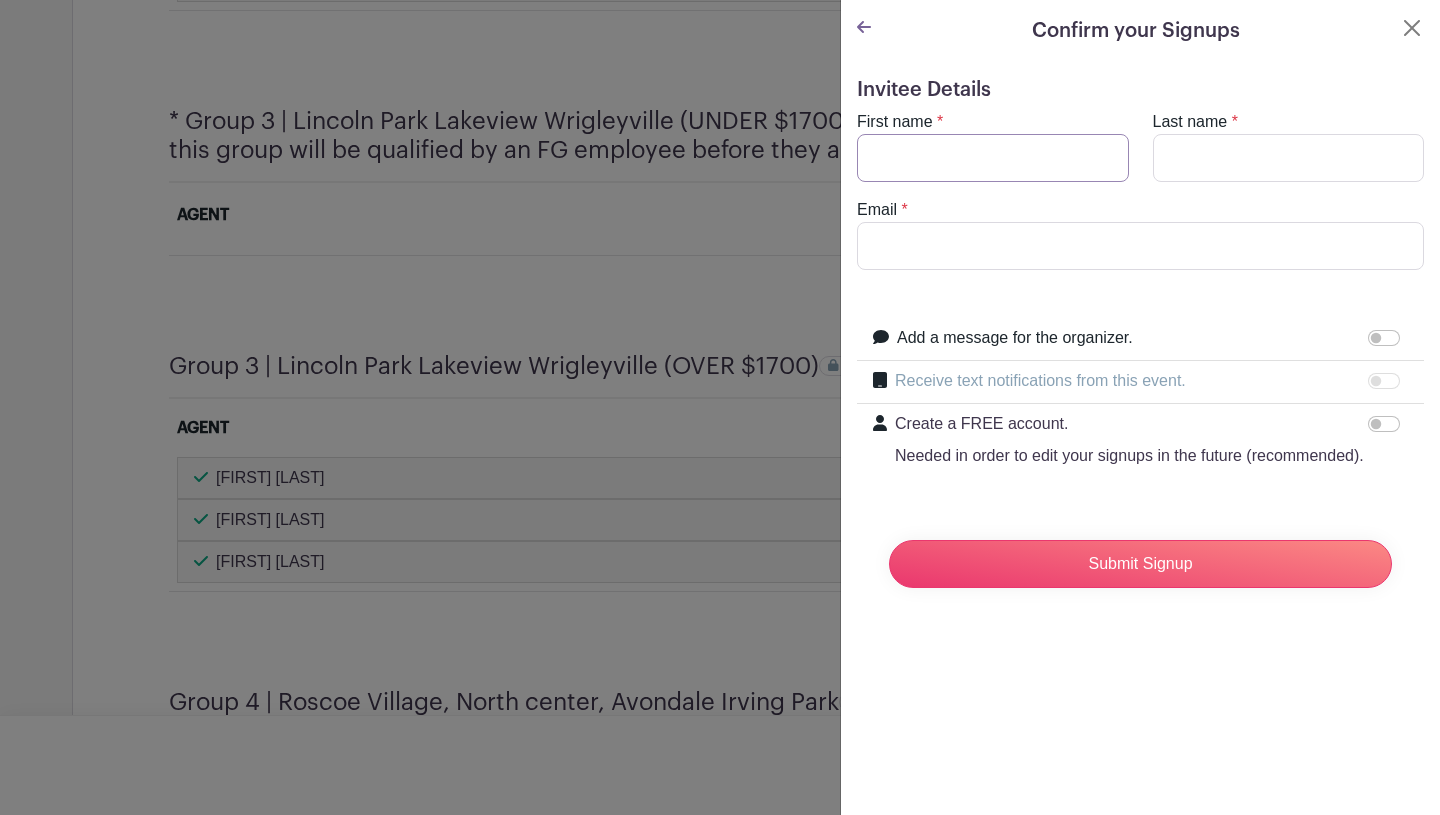click on "First name" at bounding box center [993, 158] 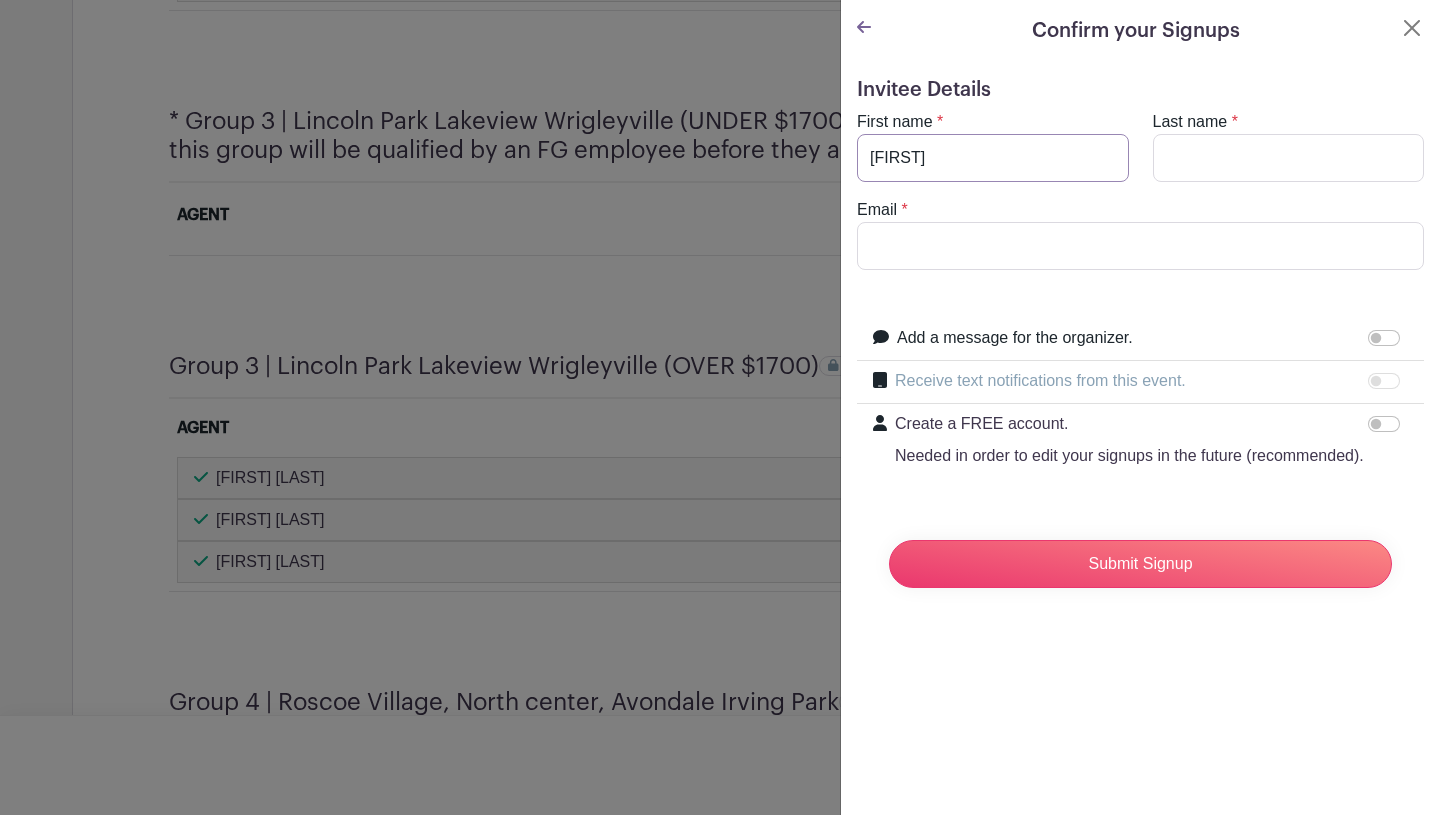 type on "[FIRST]" 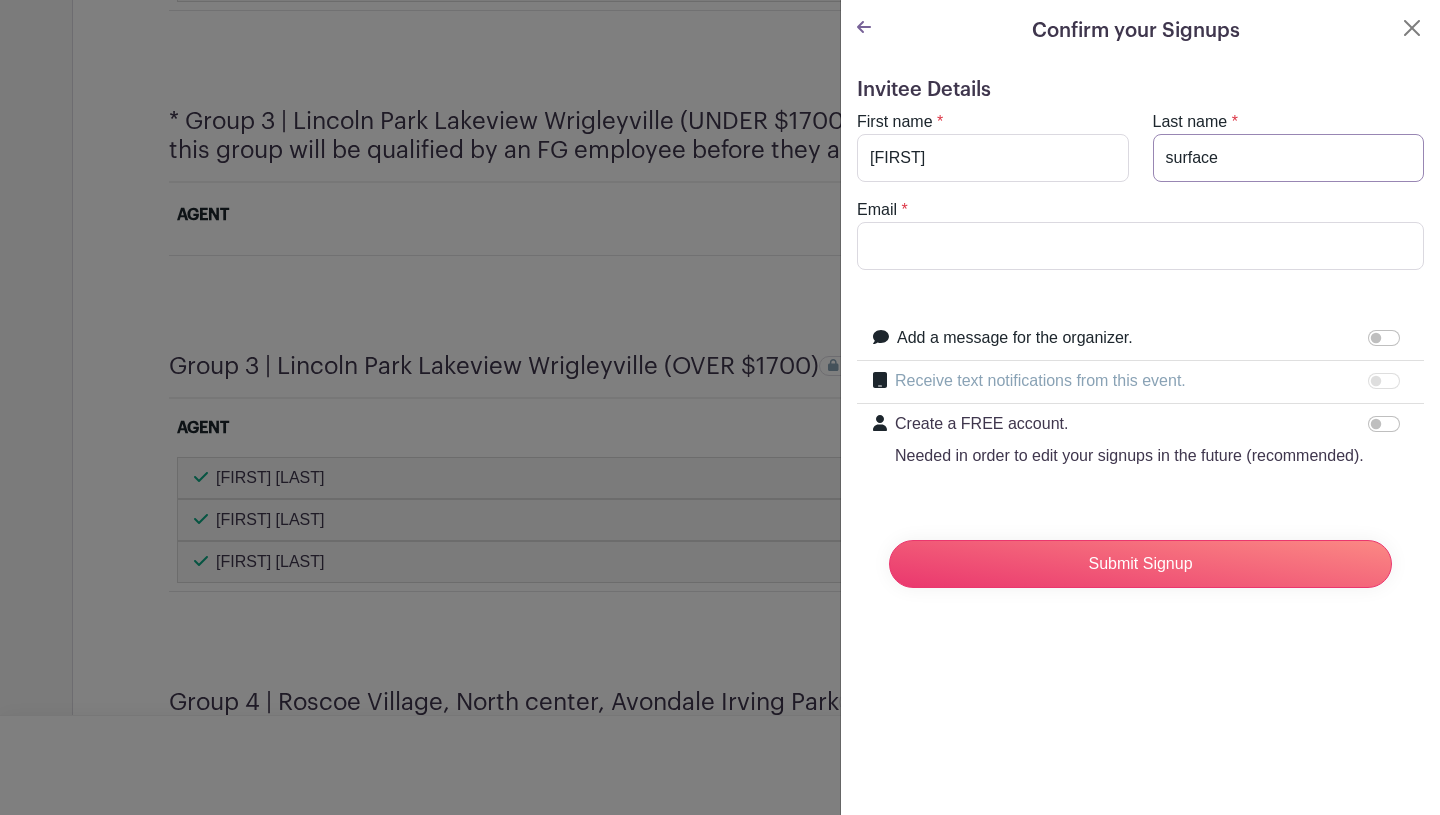 type on "surface" 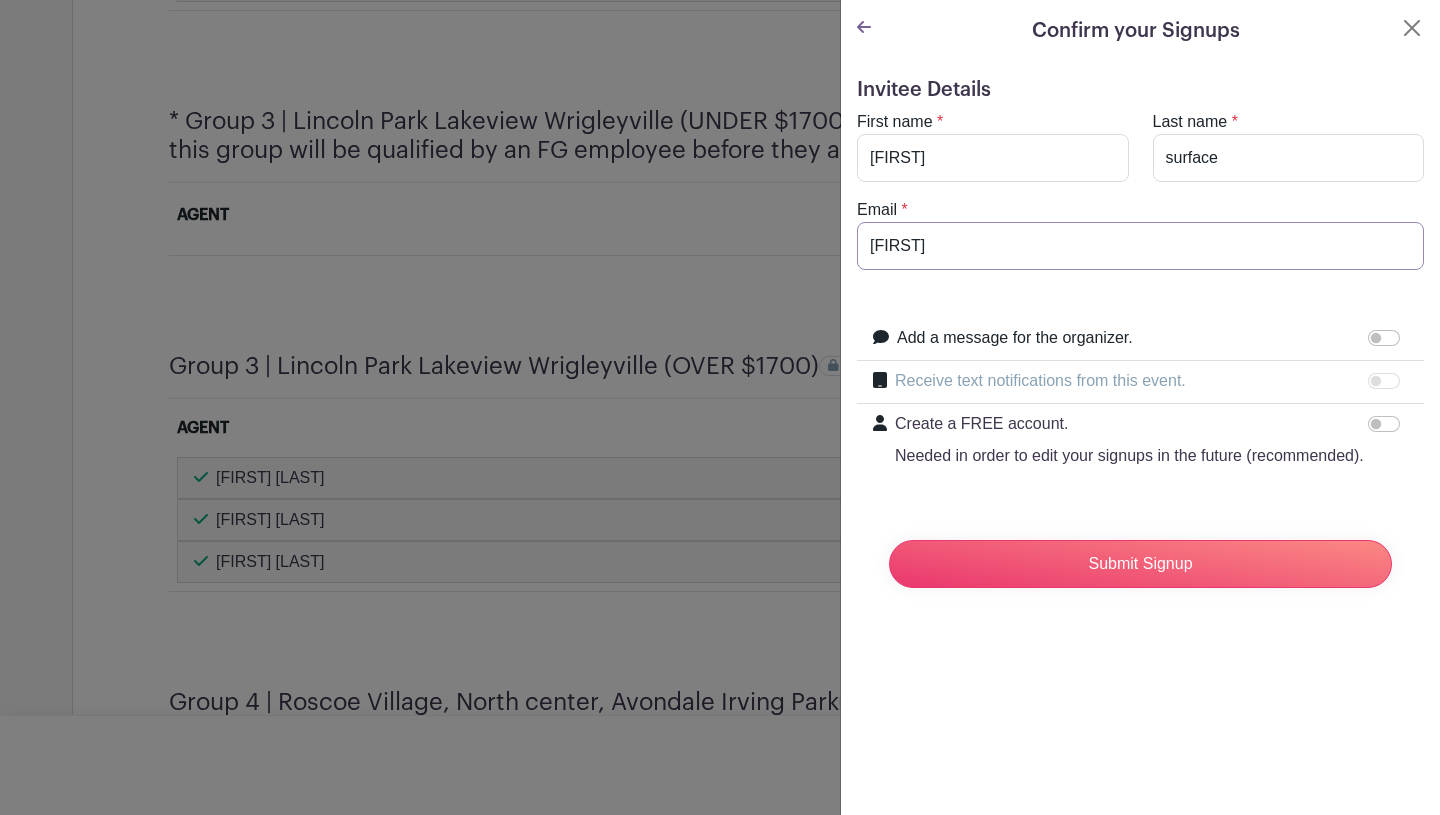 type on "[EMAIL]" 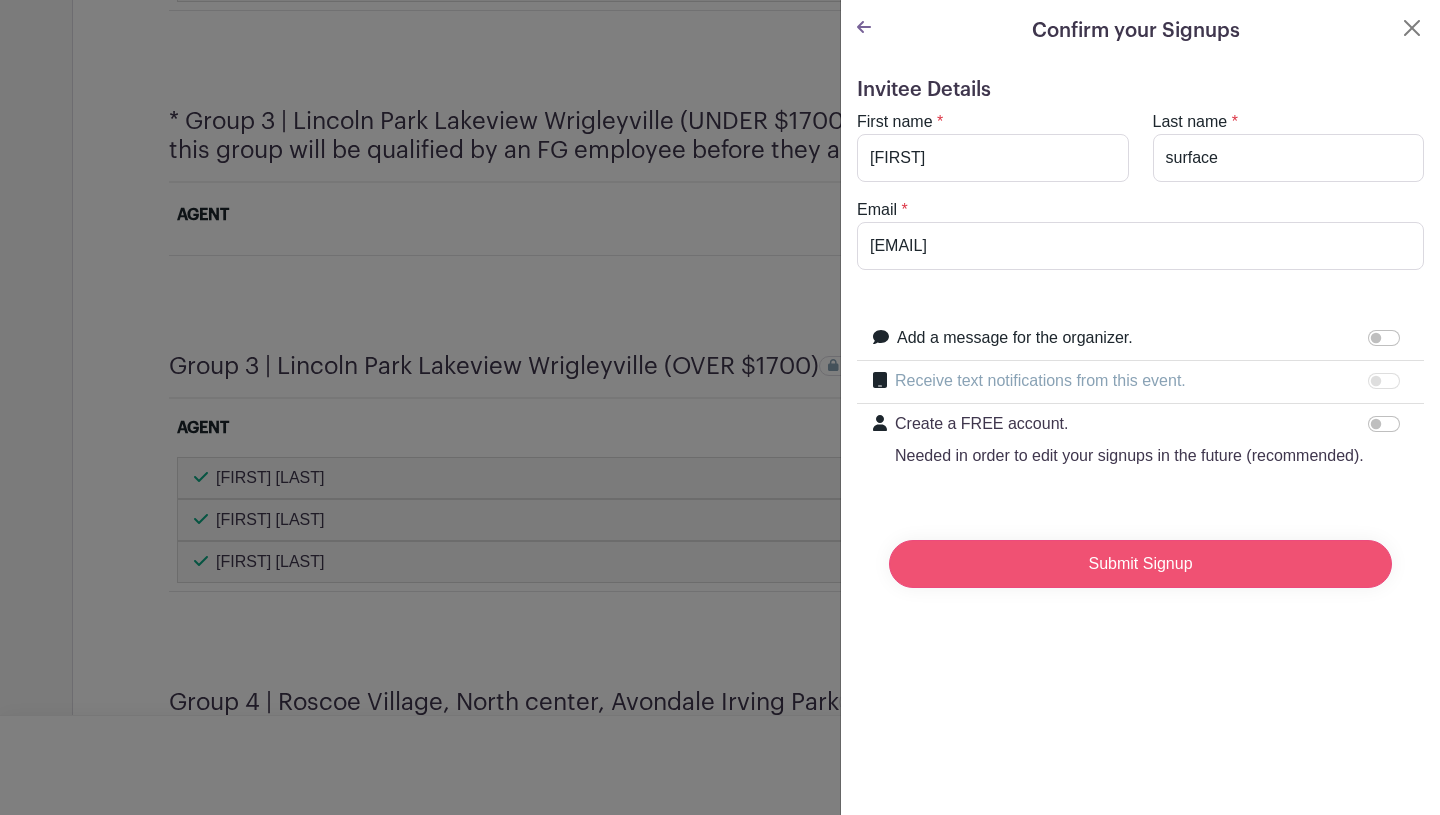 click on "Submit Signup" at bounding box center [1140, 564] 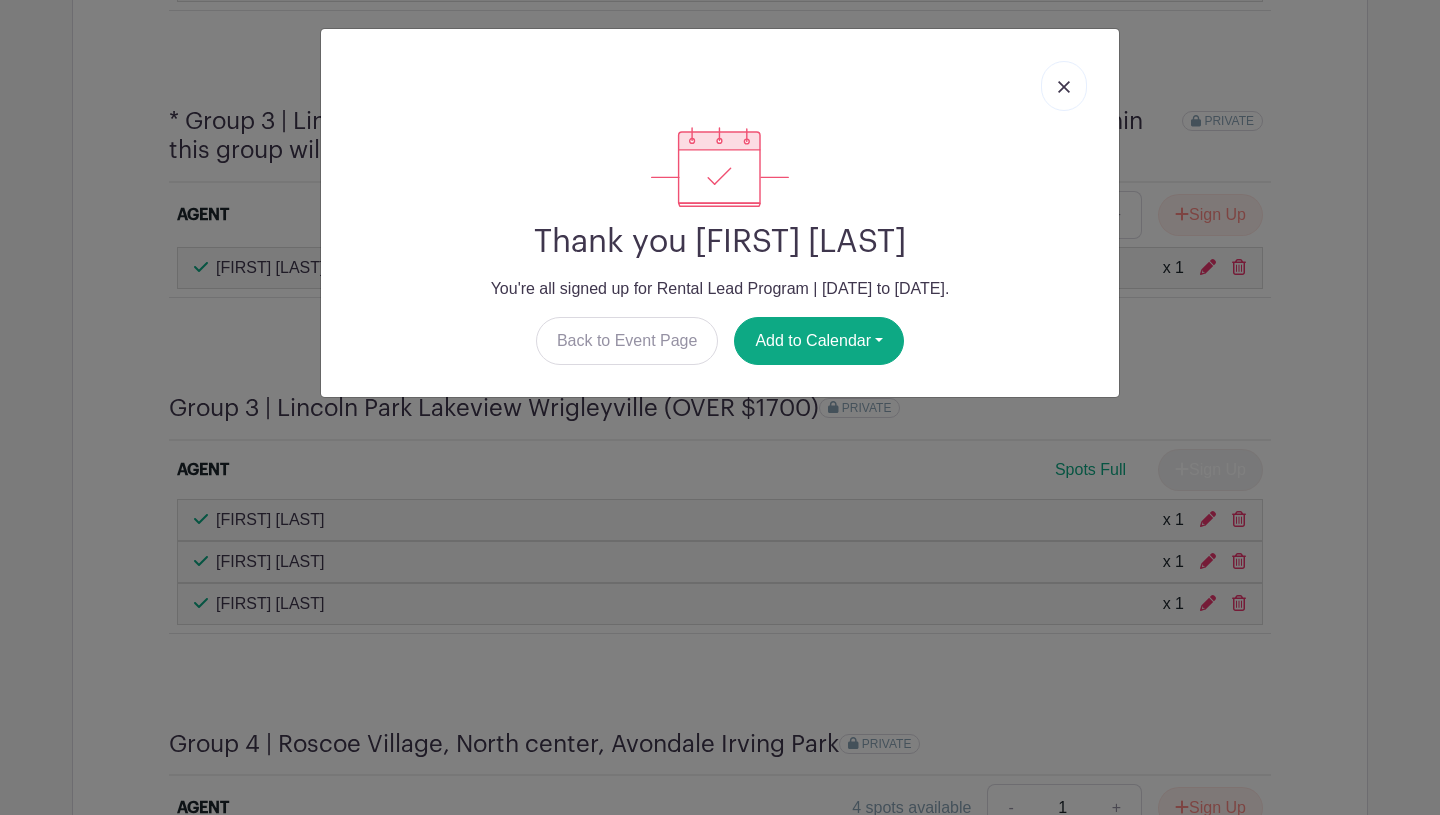 click at bounding box center [1064, 87] 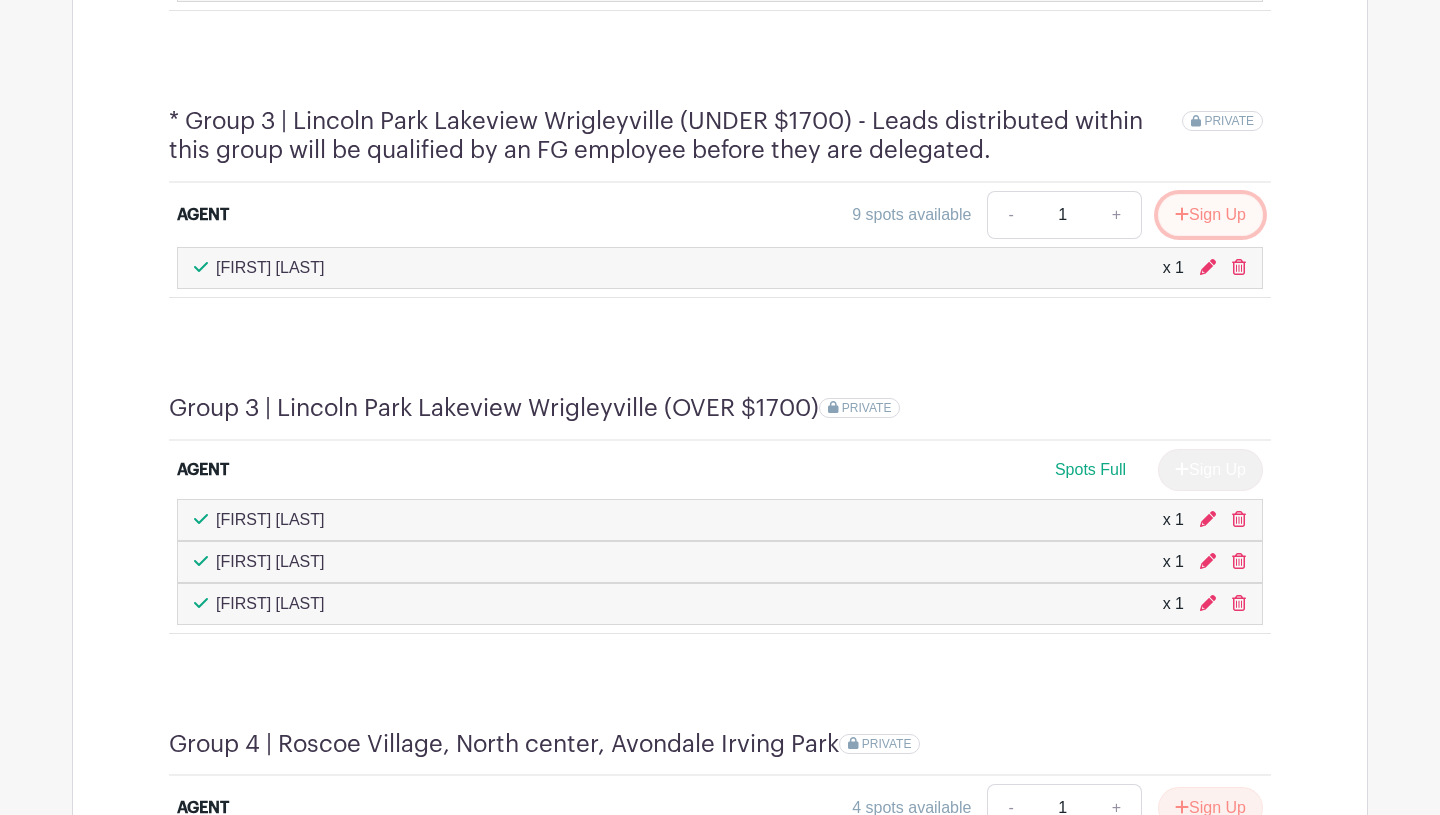 click on "Sign Up" at bounding box center [1210, 215] 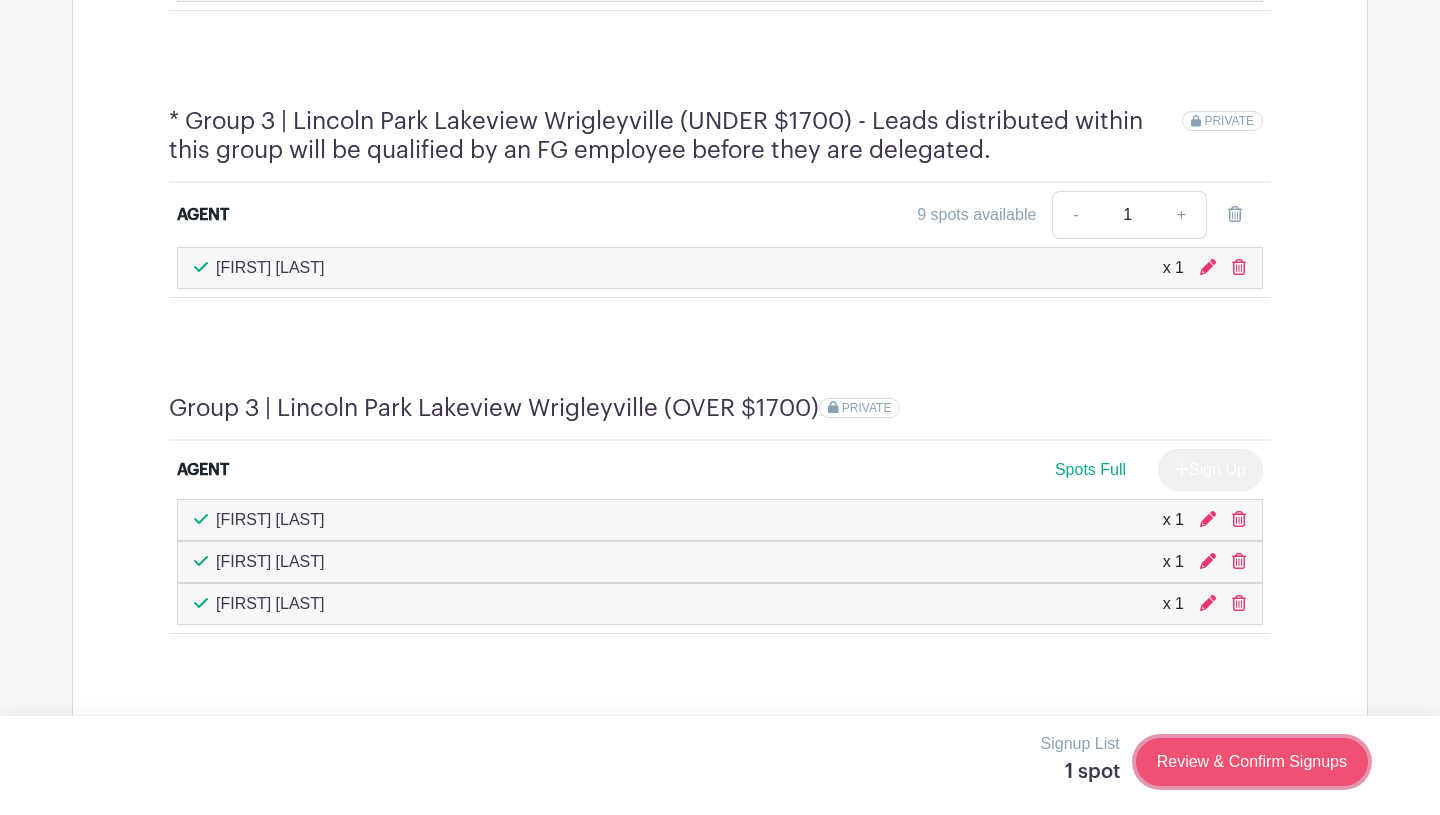 click on "Review & Confirm Signups" at bounding box center (1252, 762) 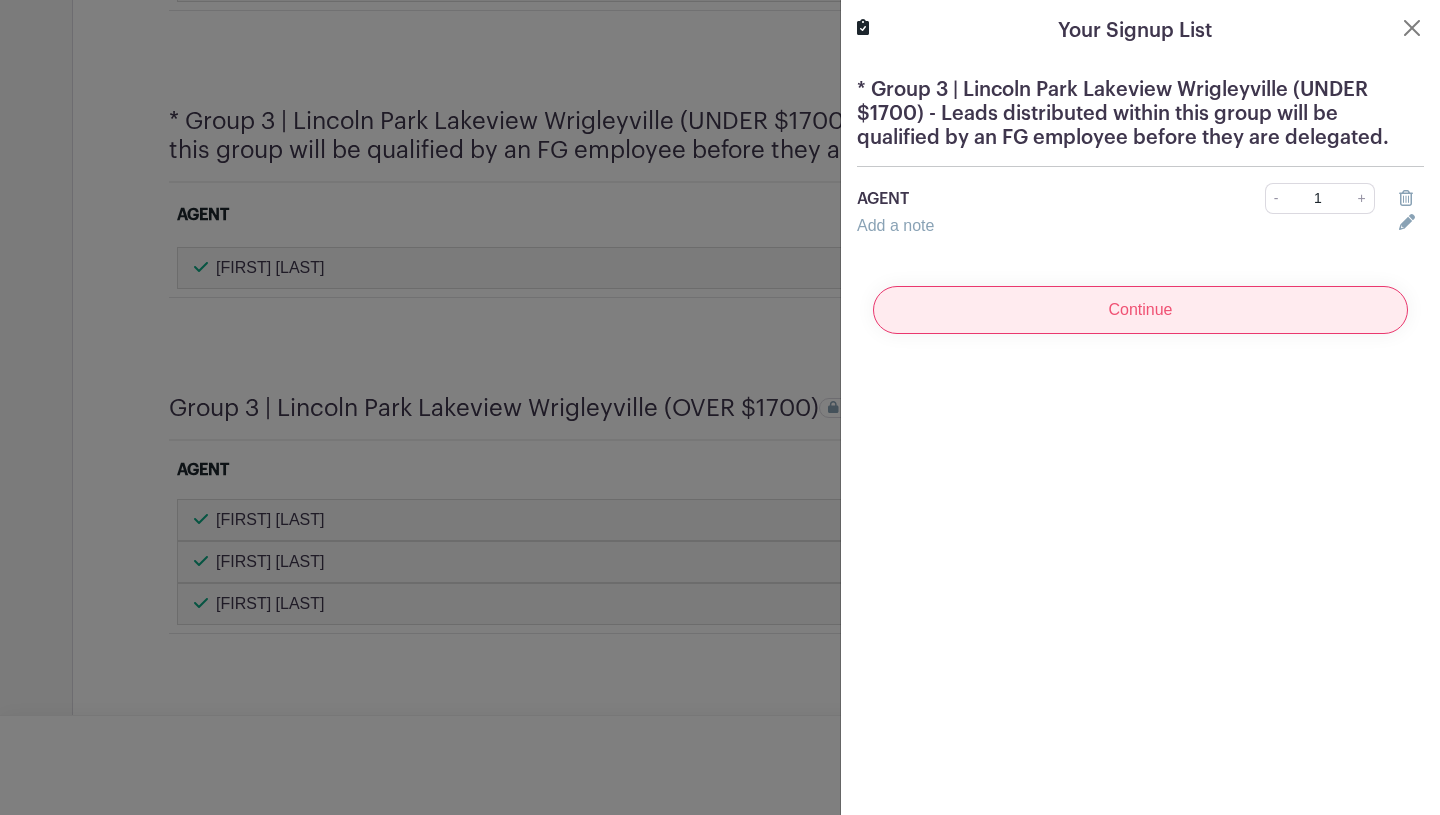 click on "Continue" at bounding box center (1140, 310) 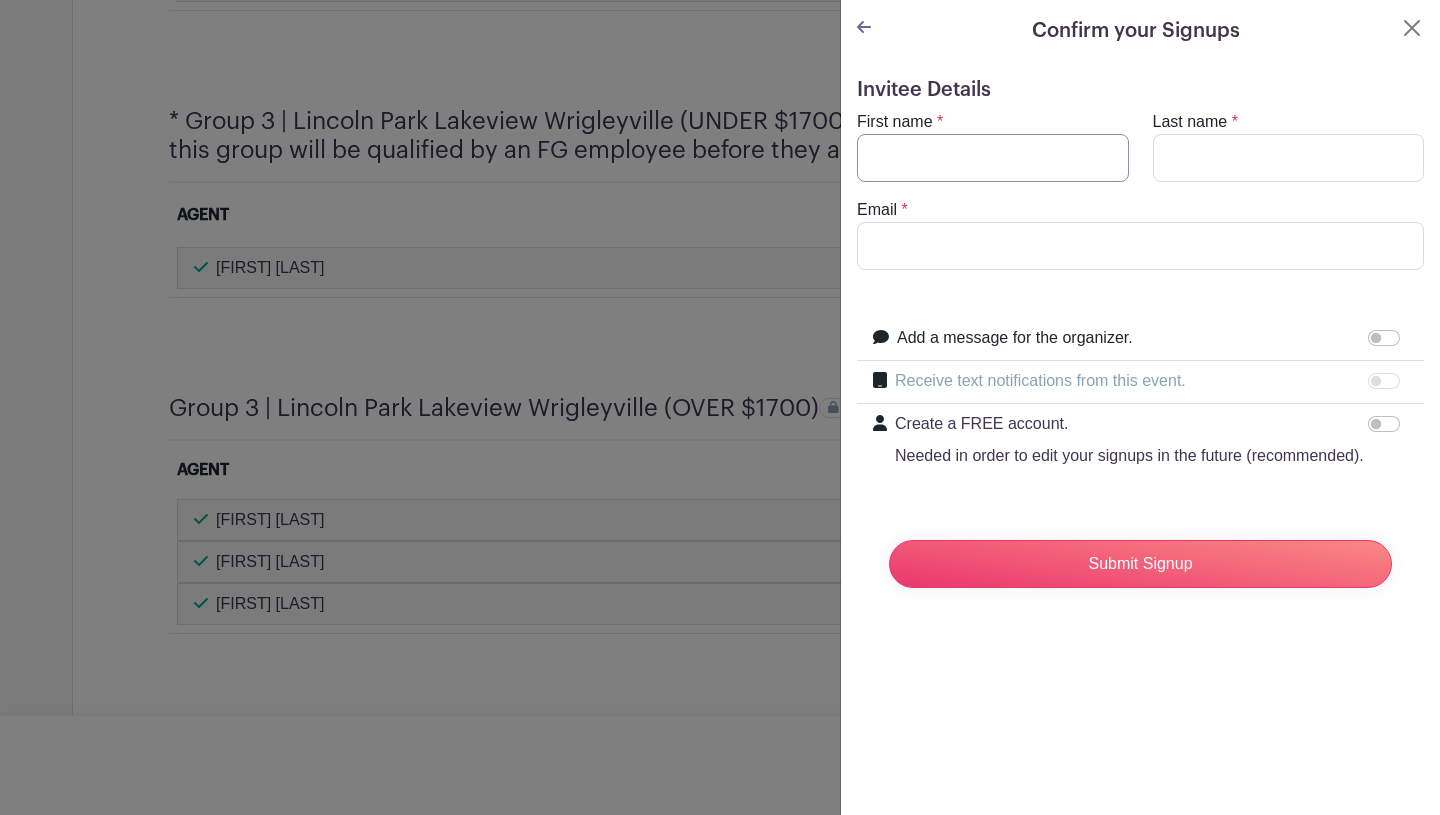 click on "First name" at bounding box center [993, 158] 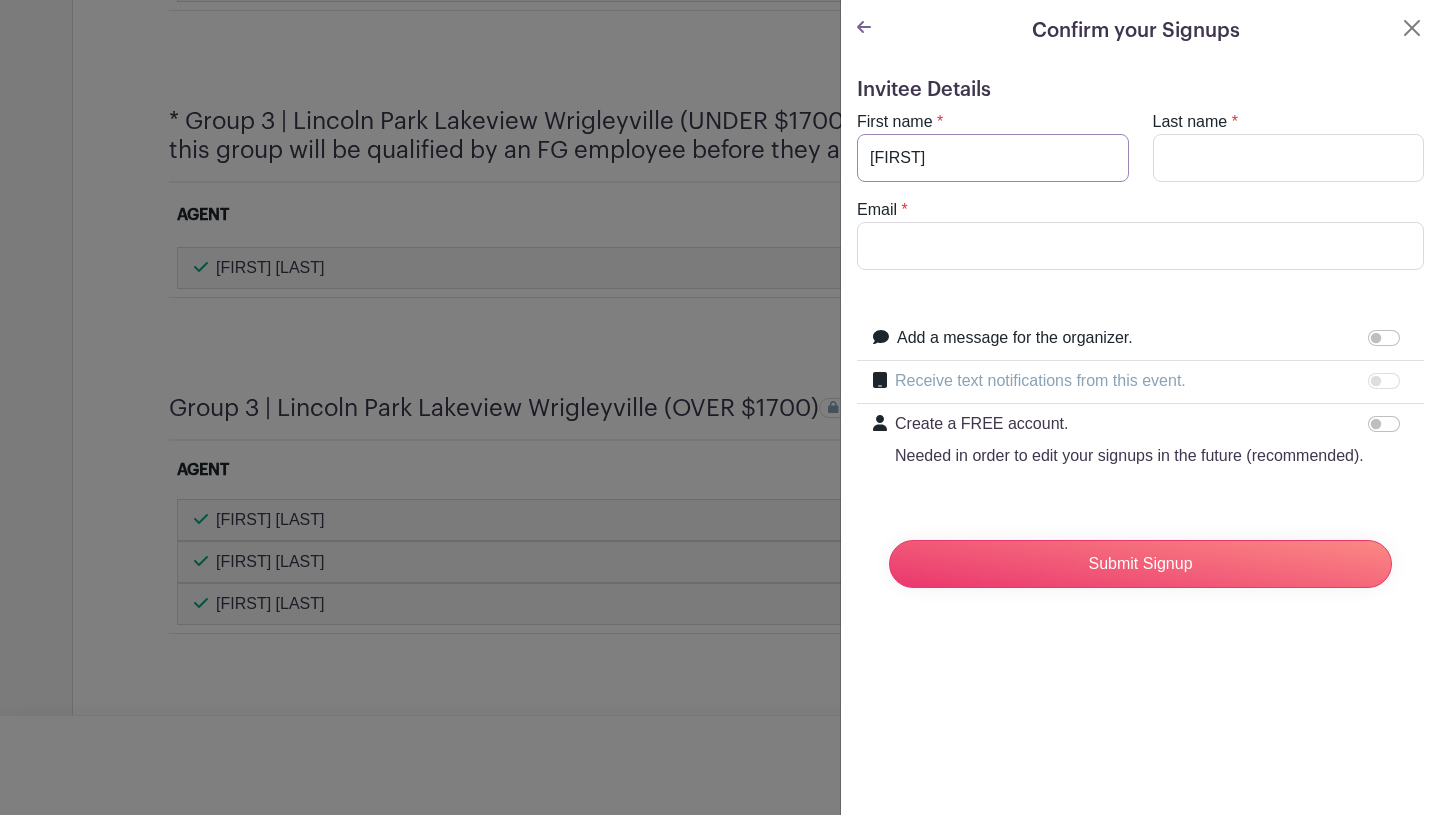 type on "Ellie" 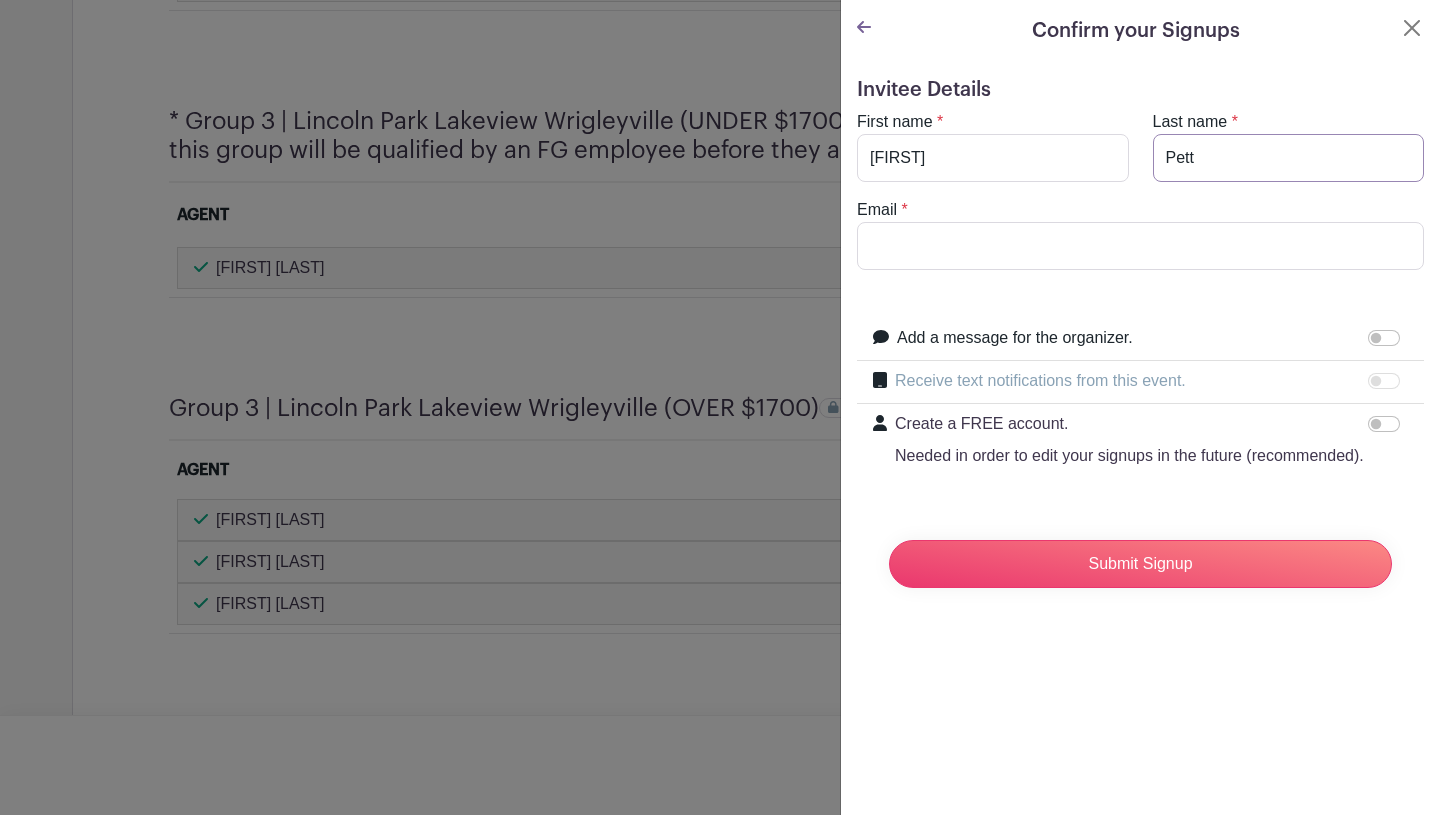 type on "[LAST]" 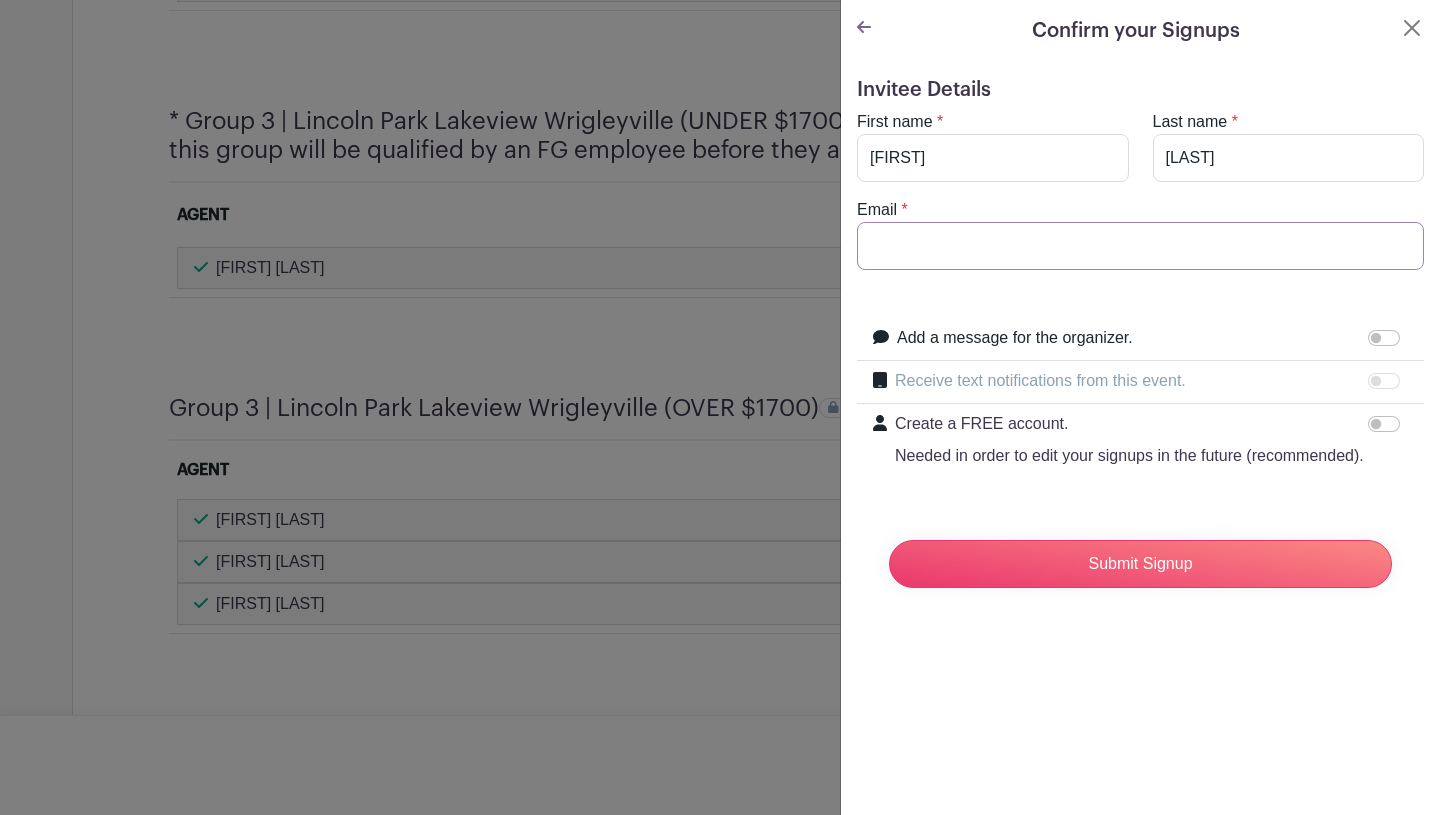 click on "Email" at bounding box center [1140, 246] 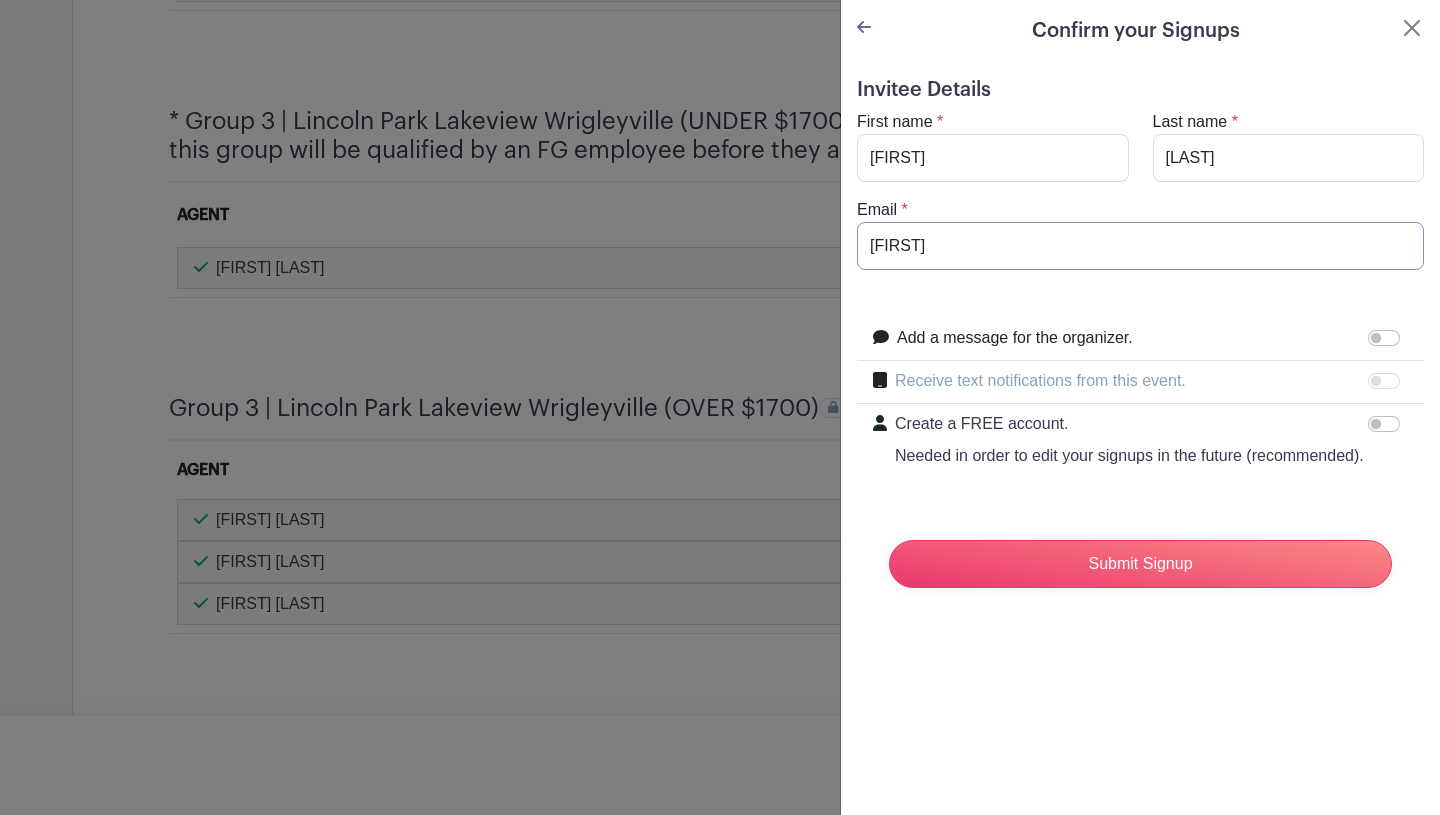 type on "[EMAIL]" 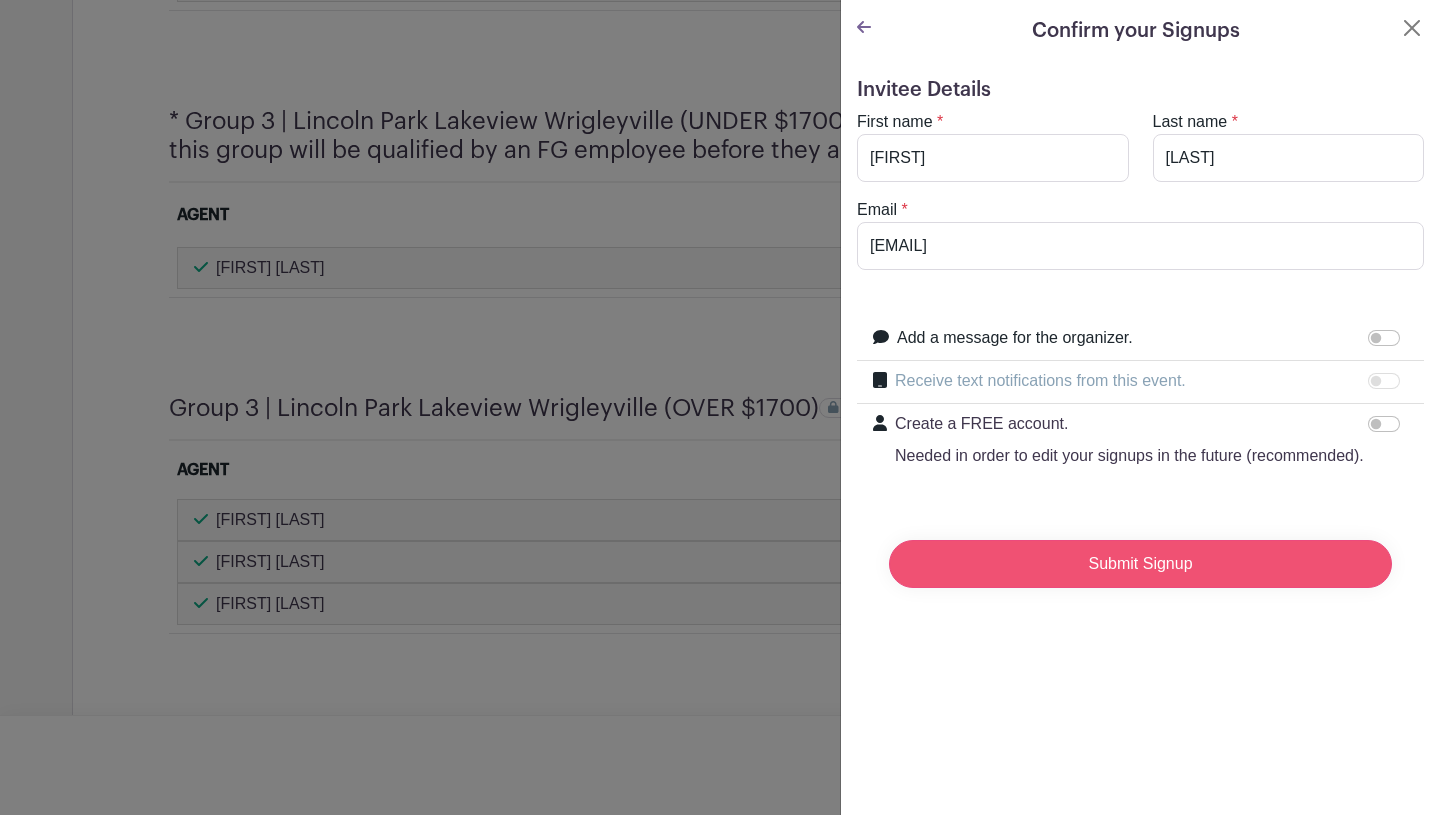 click on "Submit Signup" at bounding box center [1140, 564] 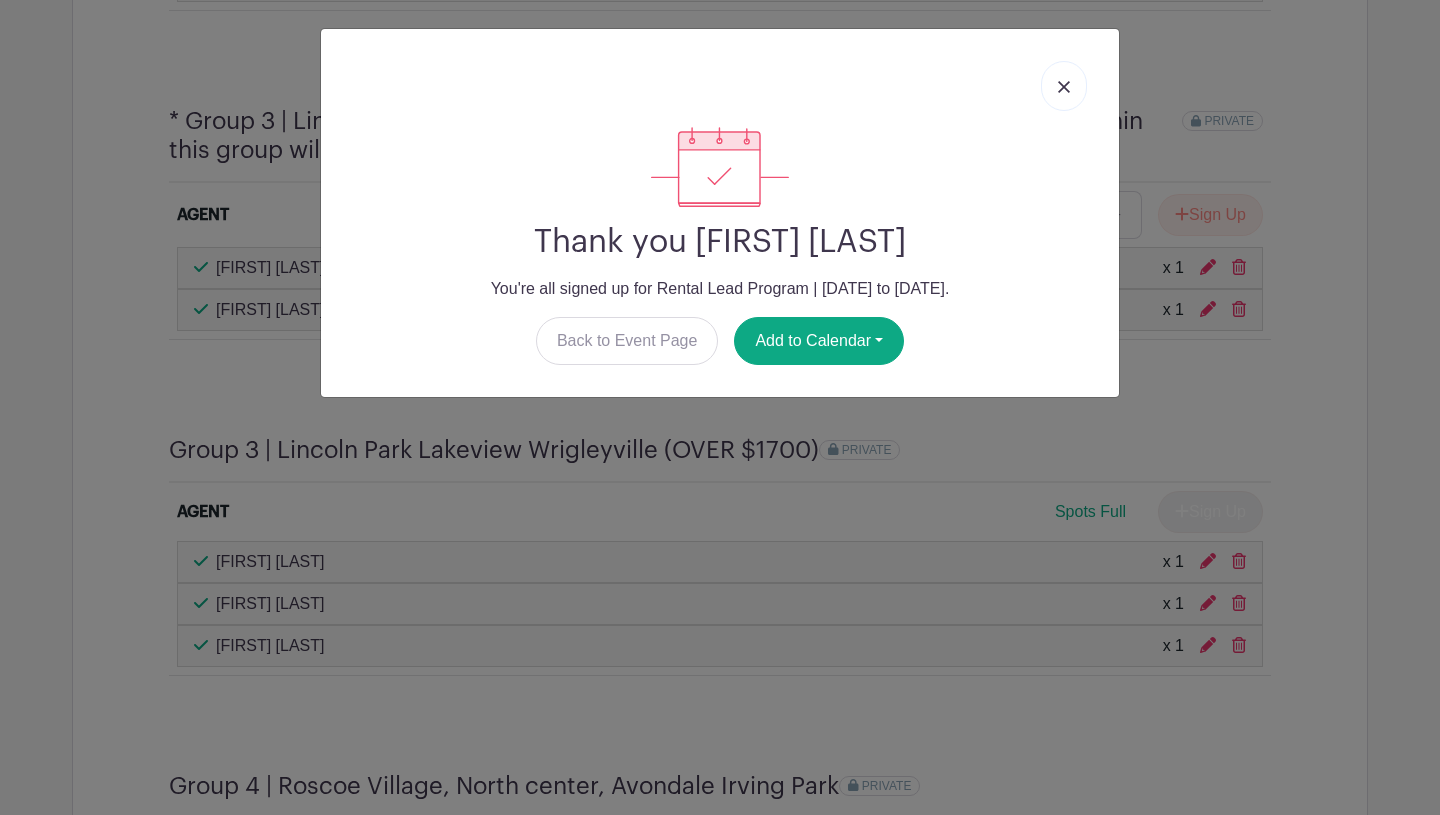 click at bounding box center [1064, 87] 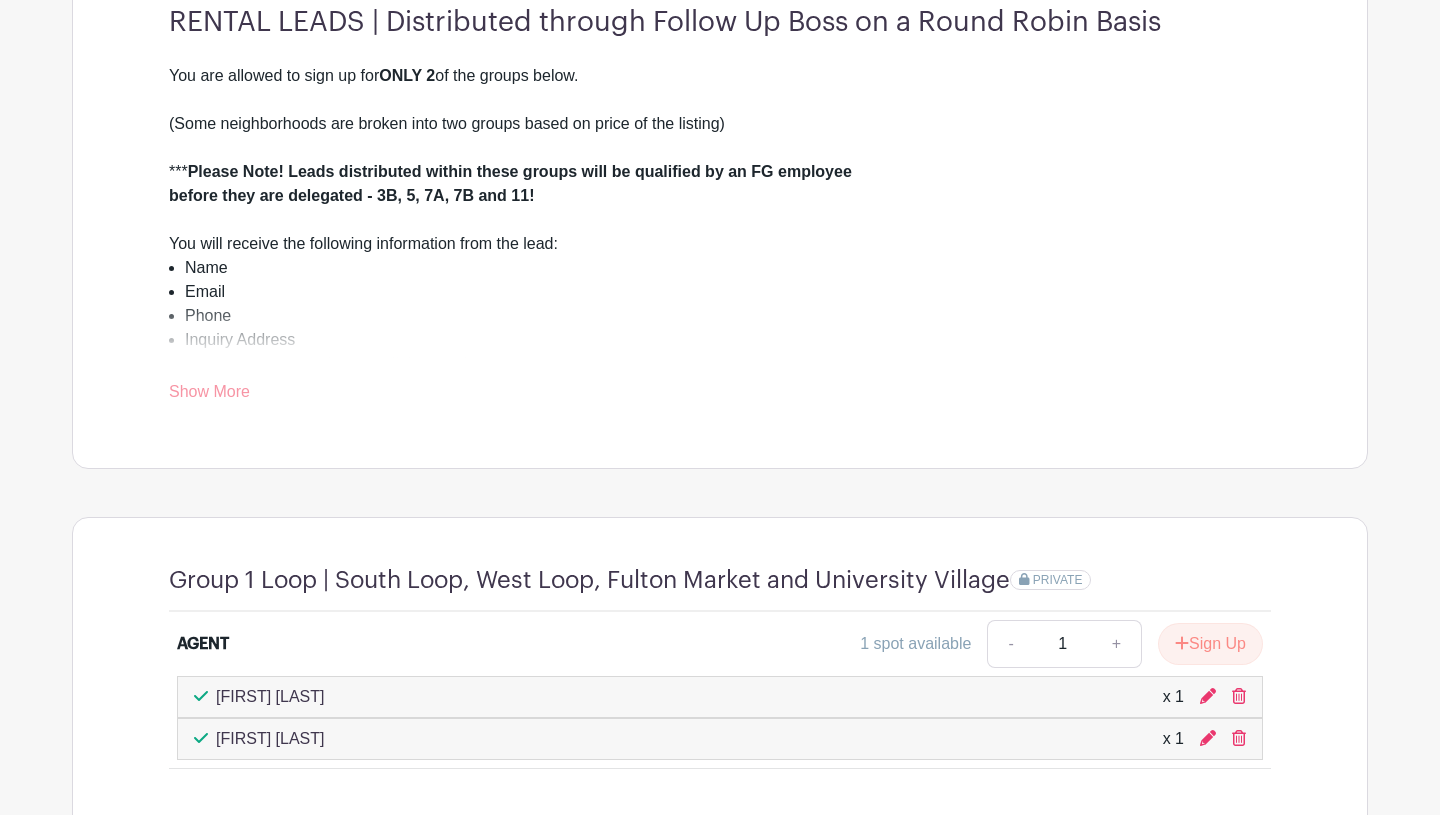 scroll, scrollTop: 0, scrollLeft: 0, axis: both 